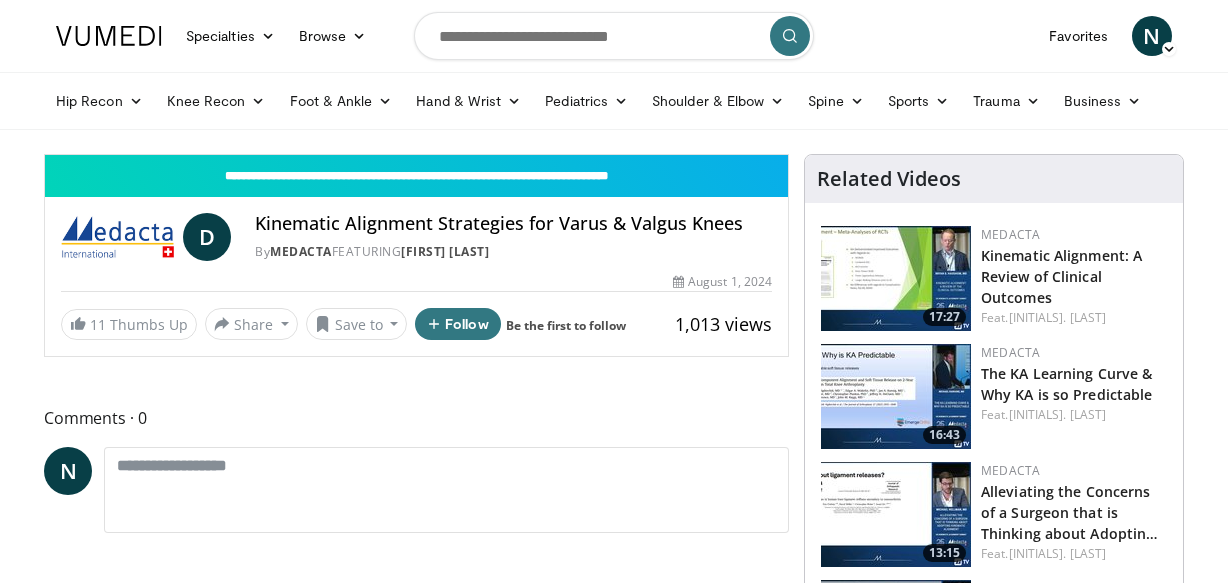 scroll, scrollTop: 649, scrollLeft: 0, axis: vertical 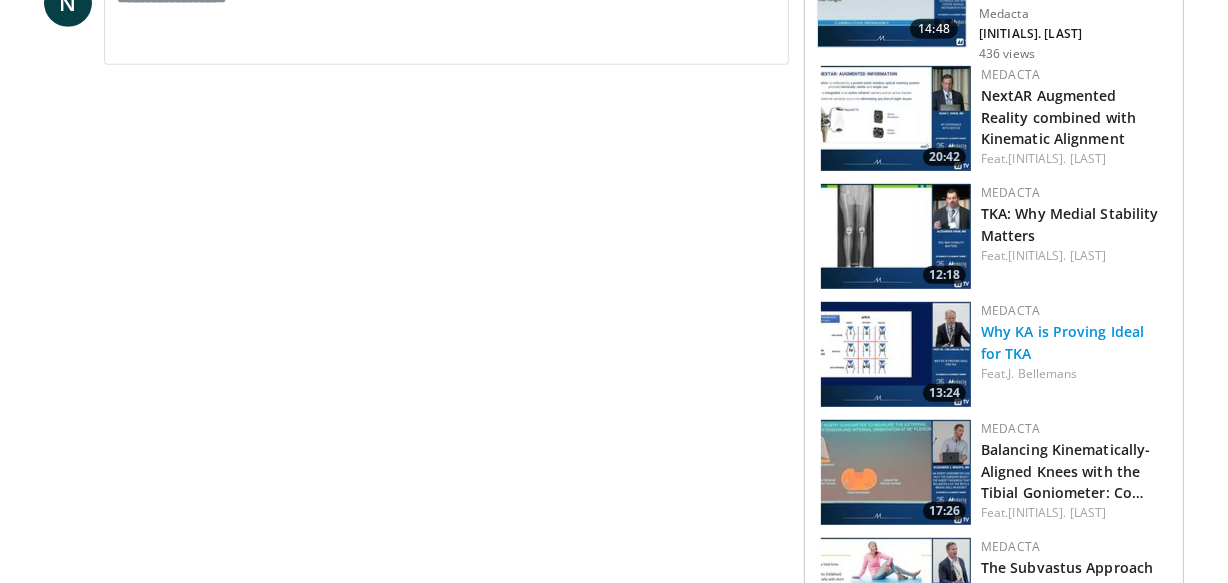 click on "Why KA is Proving Ideal for TKA" at bounding box center [1062, 342] 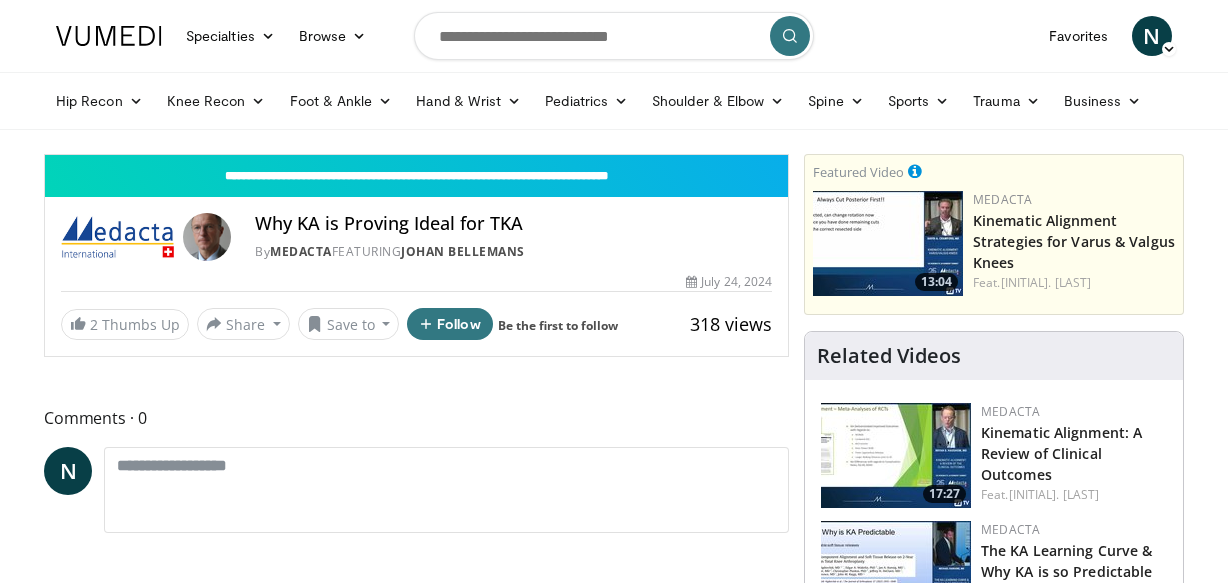 scroll, scrollTop: 0, scrollLeft: 0, axis: both 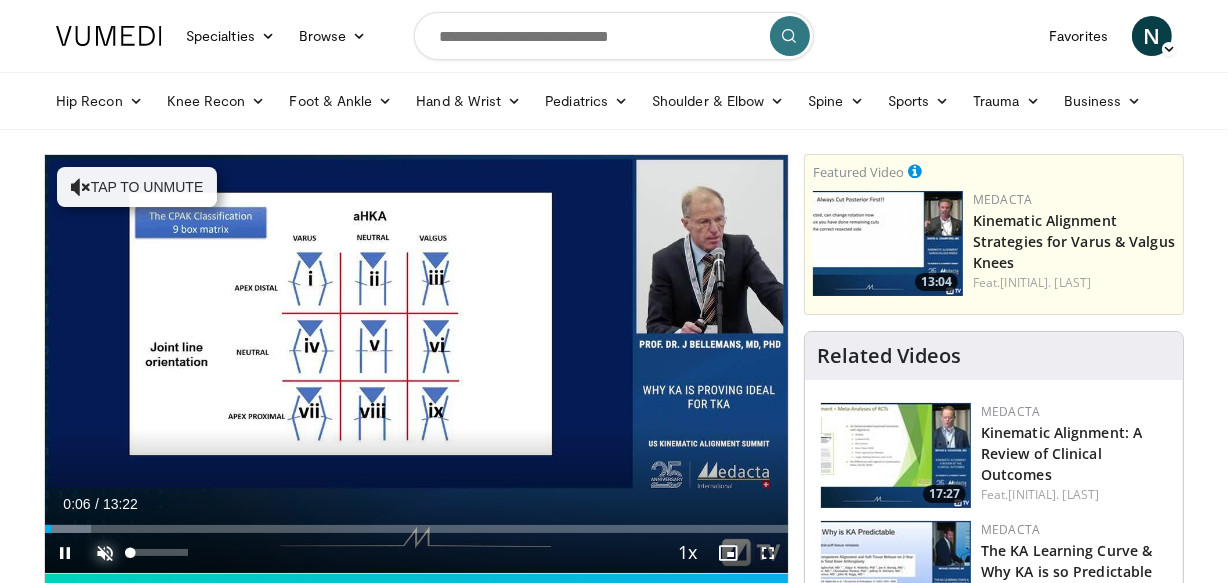 click at bounding box center (105, 553) 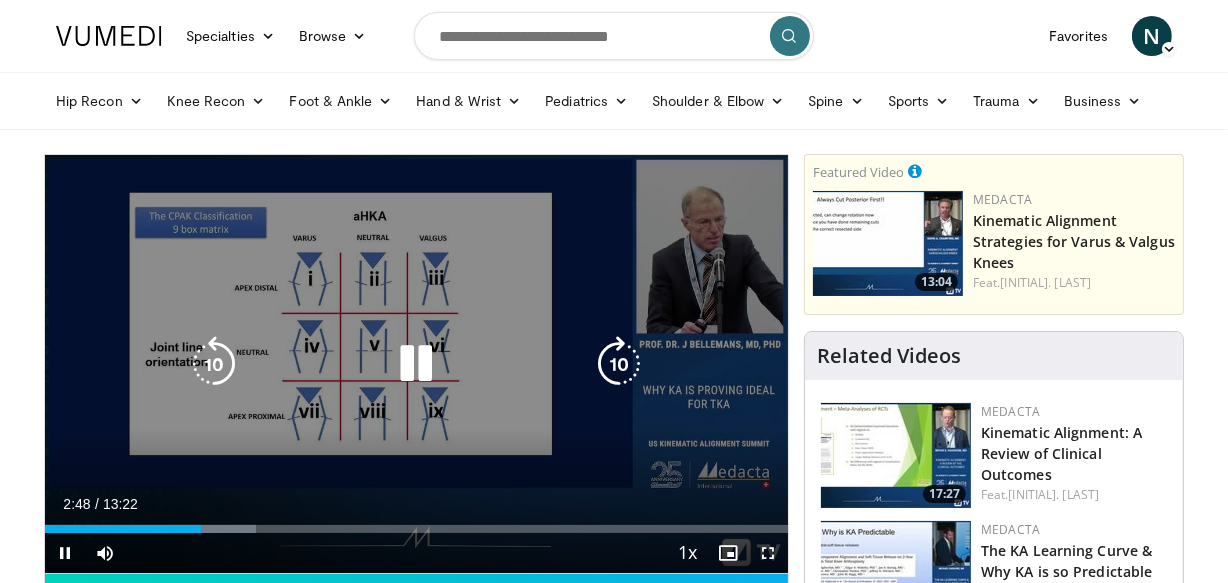 click at bounding box center (214, 364) 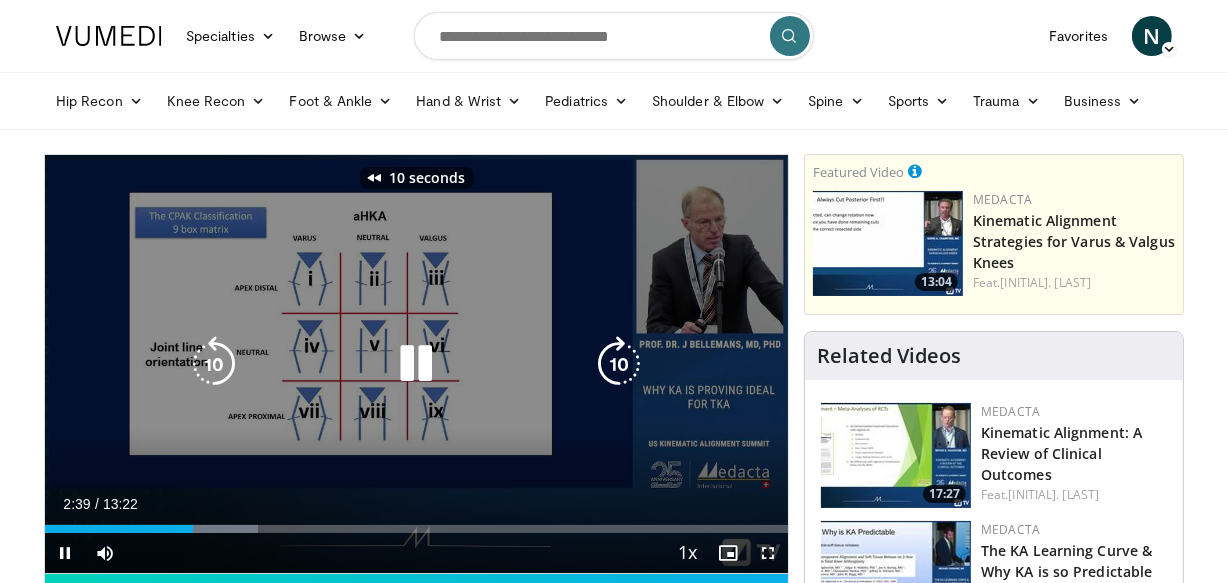 click at bounding box center (214, 364) 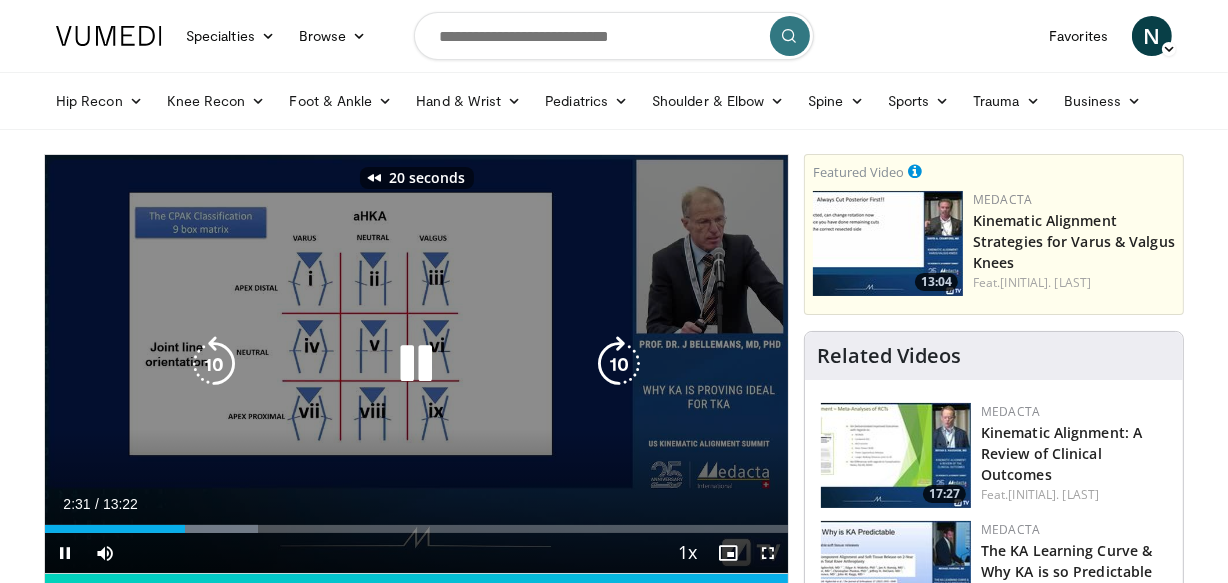 click at bounding box center (214, 364) 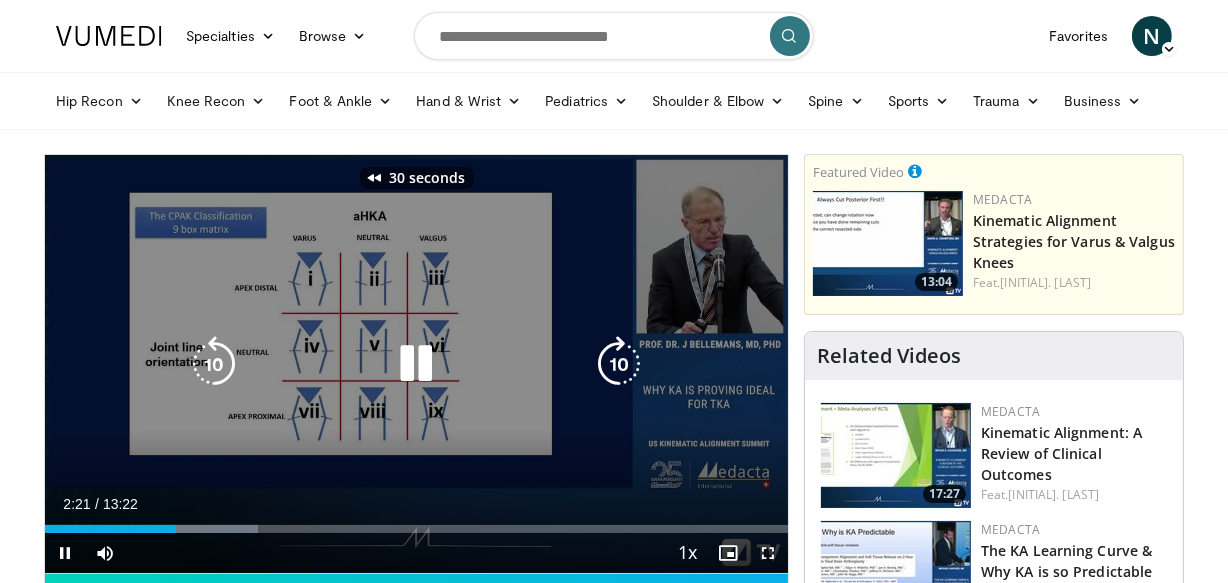 click at bounding box center [214, 364] 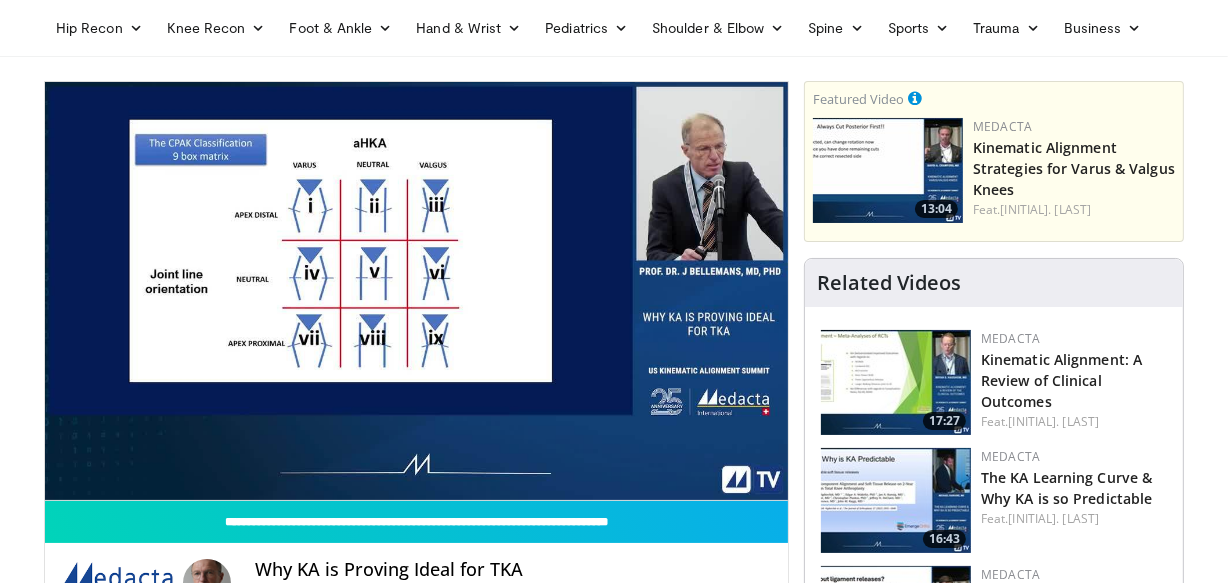 scroll, scrollTop: 74, scrollLeft: 0, axis: vertical 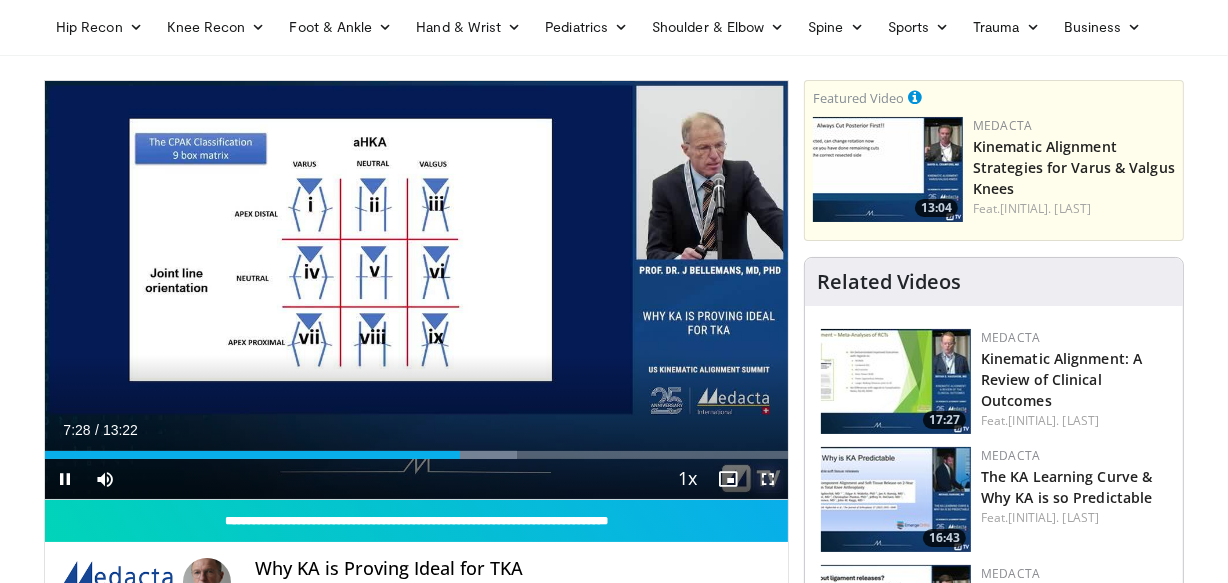click at bounding box center [768, 479] 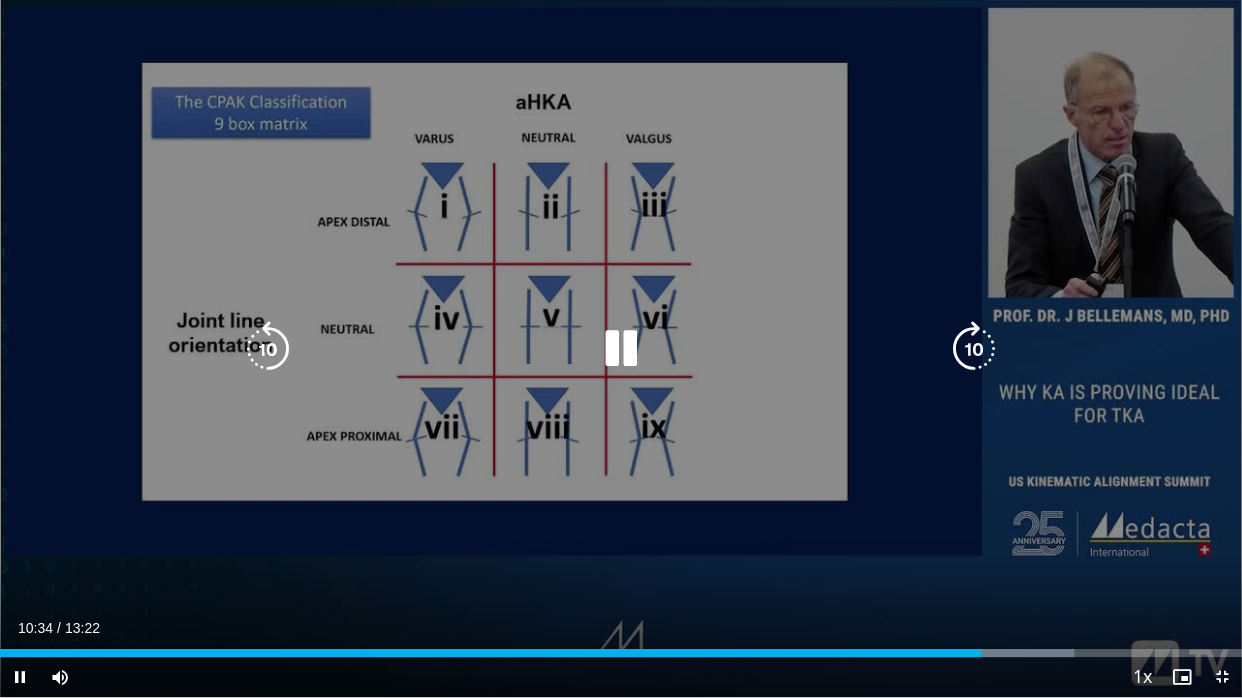 click at bounding box center [268, 349] 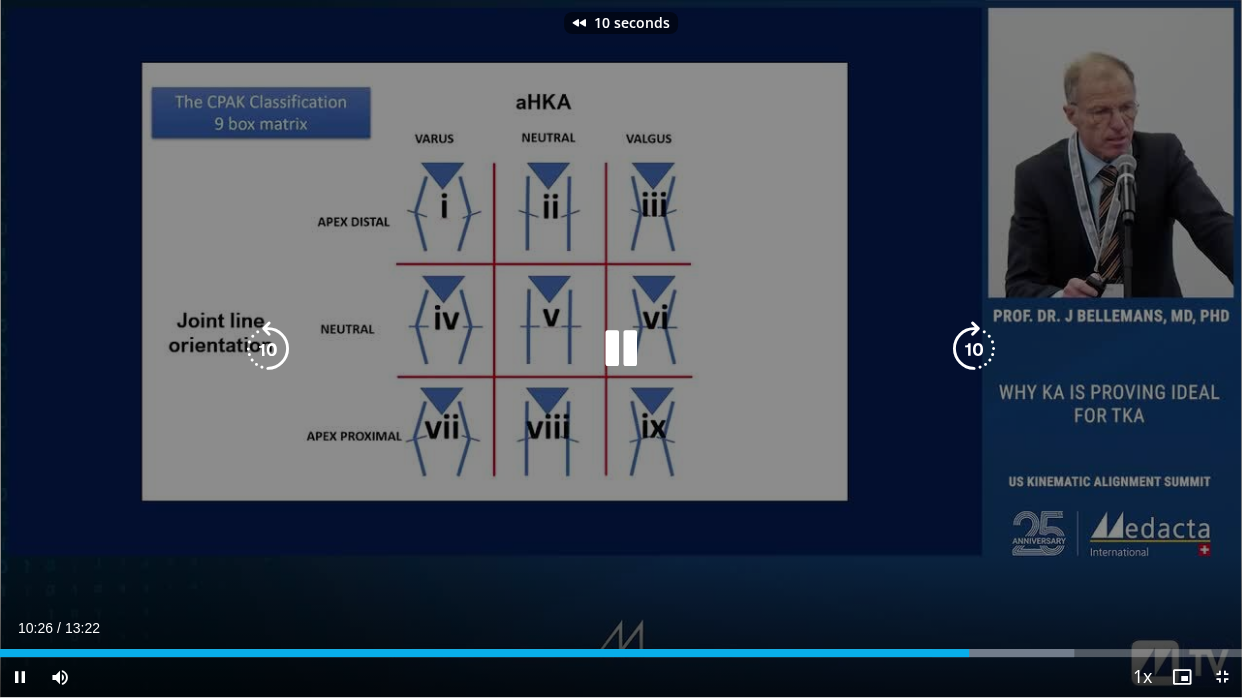 click at bounding box center (621, 349) 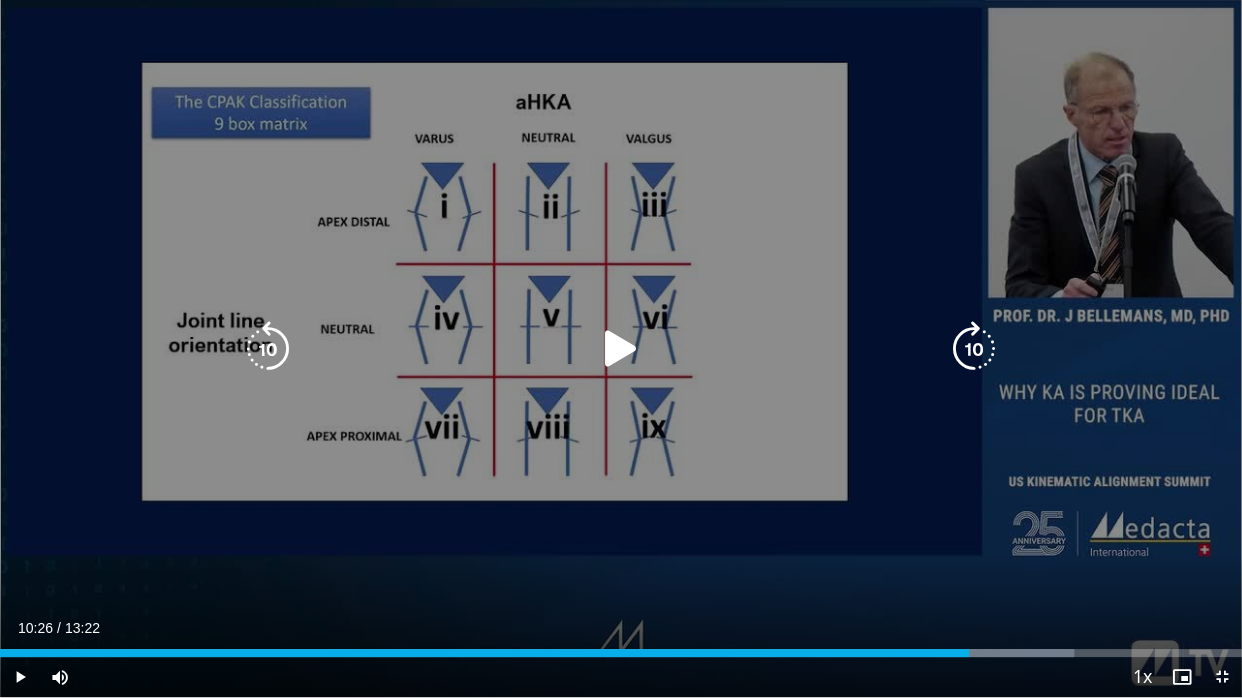 click at bounding box center [621, 349] 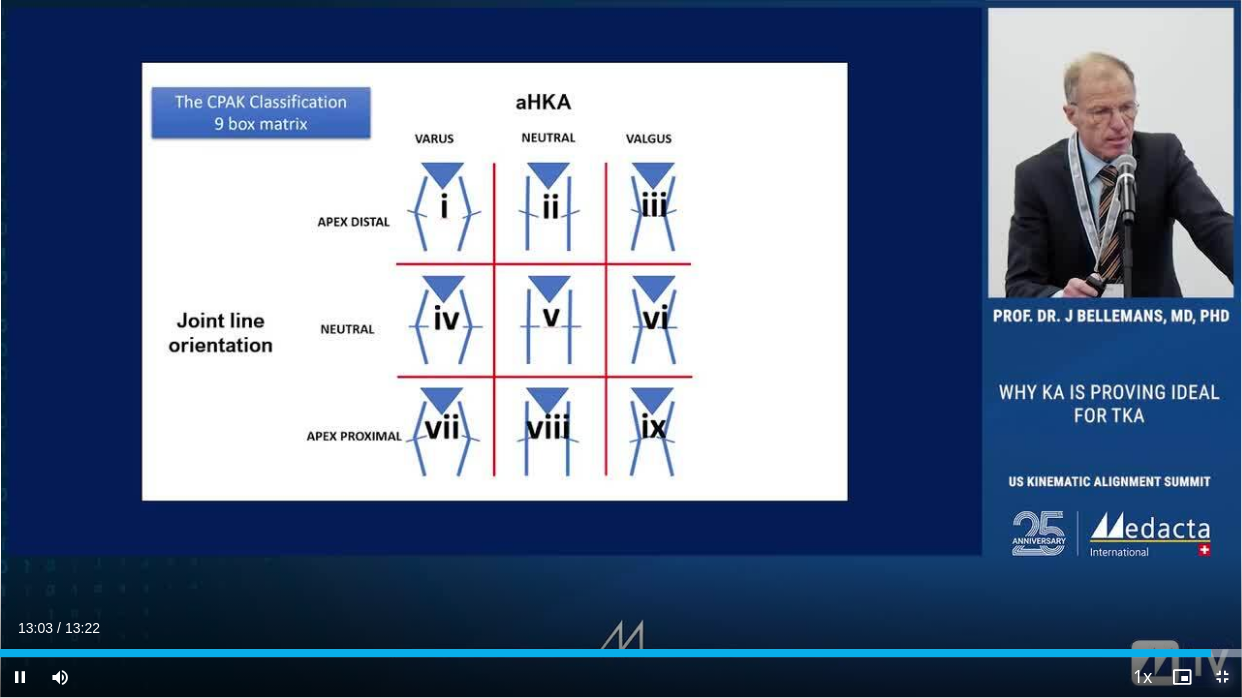 click at bounding box center (1222, 677) 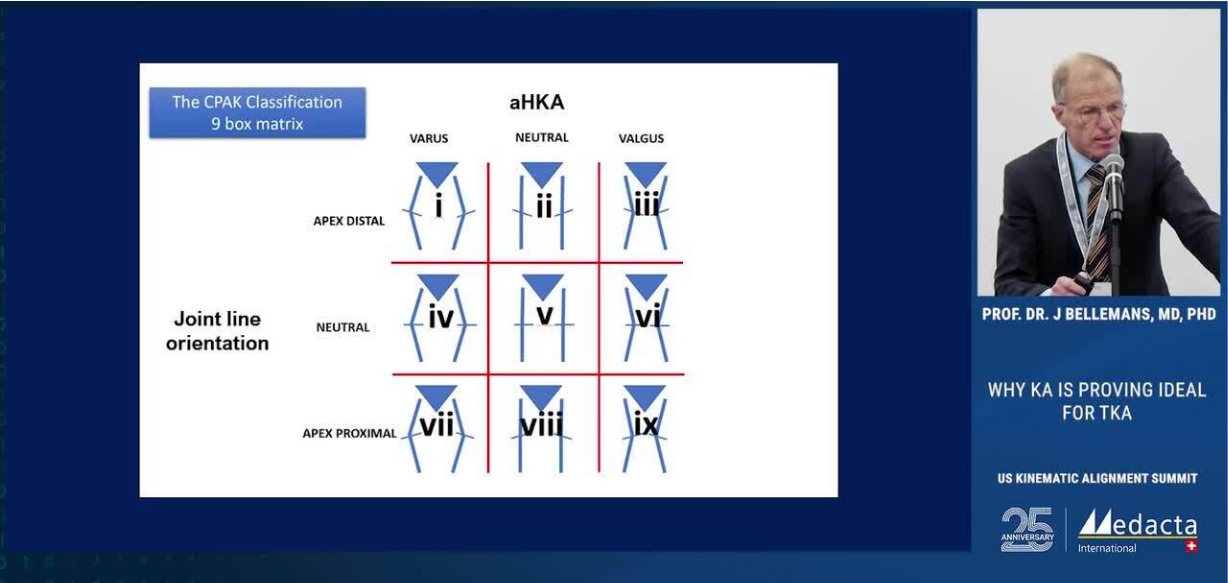 scroll, scrollTop: 0, scrollLeft: 0, axis: both 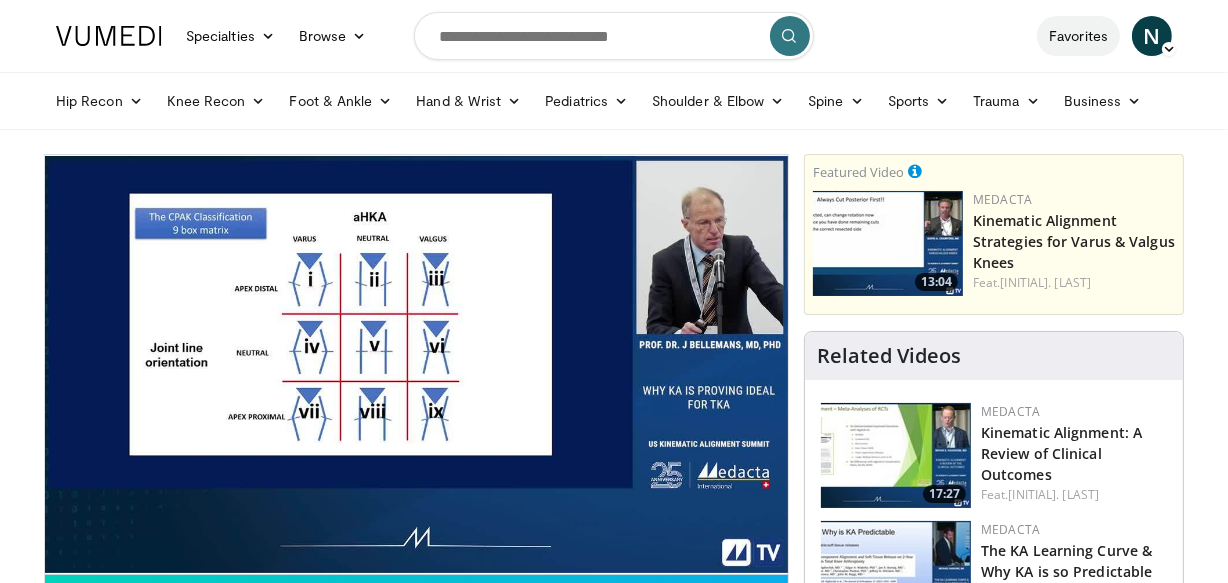 click on "Favorites" at bounding box center (1078, 36) 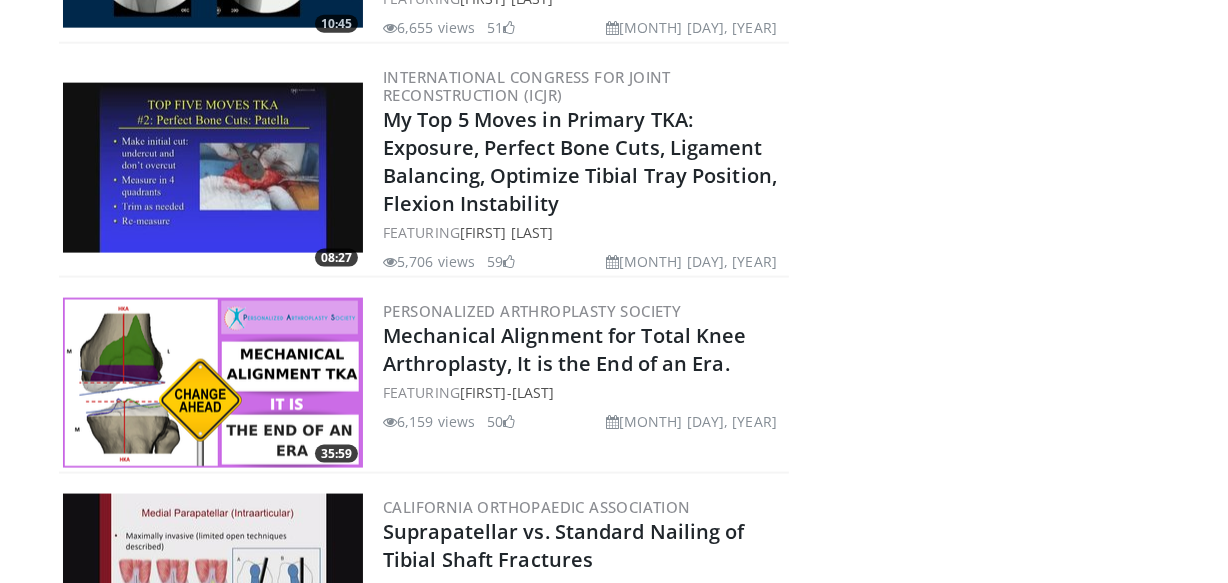 scroll, scrollTop: 2463, scrollLeft: 0, axis: vertical 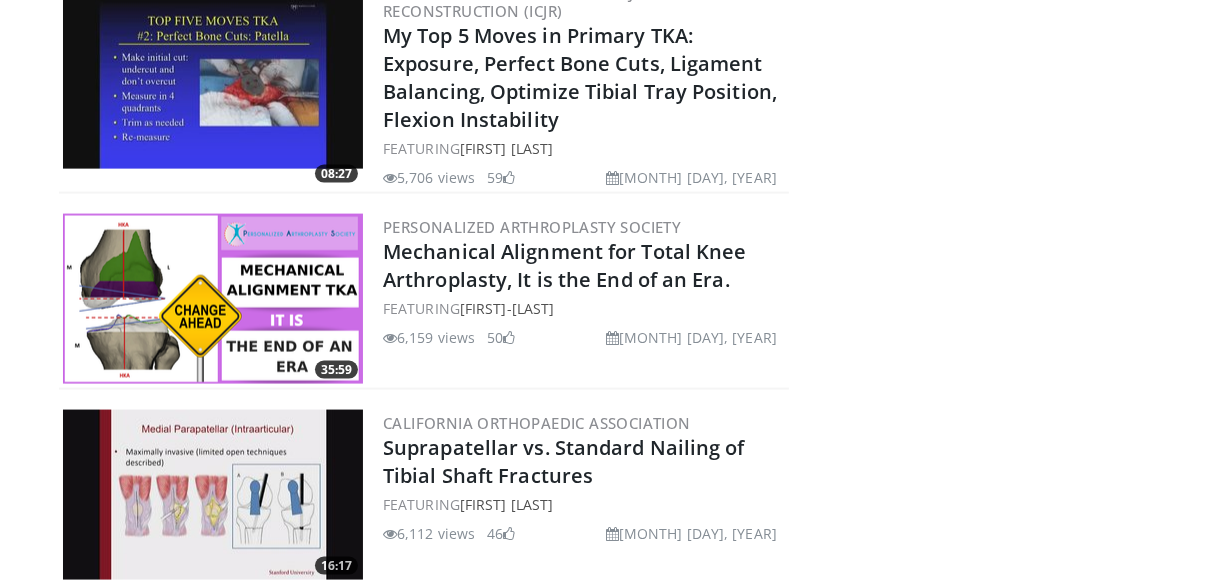 click at bounding box center [213, 299] 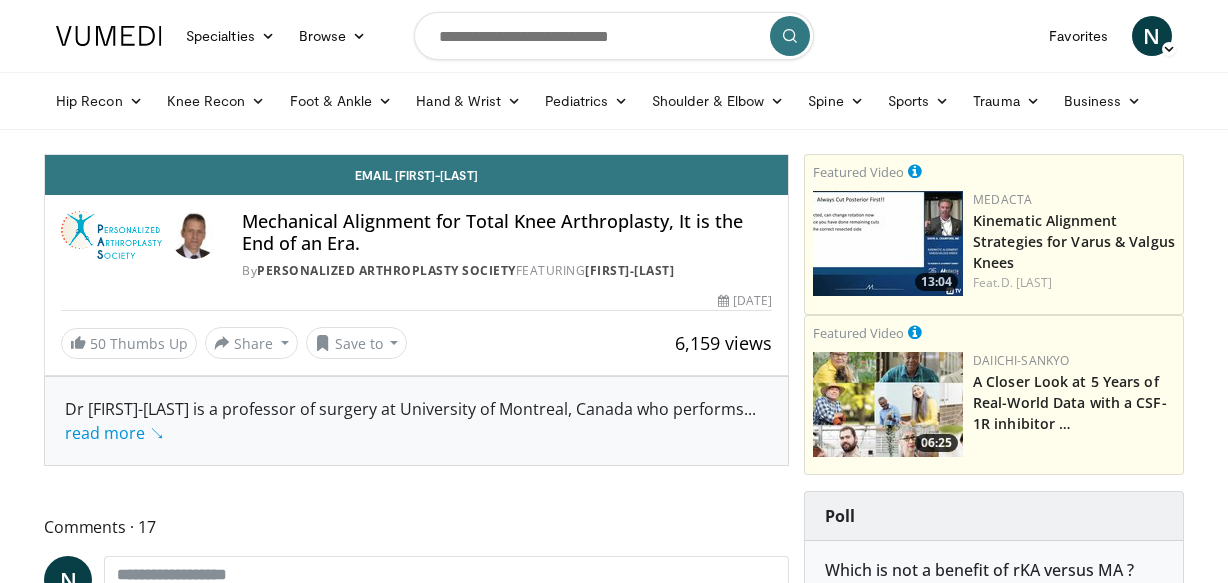 scroll, scrollTop: 0, scrollLeft: 0, axis: both 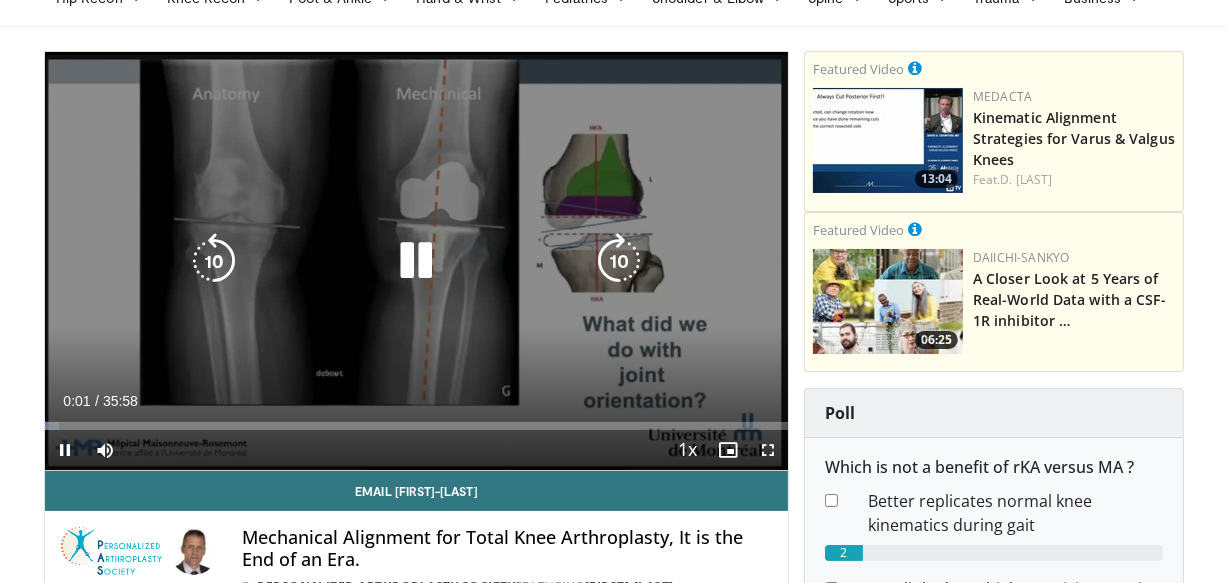 click at bounding box center [619, 261] 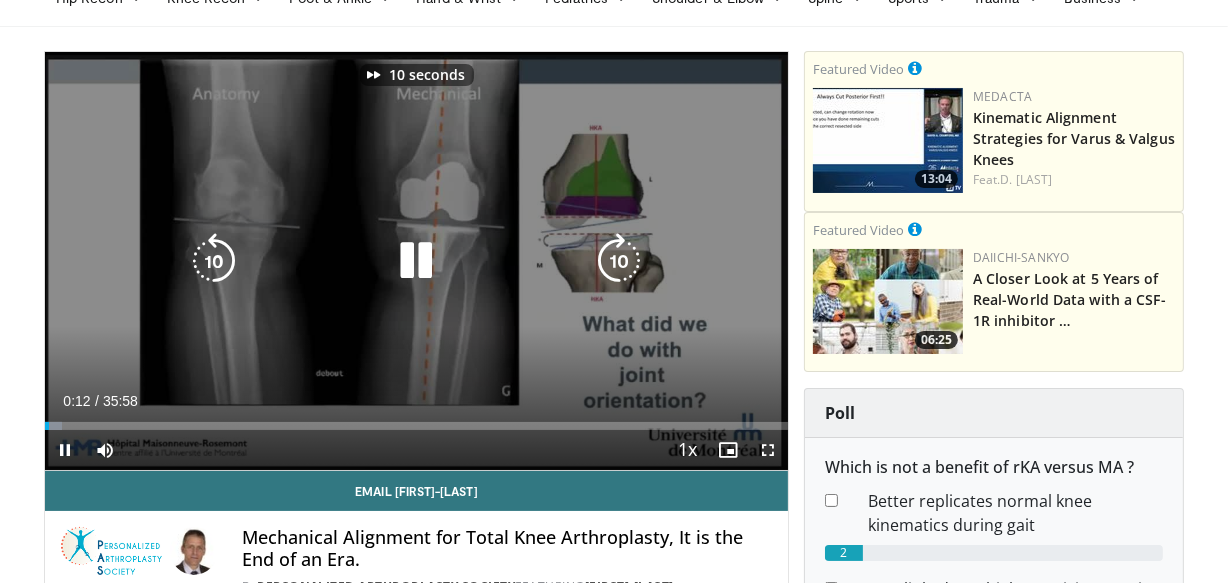 click at bounding box center (619, 261) 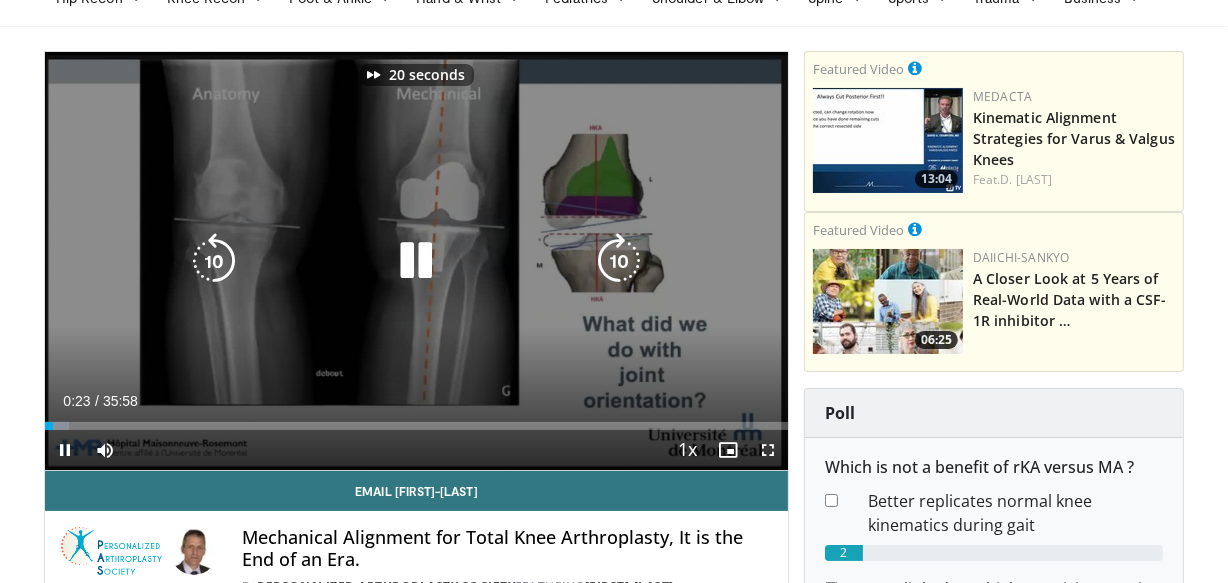 click at bounding box center (619, 261) 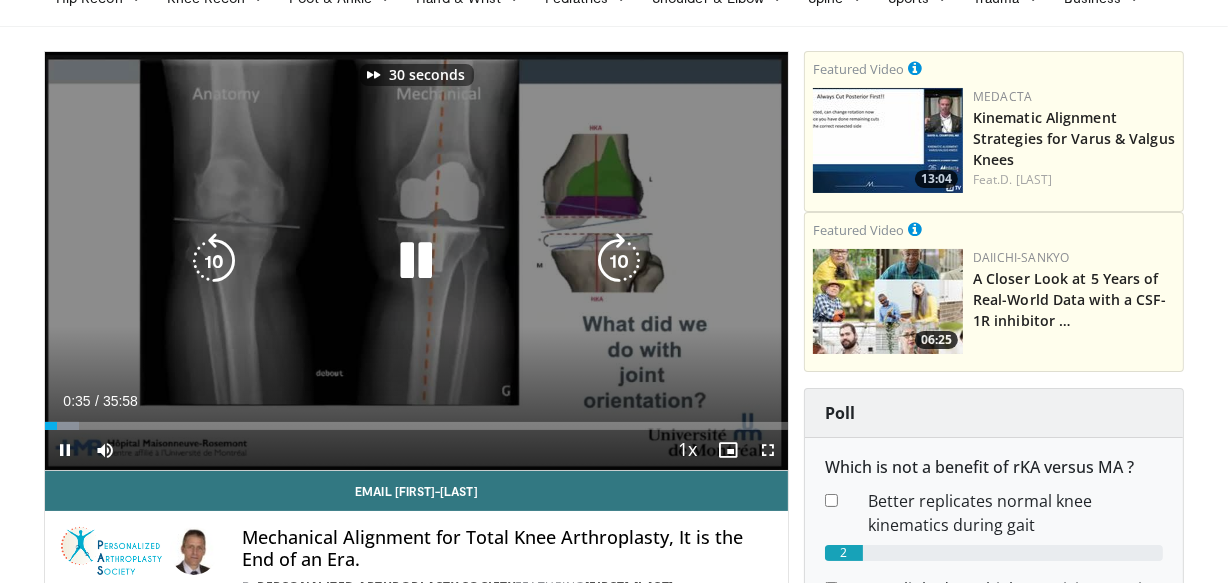 click at bounding box center [619, 261] 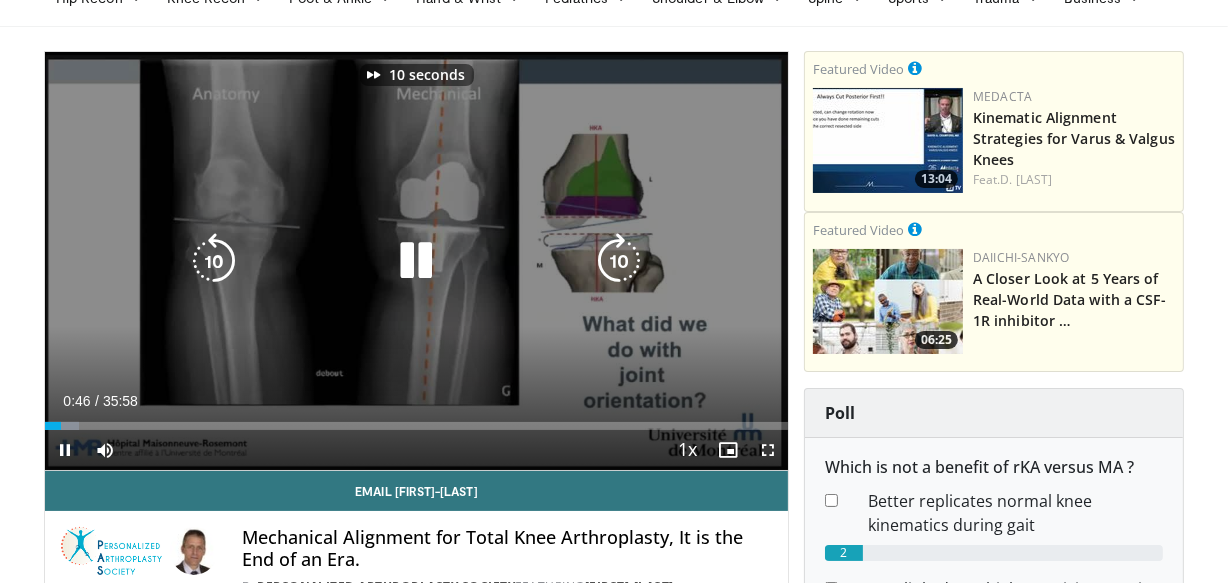 click at bounding box center [619, 261] 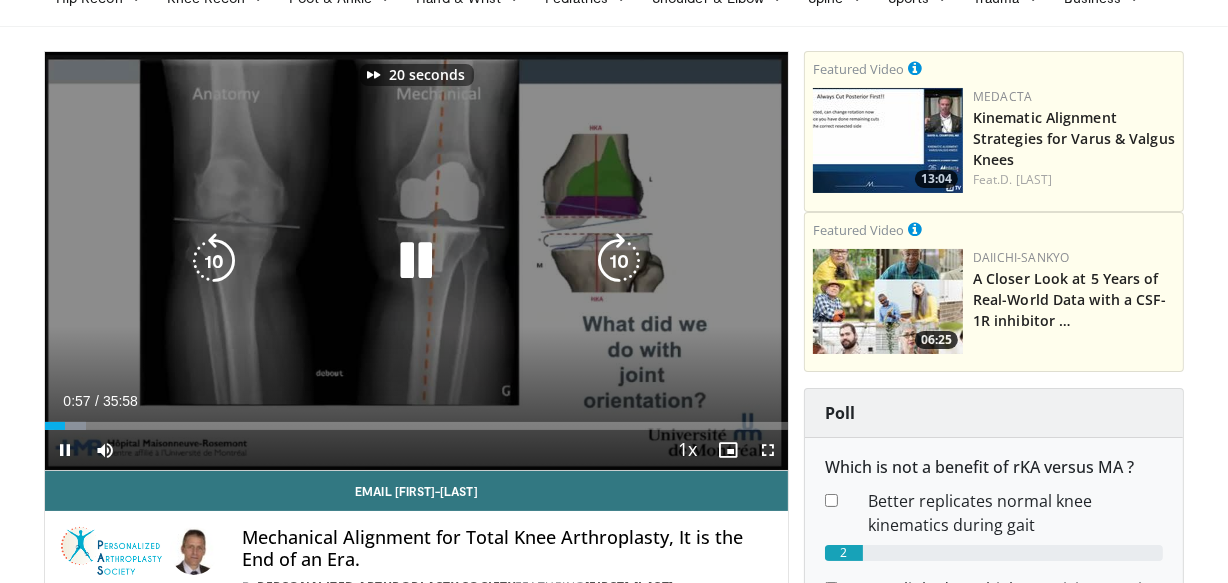 click at bounding box center (619, 261) 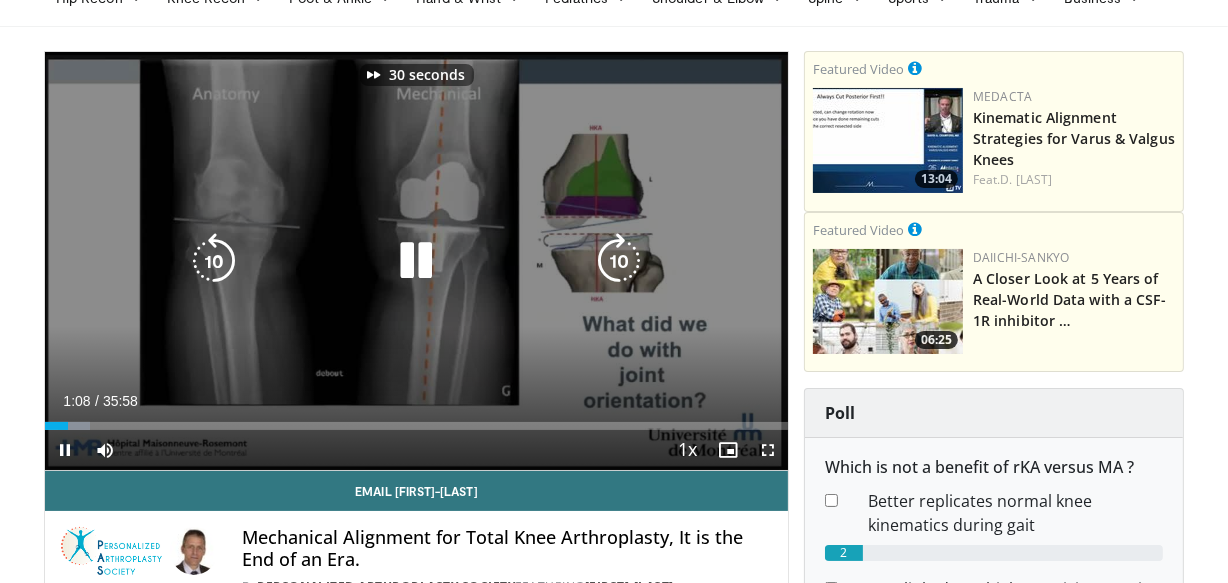click at bounding box center (619, 261) 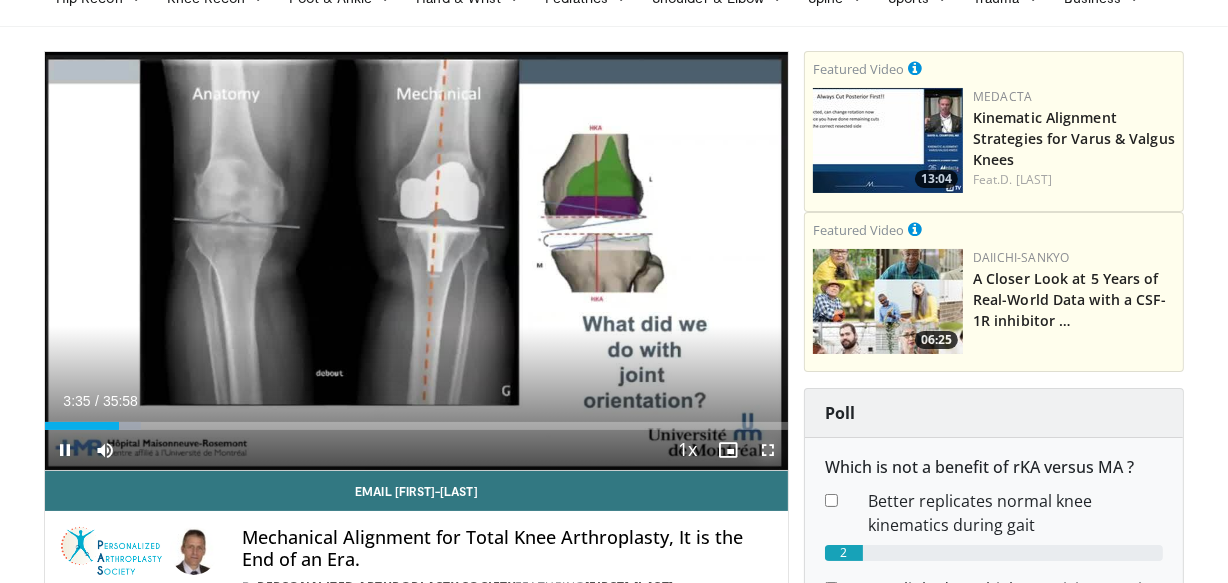 click at bounding box center (768, 450) 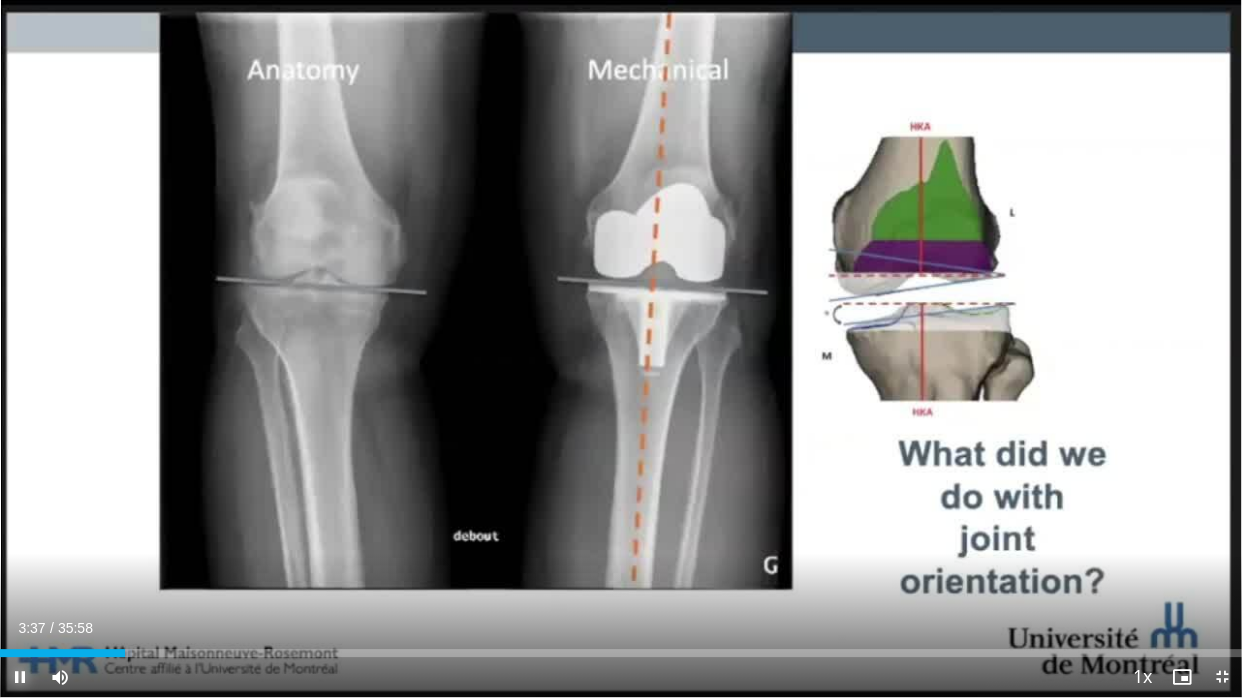 click at bounding box center (20, 677) 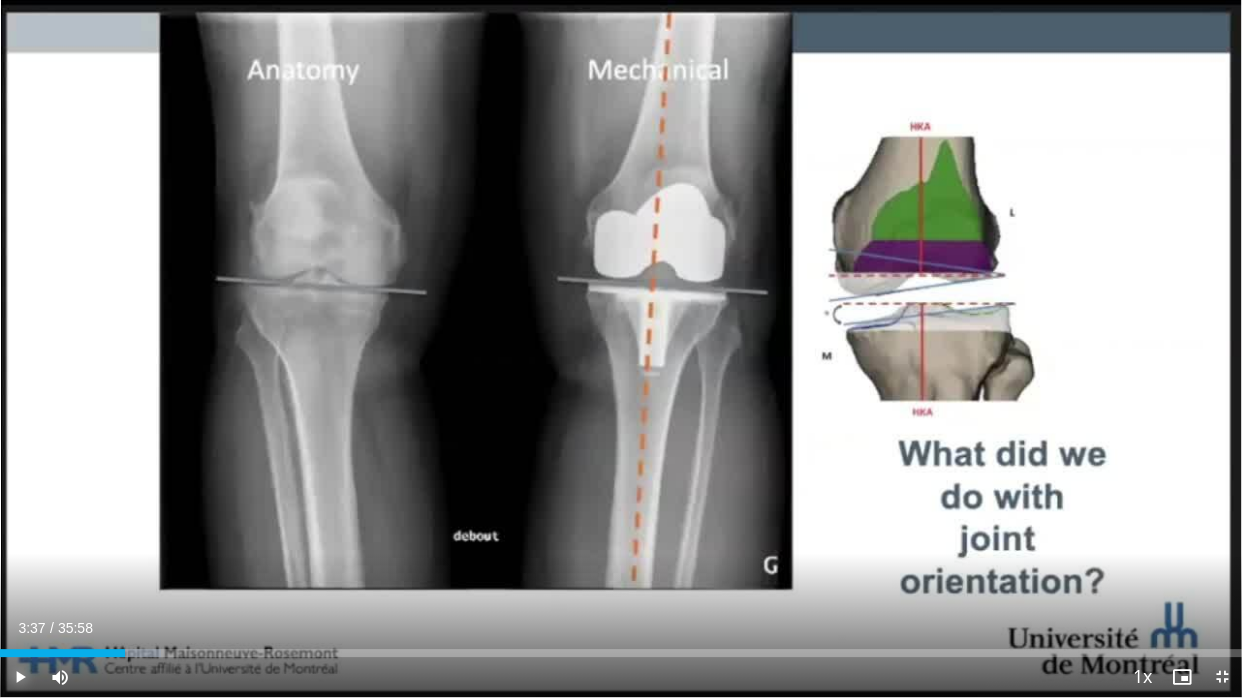 click at bounding box center (20, 677) 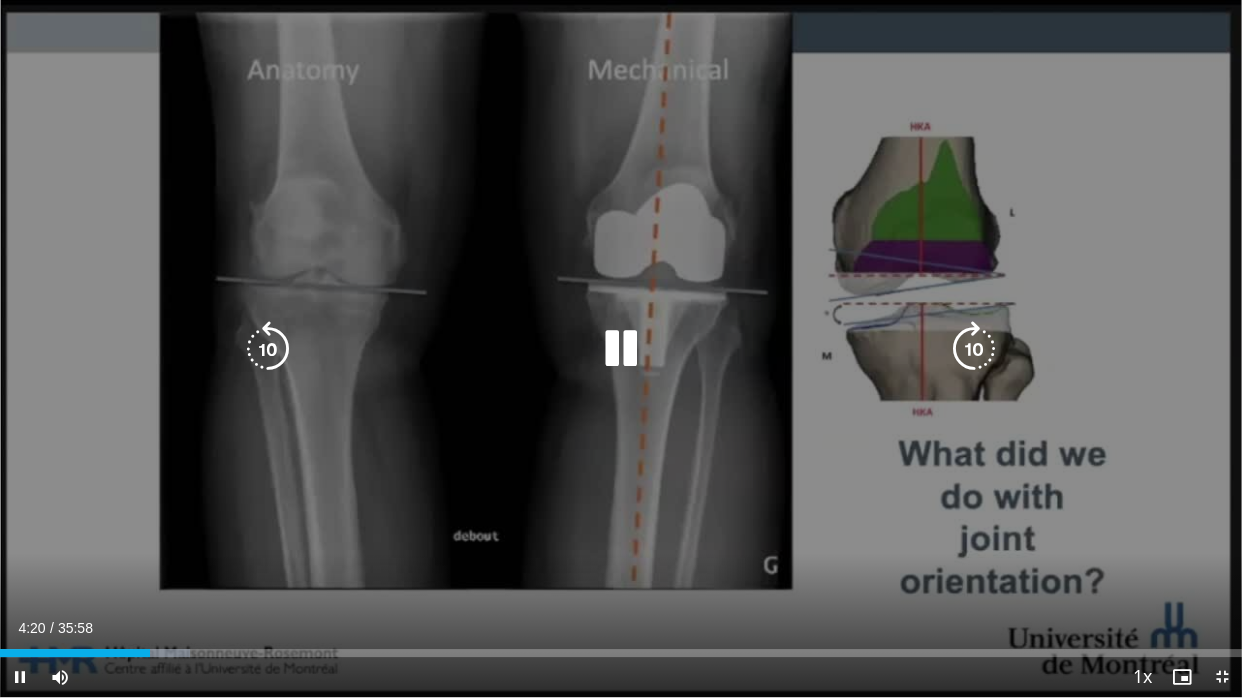 click at bounding box center [268, 349] 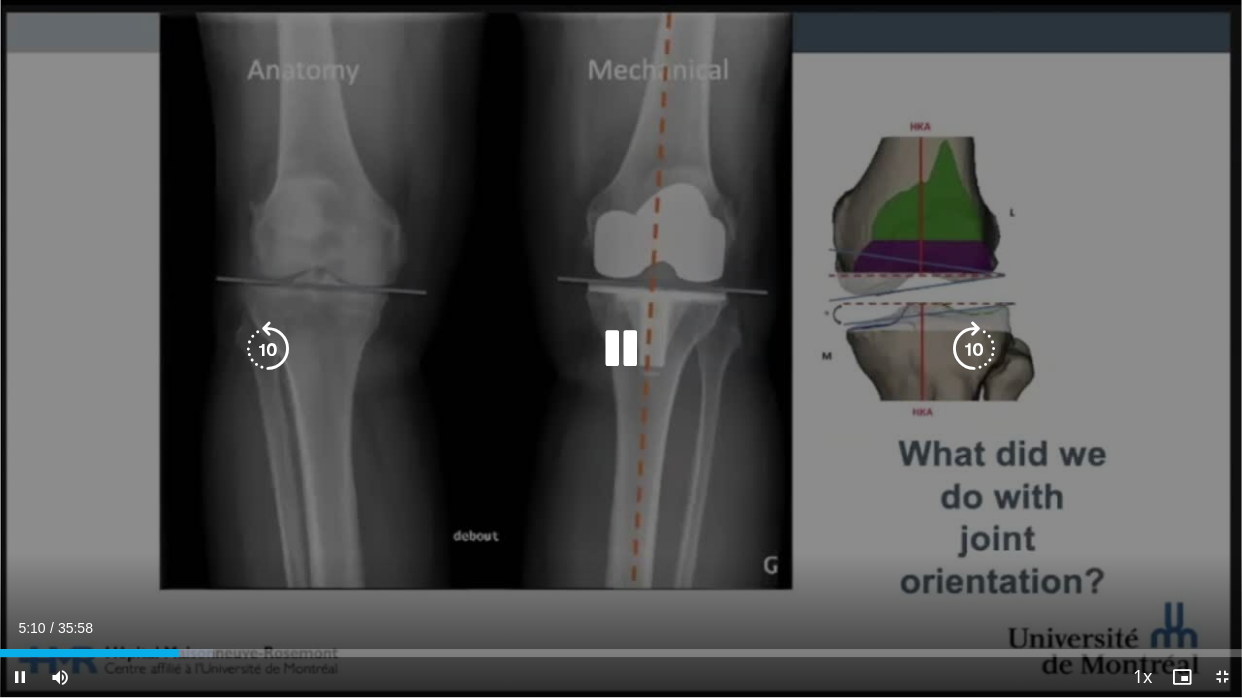 click at bounding box center [974, 349] 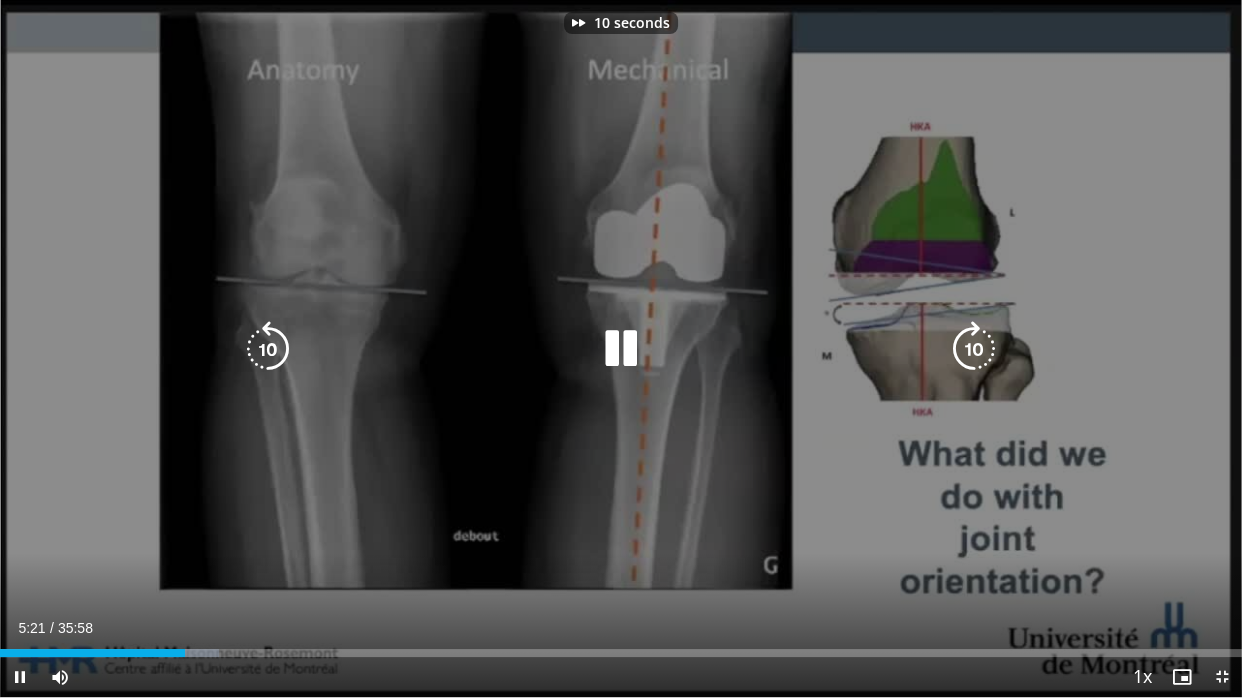 click at bounding box center [974, 349] 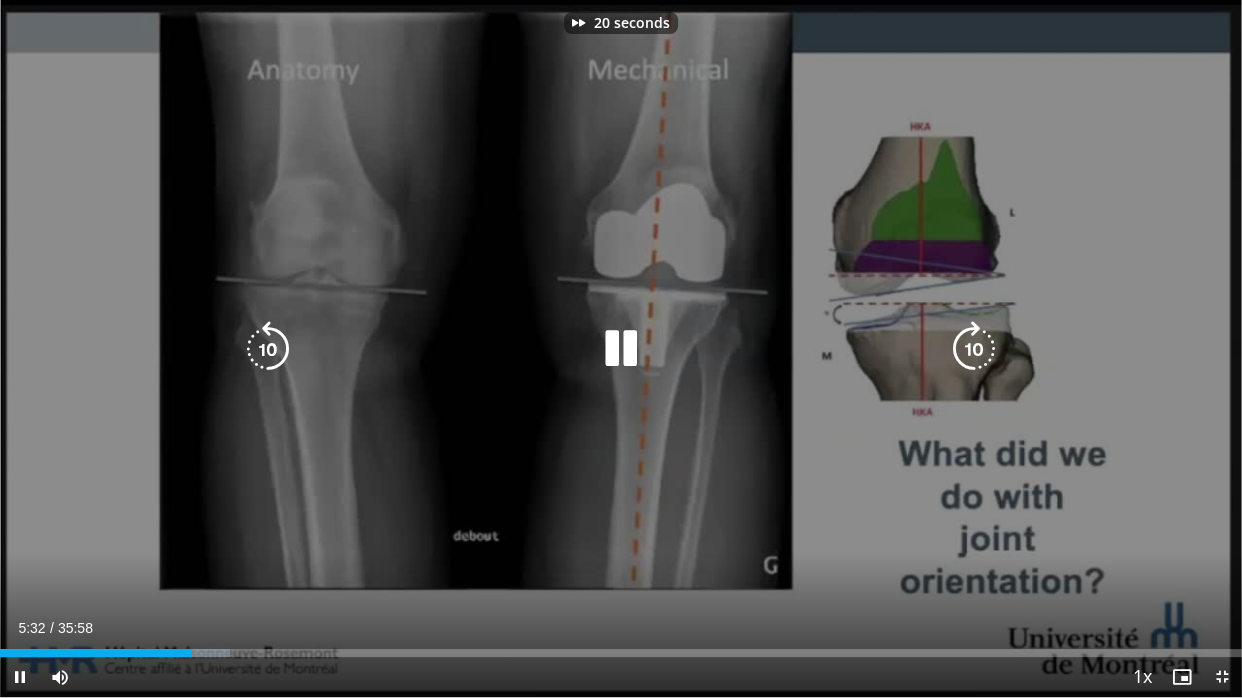 click at bounding box center (974, 349) 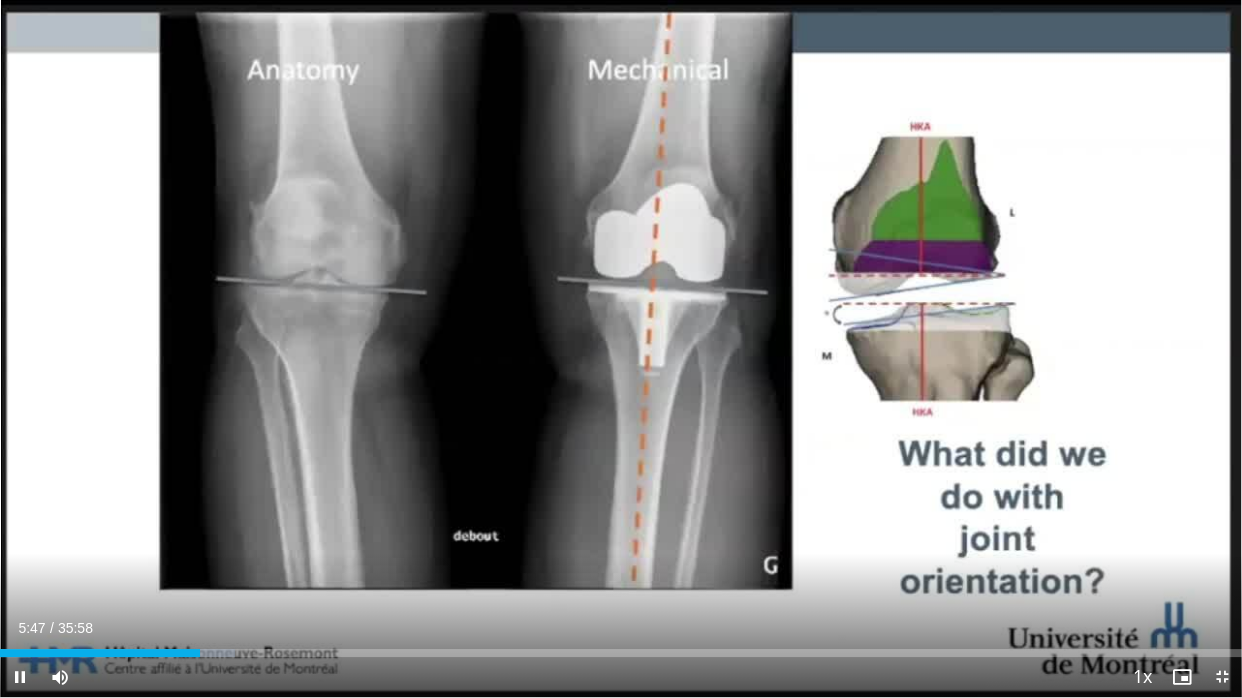 click on "30 seconds
Tap to unmute" at bounding box center [621, 348] 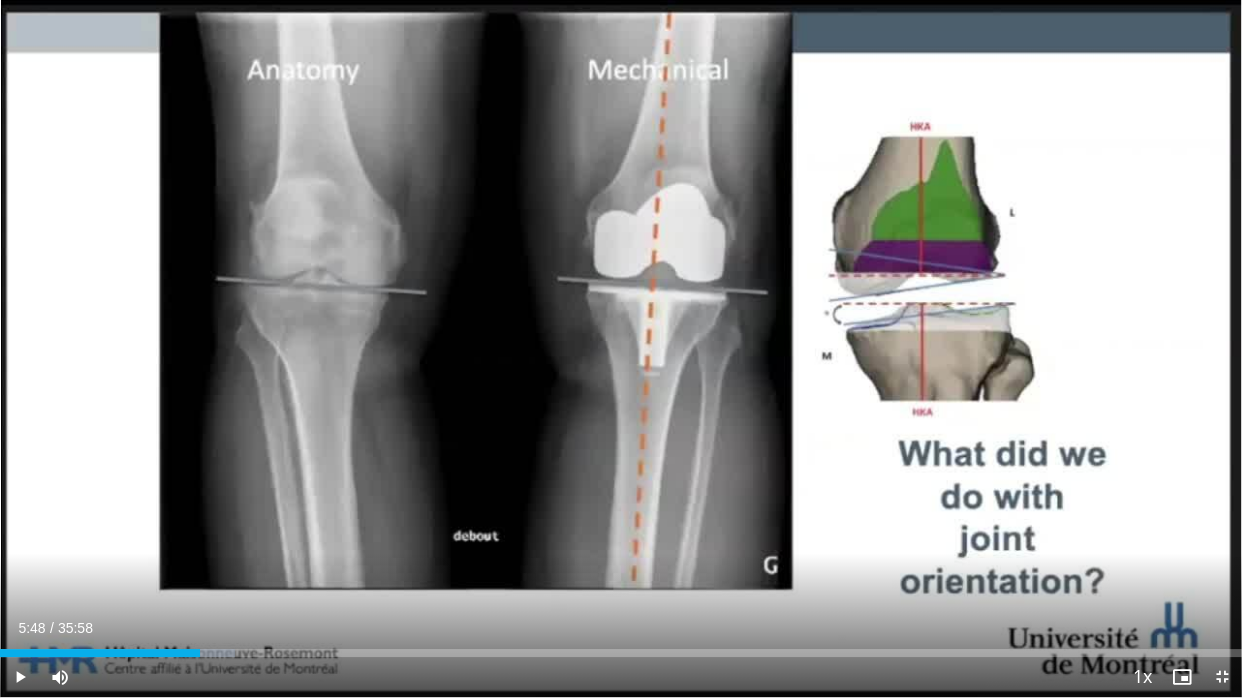 click on "30 seconds
Tap to unmute" at bounding box center [621, 348] 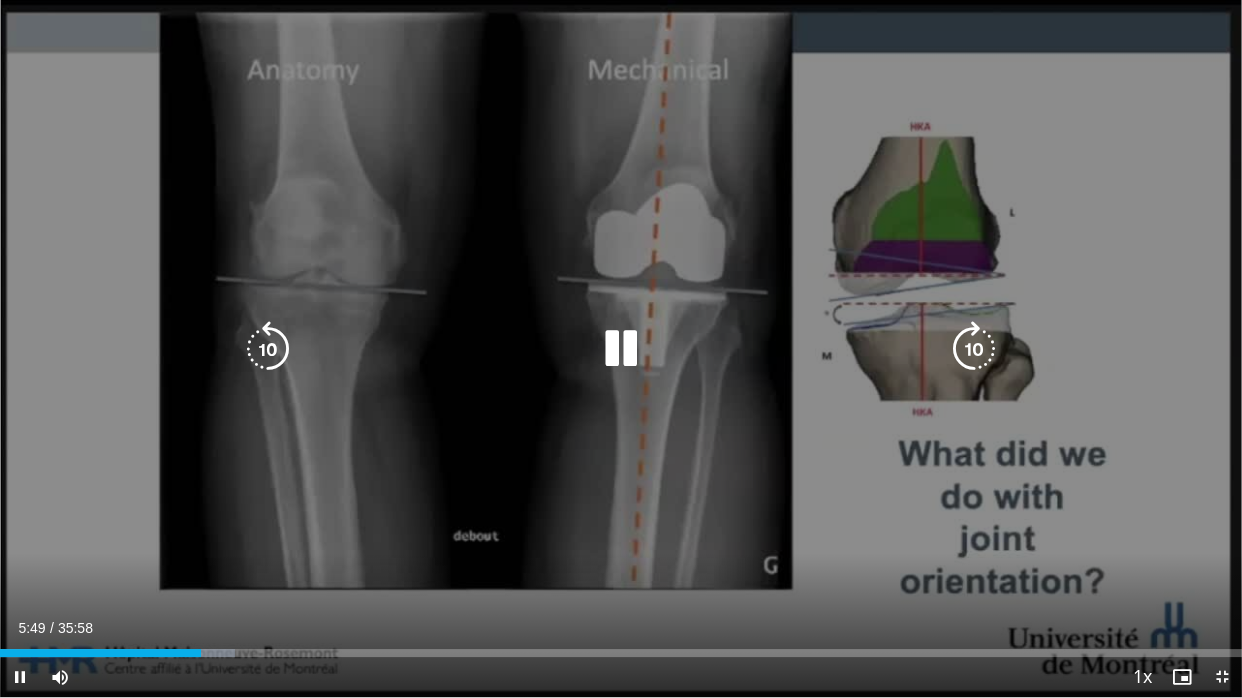click at bounding box center (974, 349) 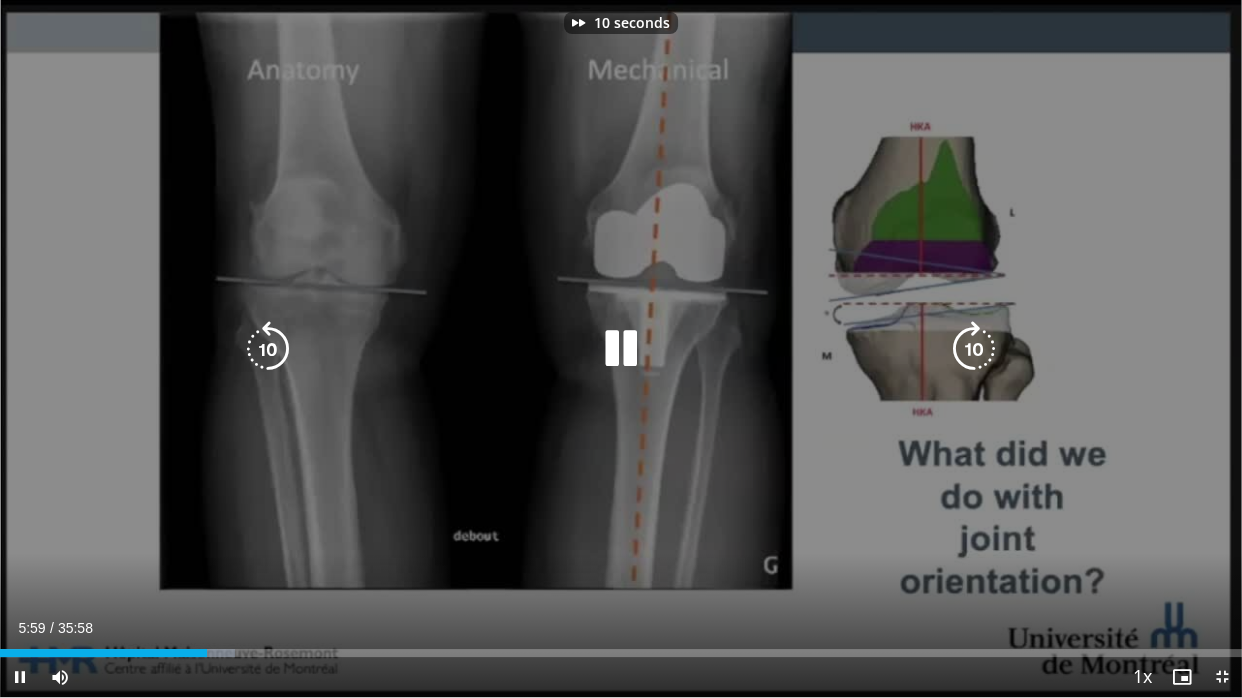 click at bounding box center (974, 349) 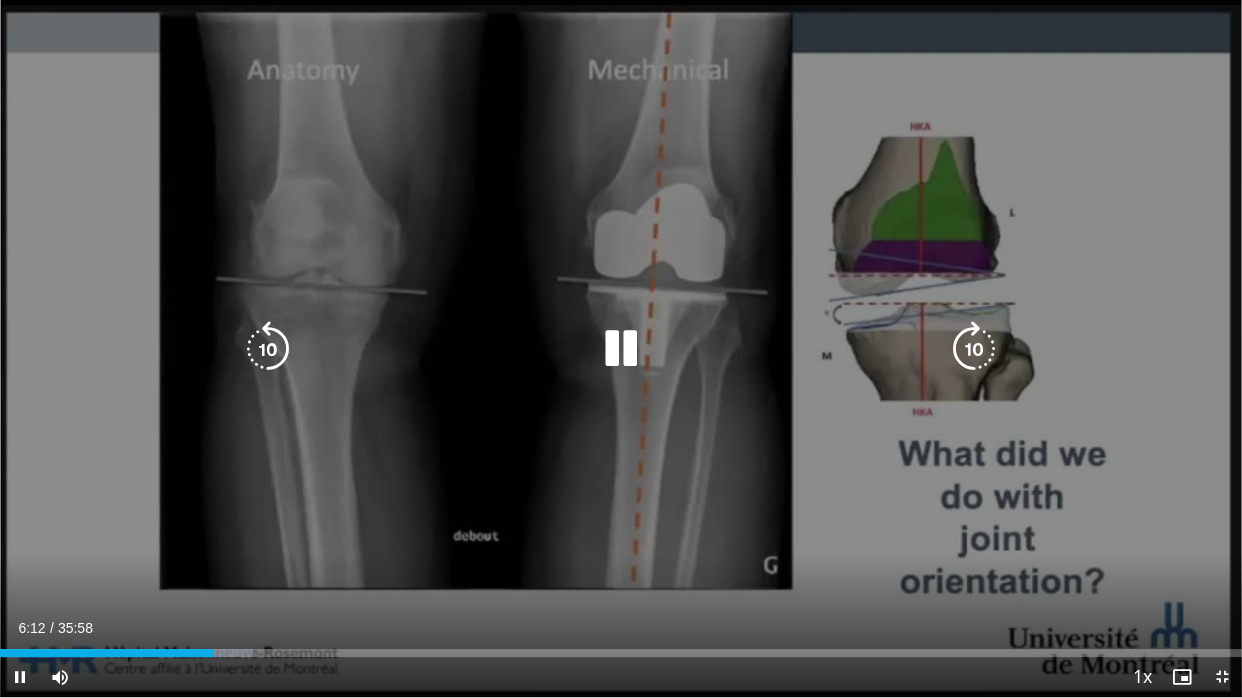 click at bounding box center [974, 349] 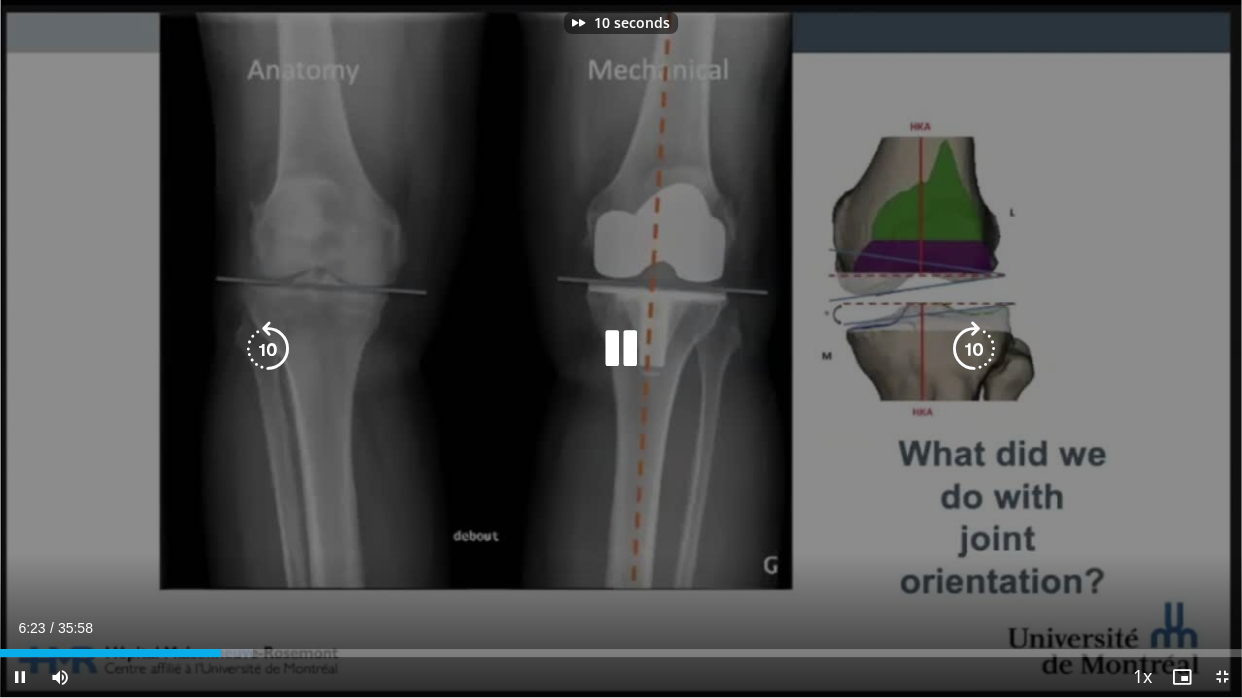 click at bounding box center (974, 349) 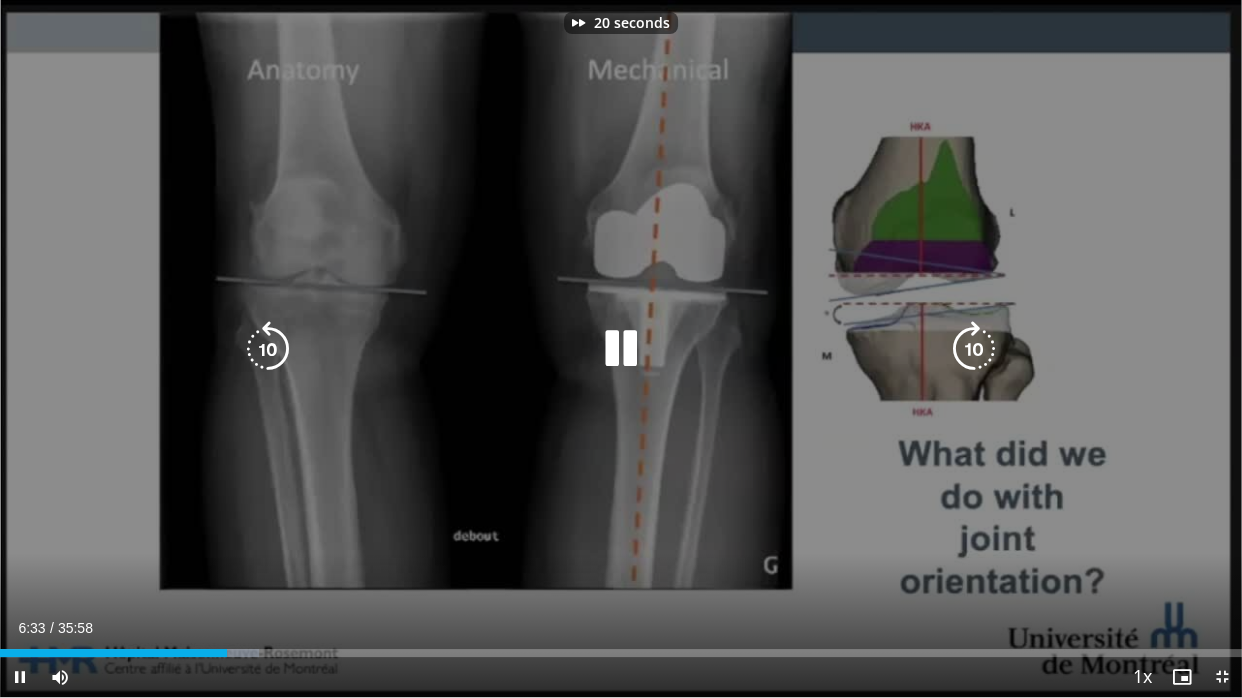 click at bounding box center [974, 349] 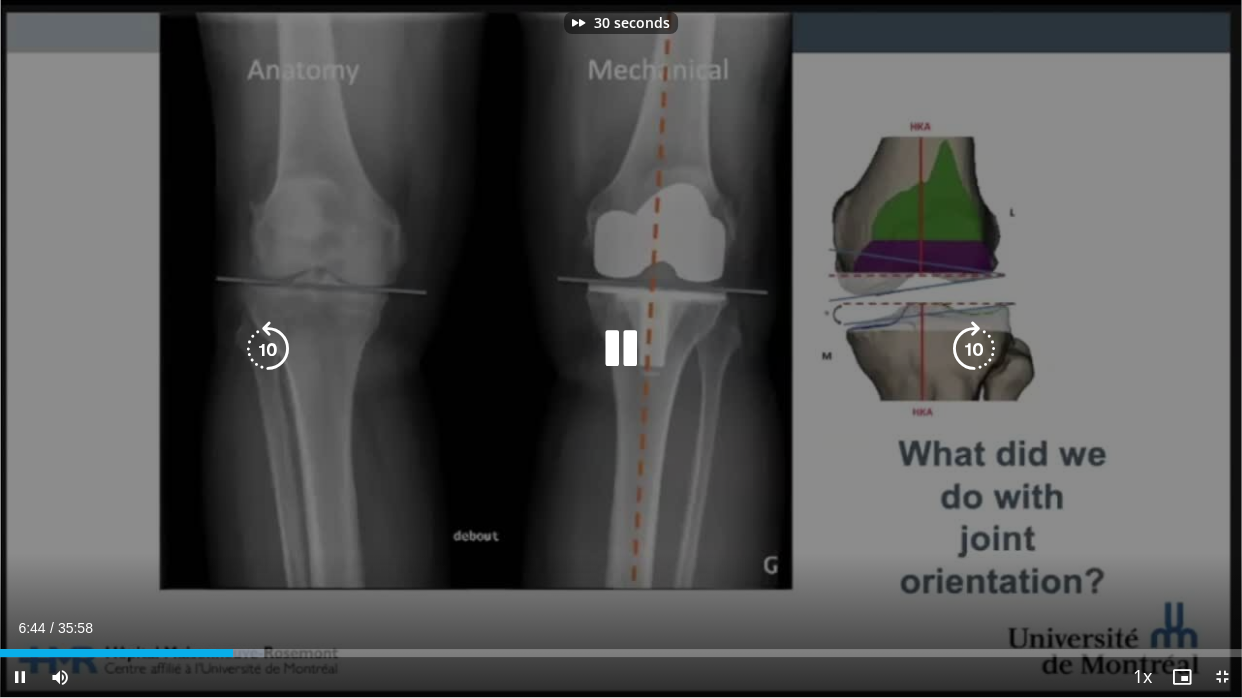 click at bounding box center (974, 349) 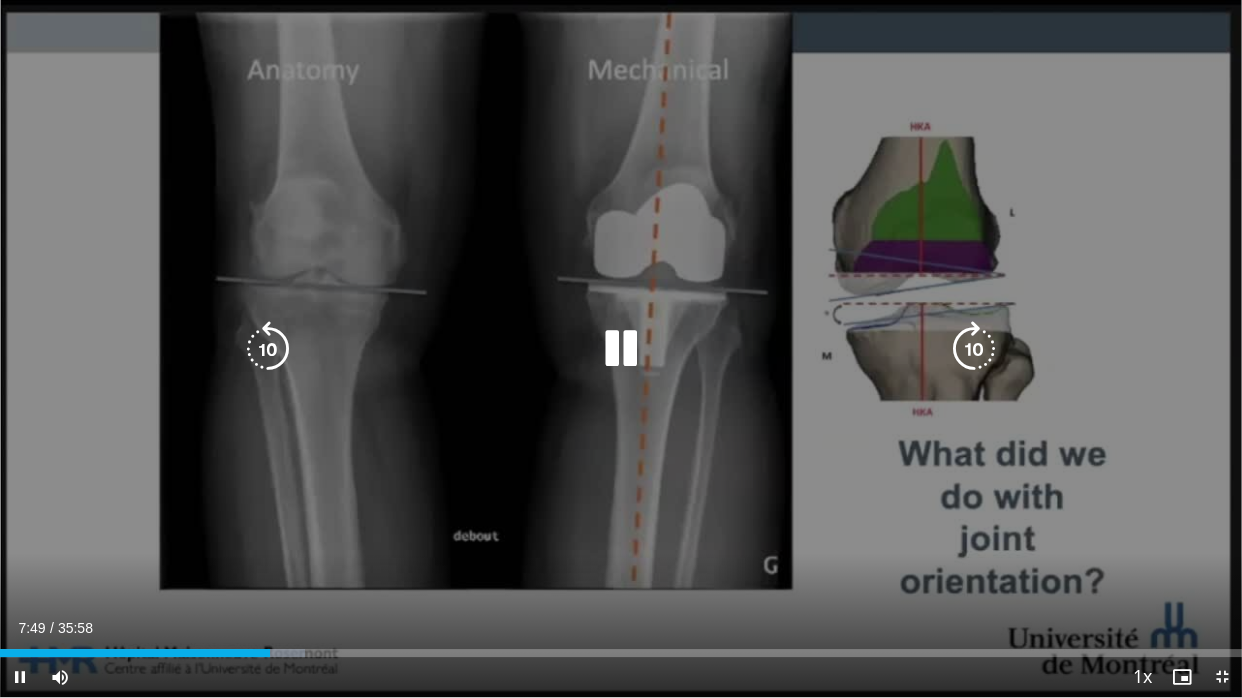 click at bounding box center [974, 349] 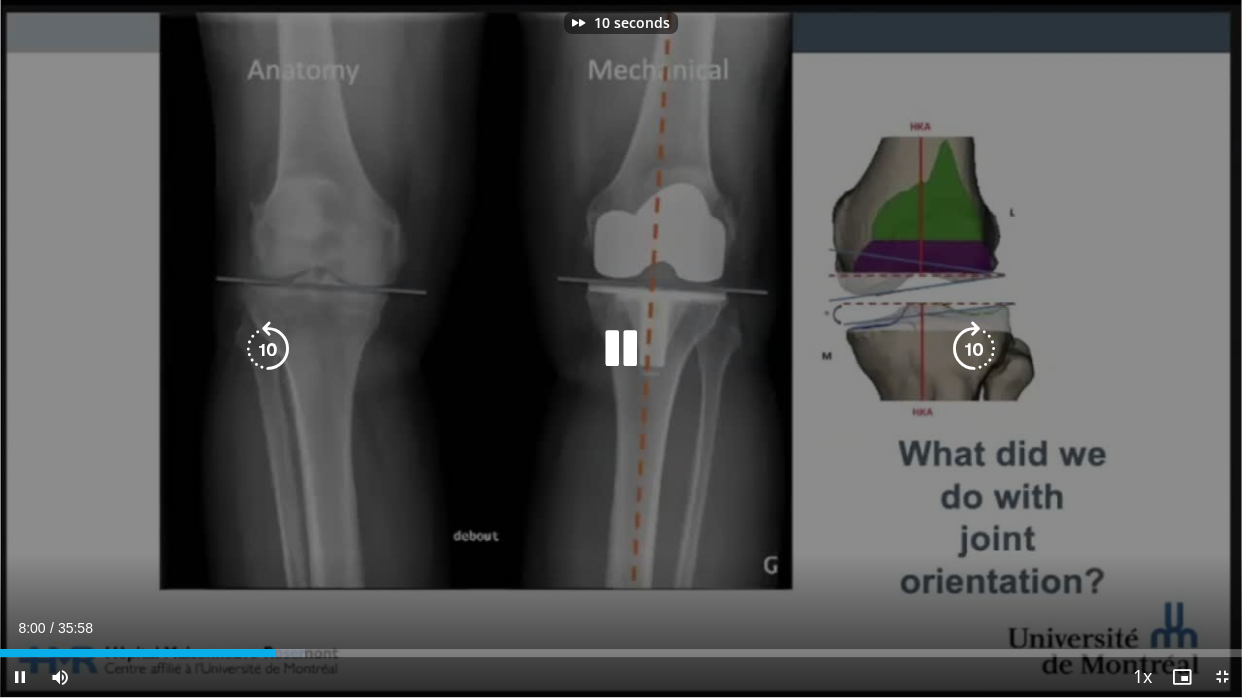 click at bounding box center (974, 349) 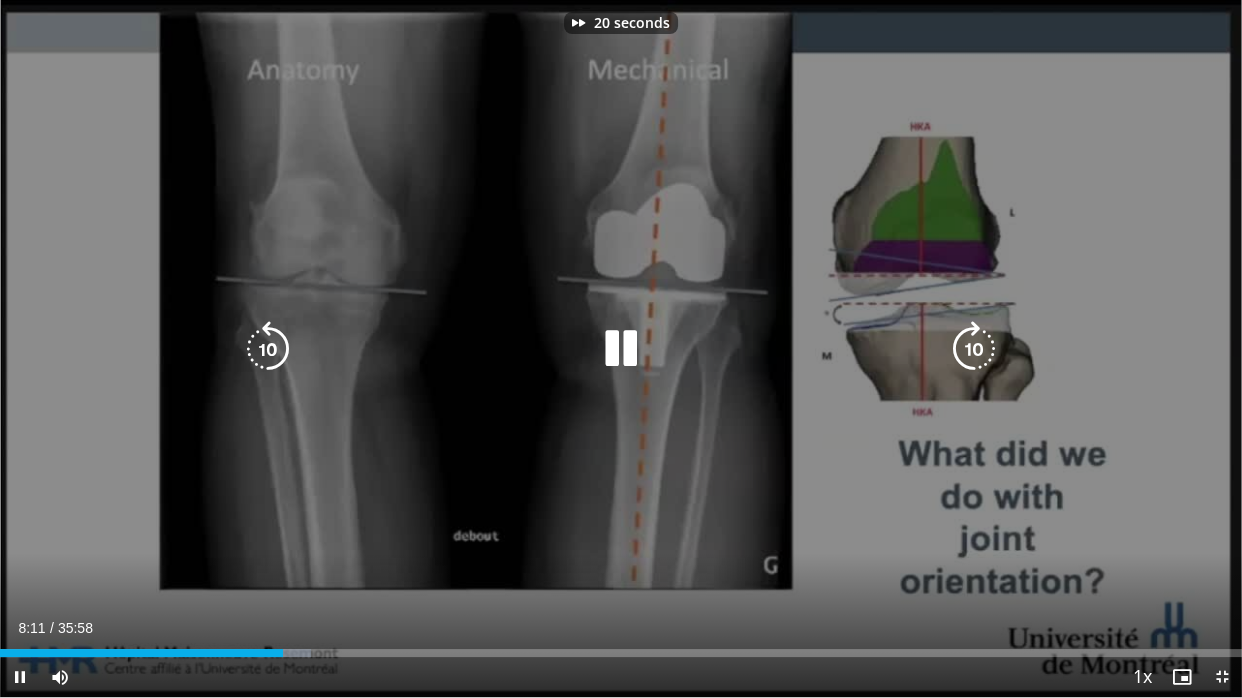 click at bounding box center (974, 349) 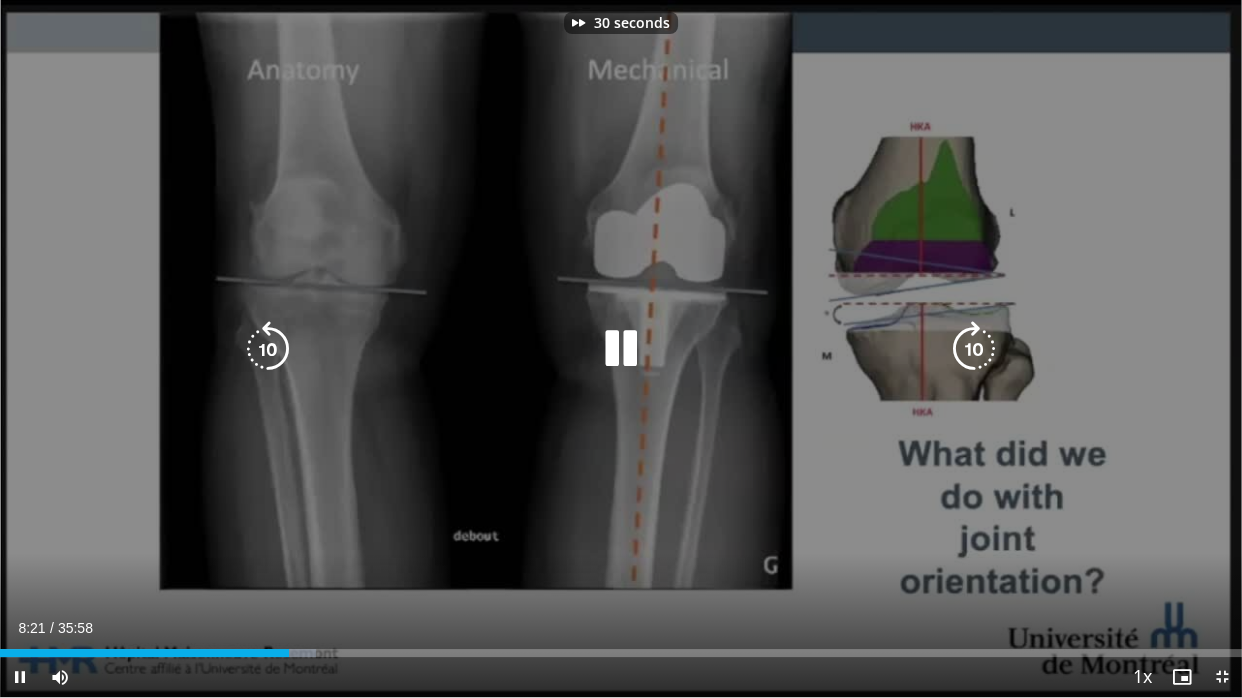 click at bounding box center (974, 349) 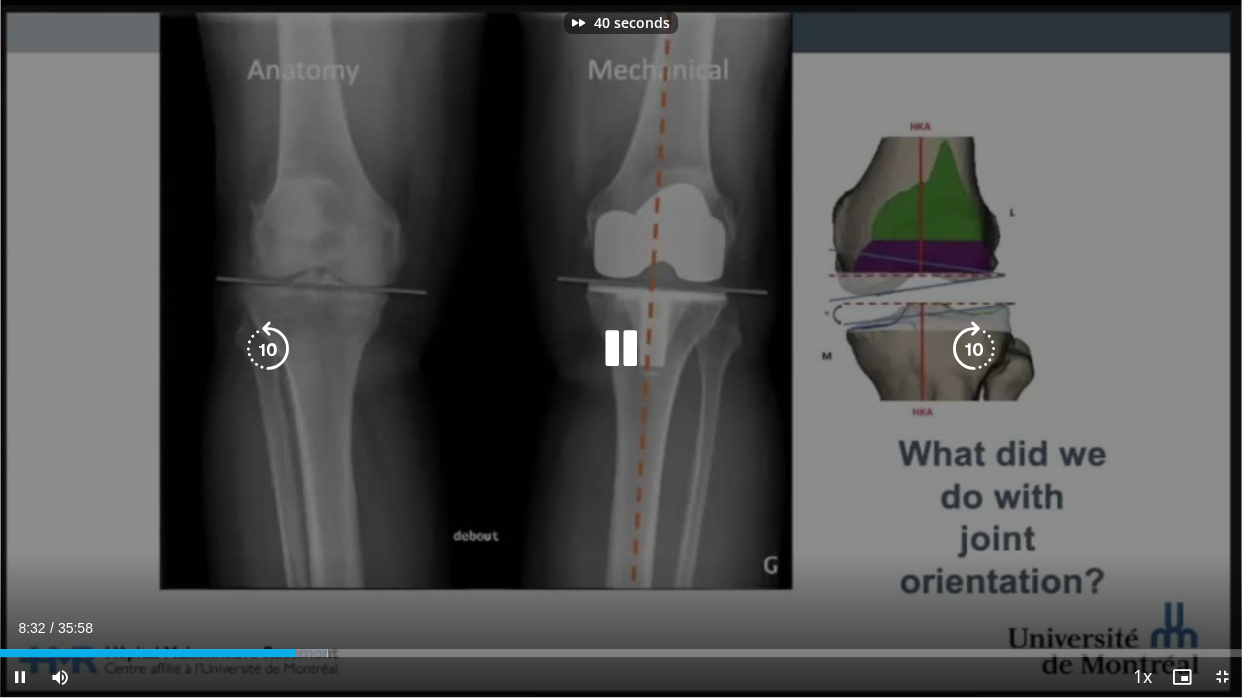 click at bounding box center (974, 349) 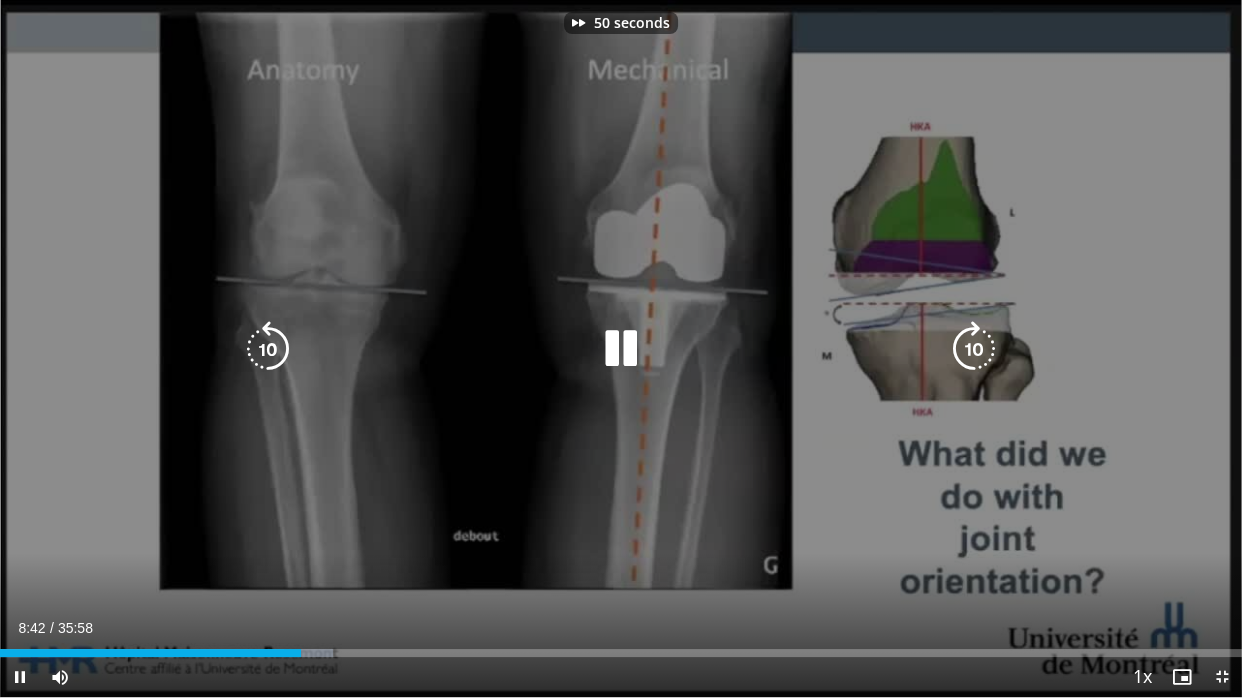 click at bounding box center (974, 349) 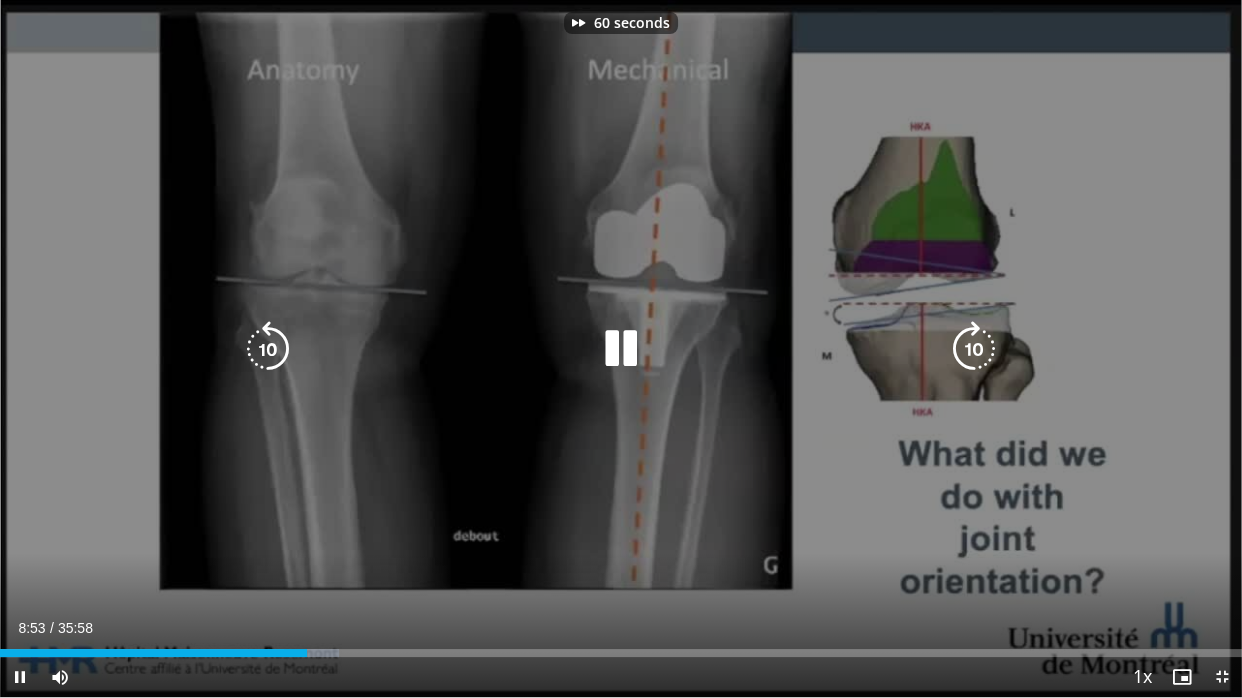 click at bounding box center (974, 349) 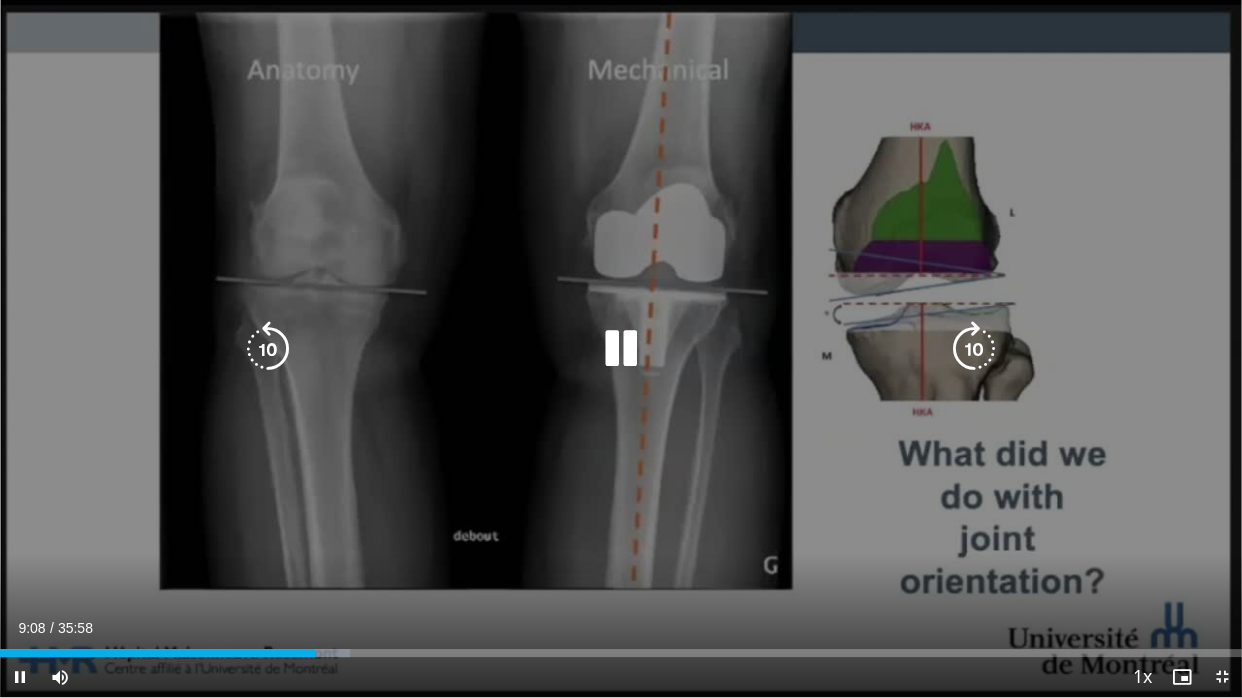 click at bounding box center [974, 349] 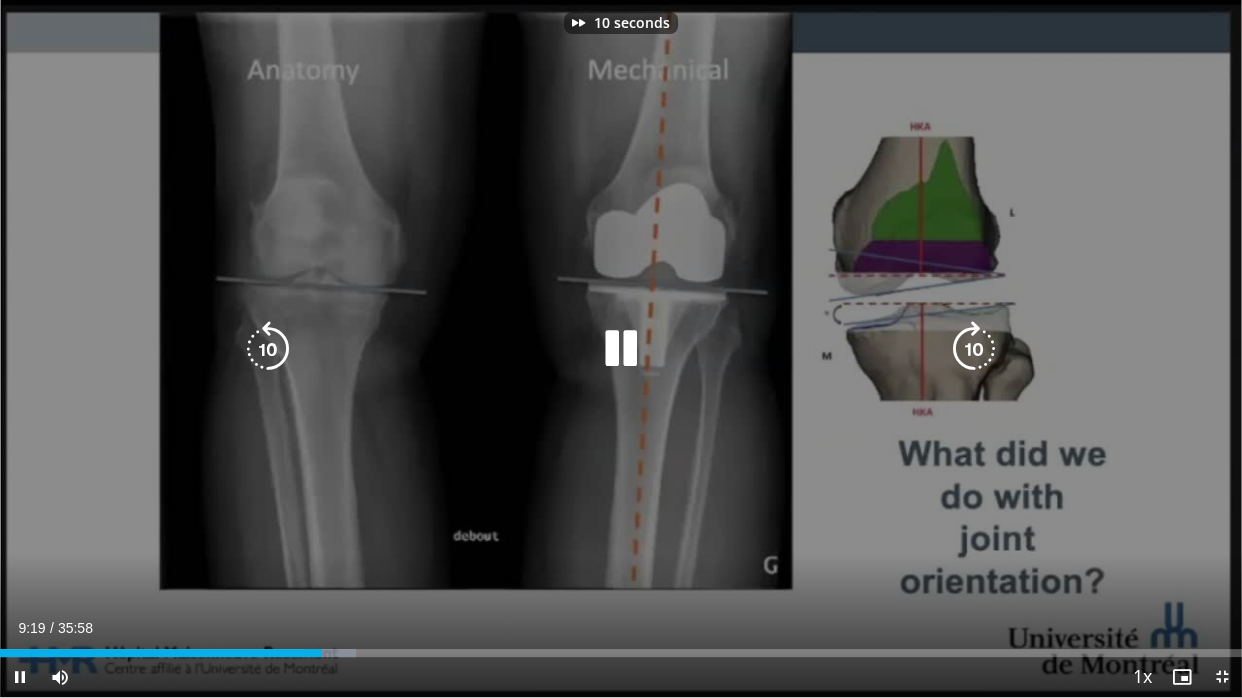 click at bounding box center (974, 349) 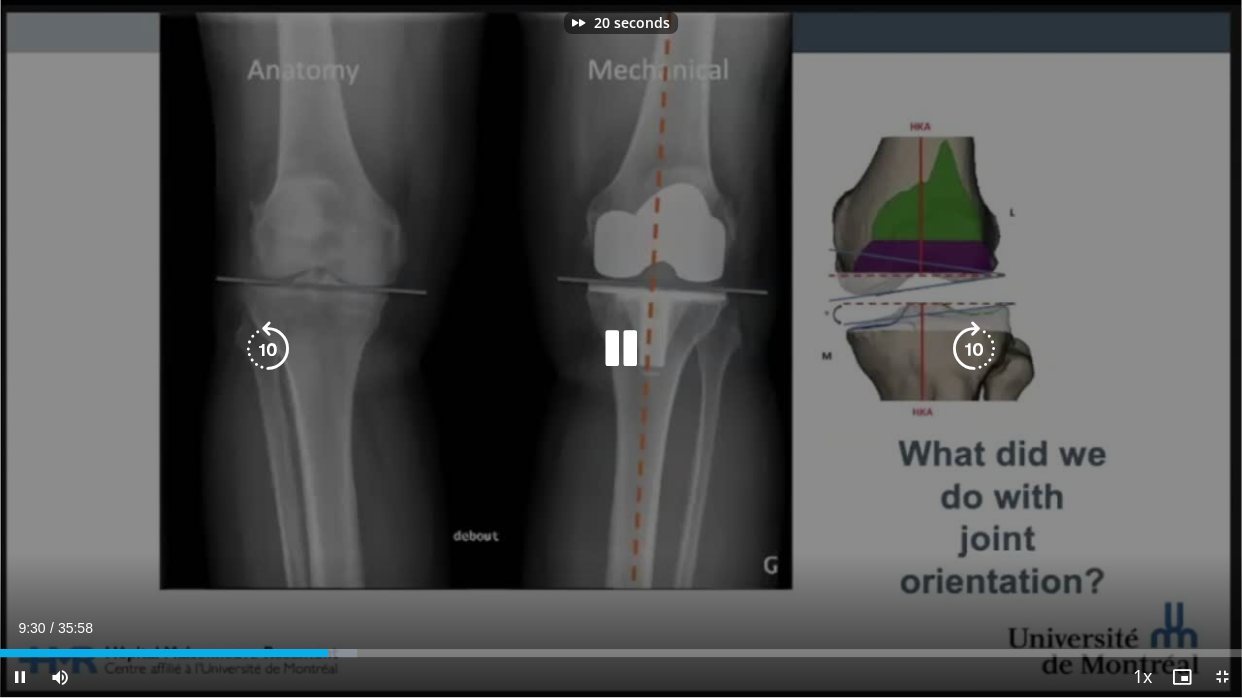 click at bounding box center [974, 349] 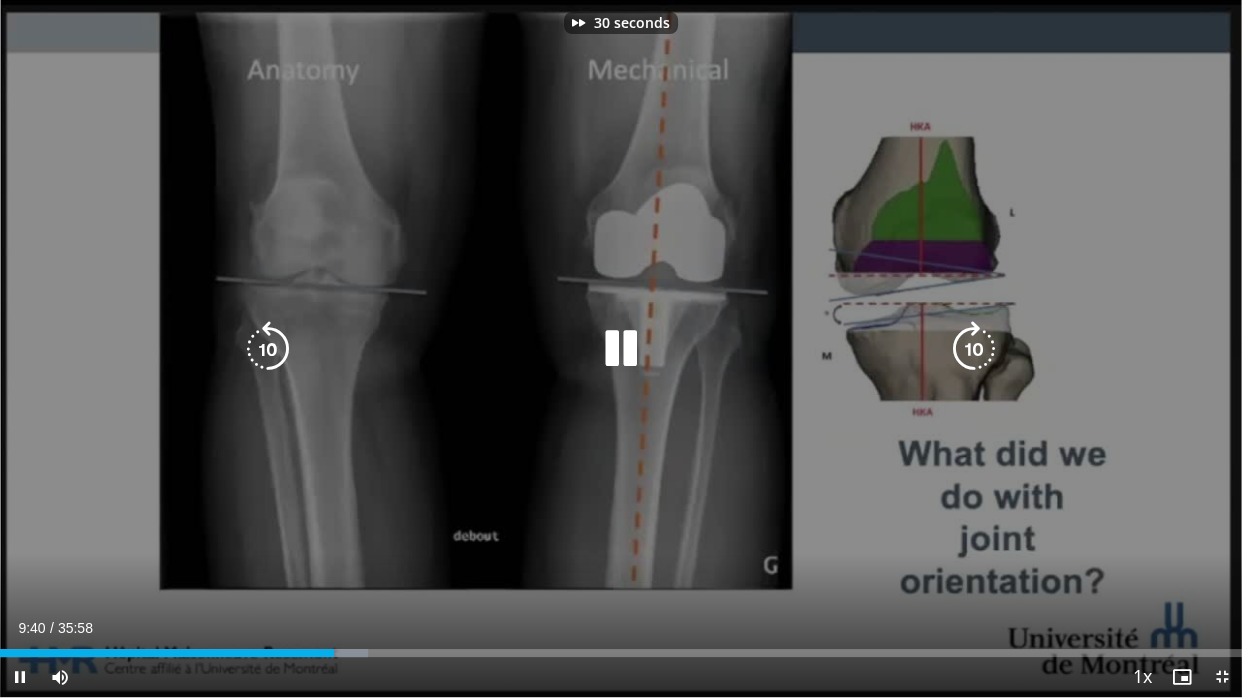 click at bounding box center (974, 349) 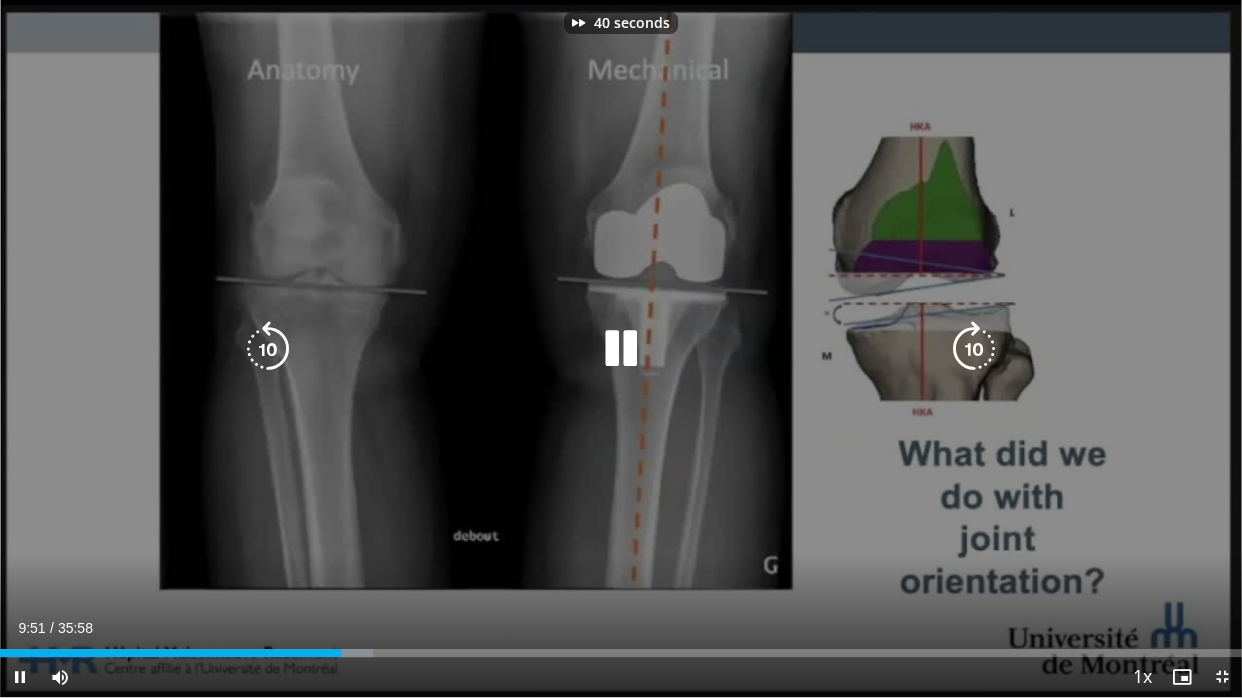 click at bounding box center (974, 349) 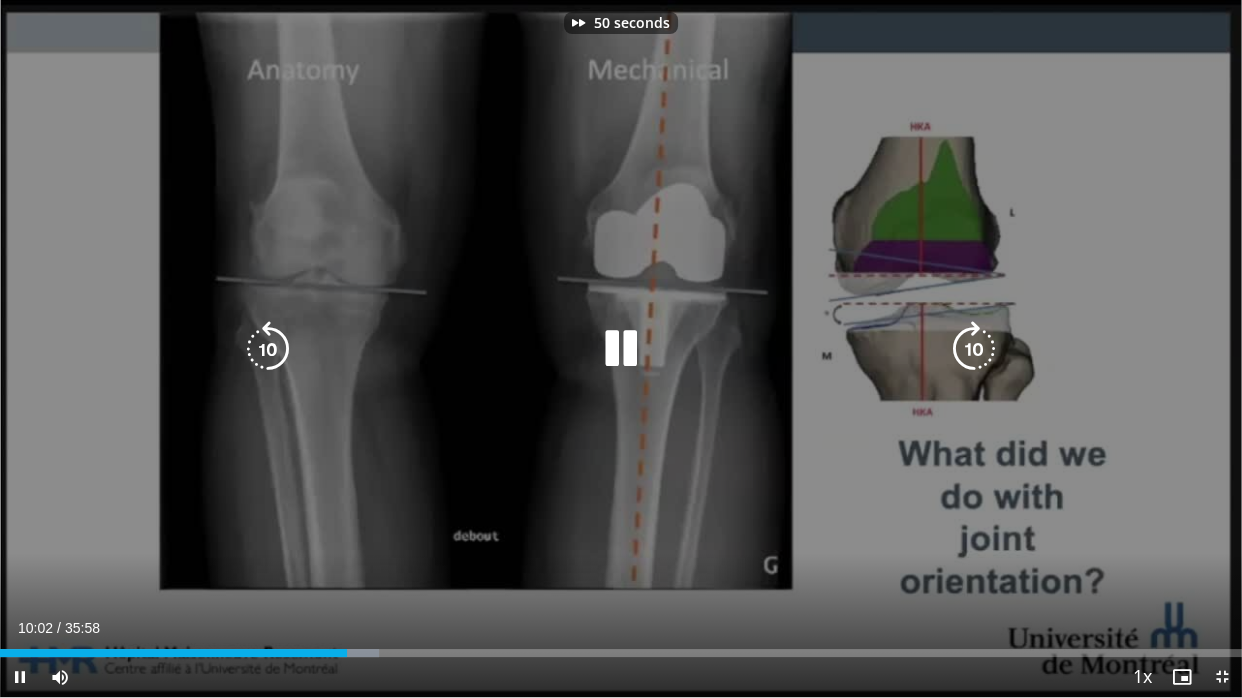 click at bounding box center (974, 349) 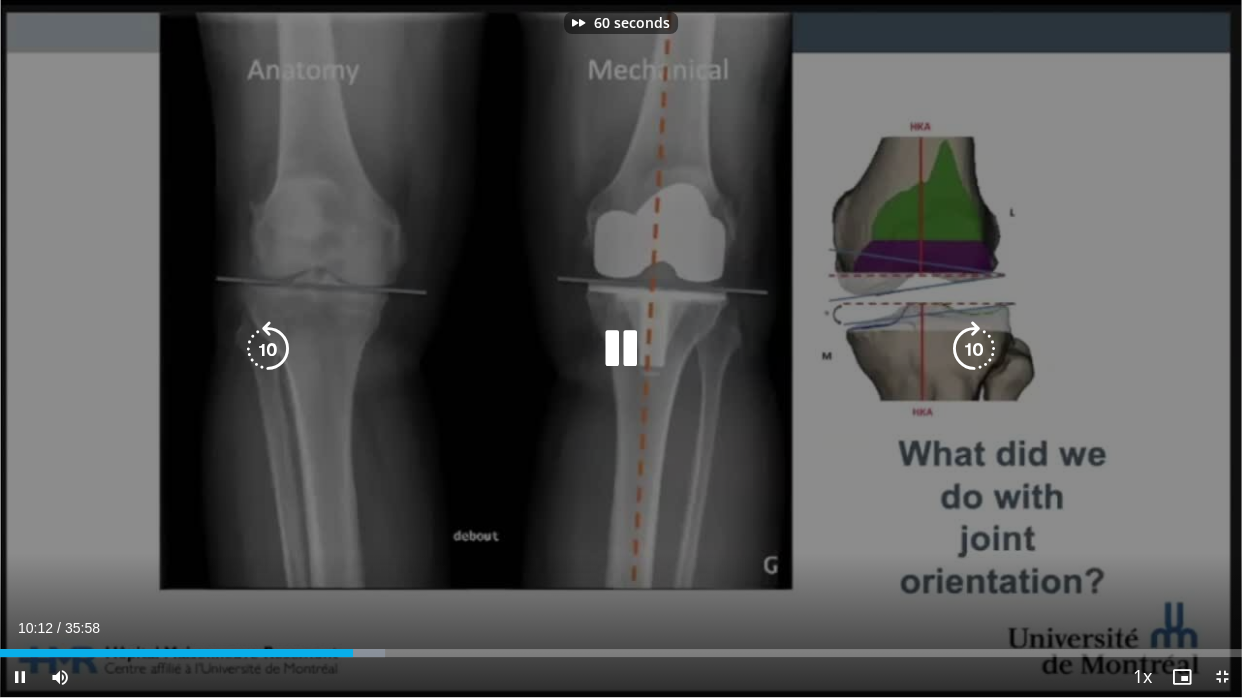 click at bounding box center [974, 349] 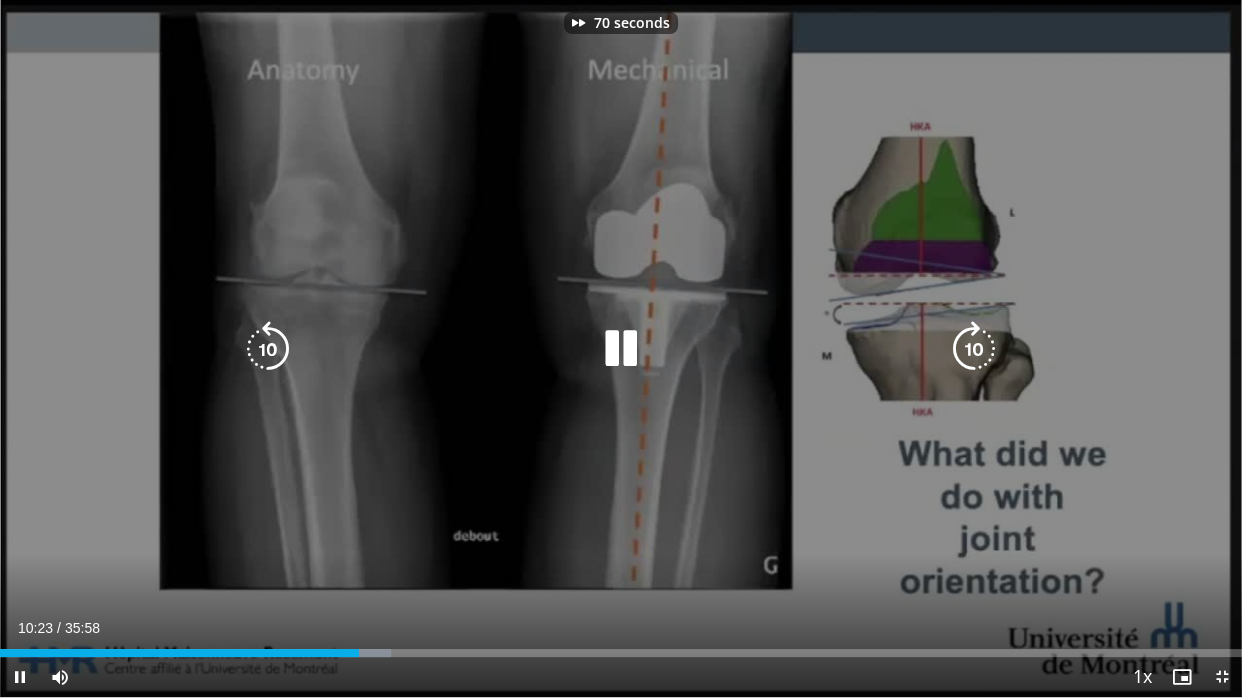 click at bounding box center (974, 349) 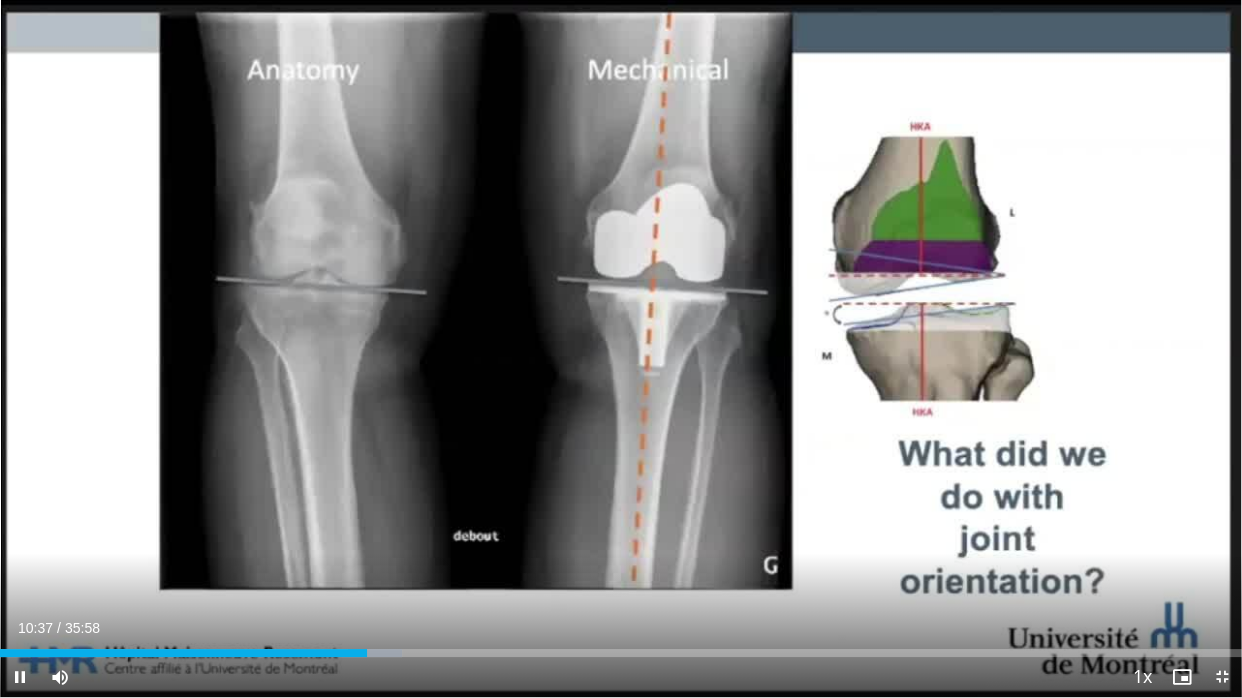 click on "80 seconds
Tap to unmute" at bounding box center (621, 348) 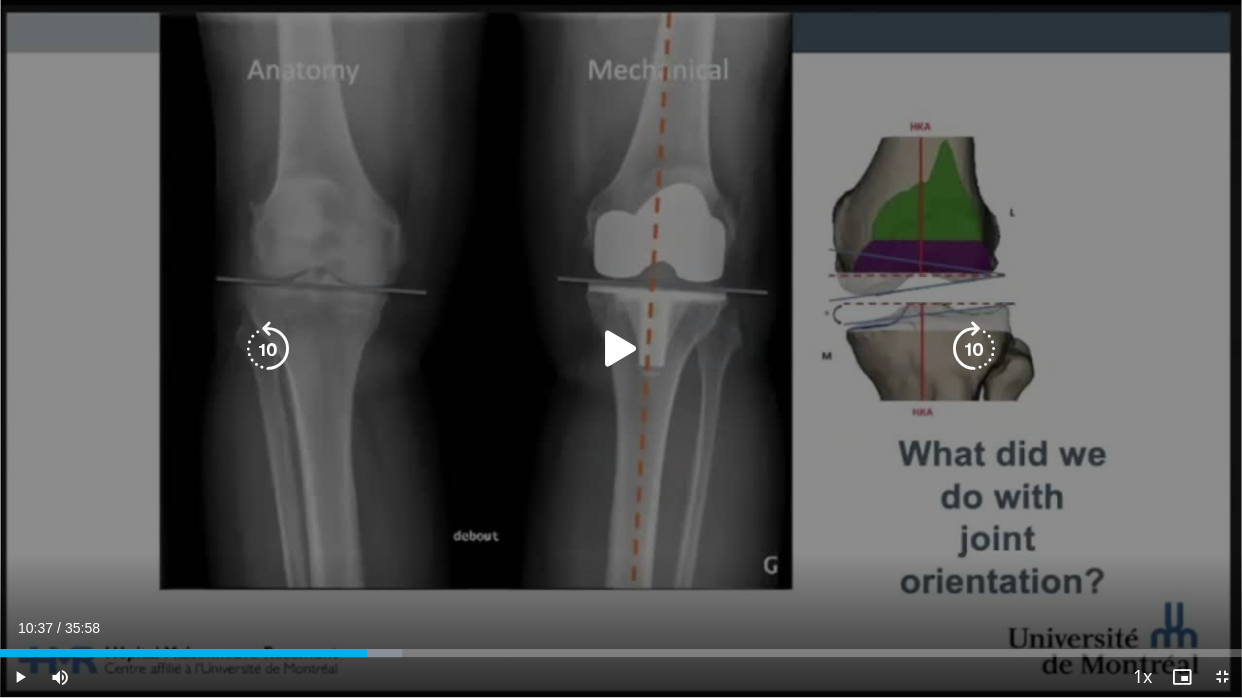 click at bounding box center [974, 349] 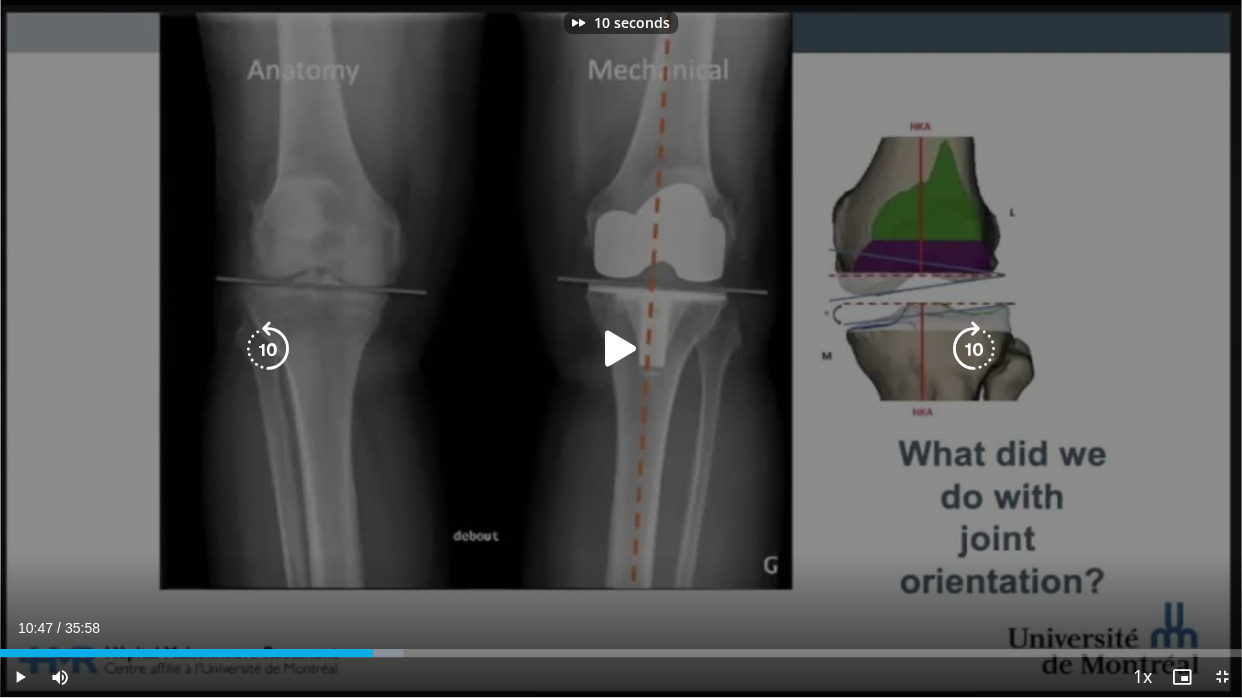 click at bounding box center (974, 349) 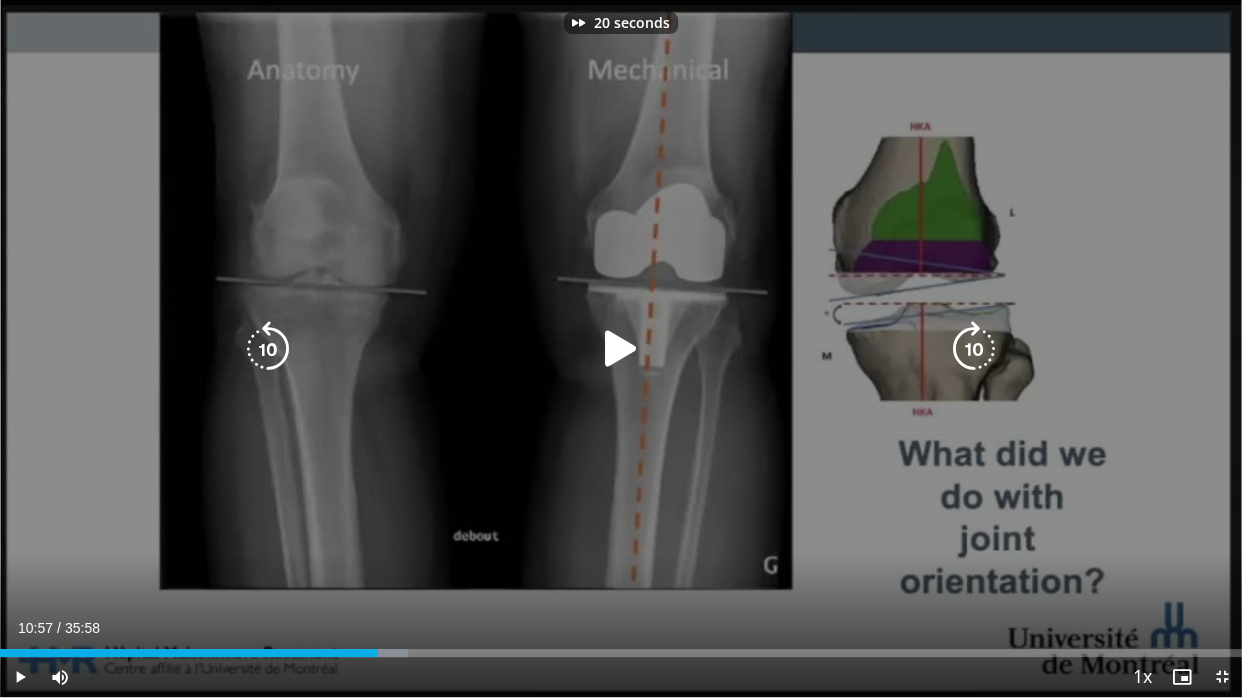 click at bounding box center [974, 349] 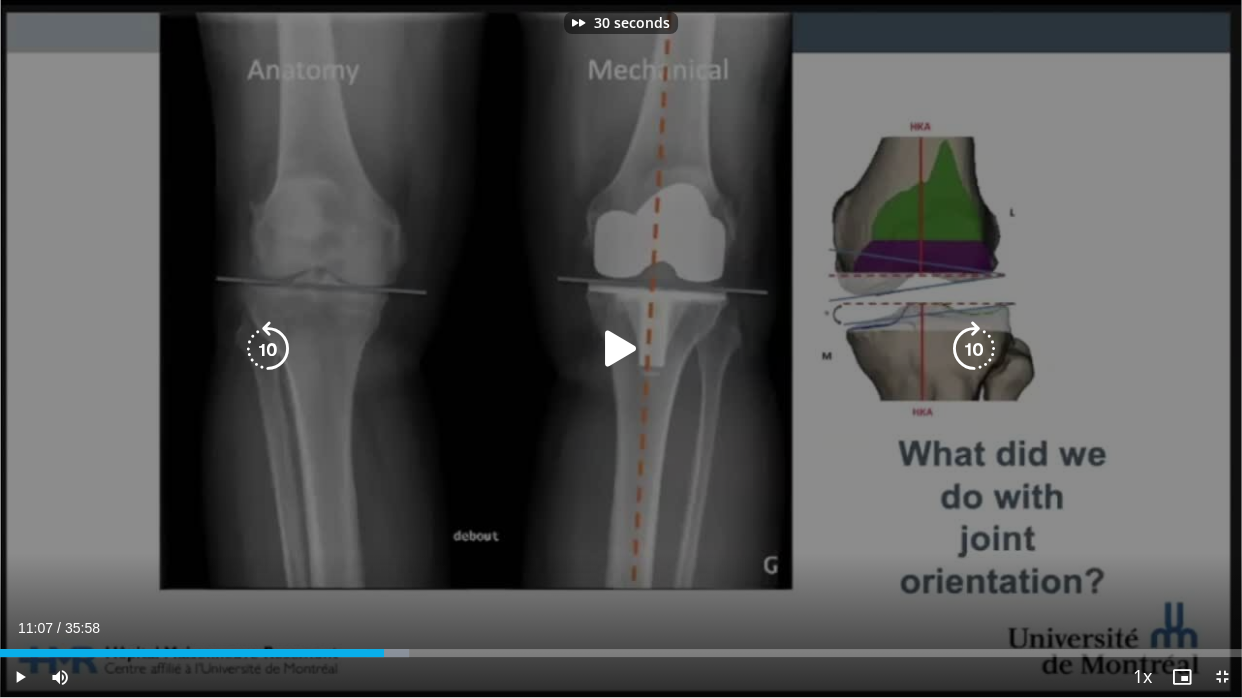 click at bounding box center (974, 349) 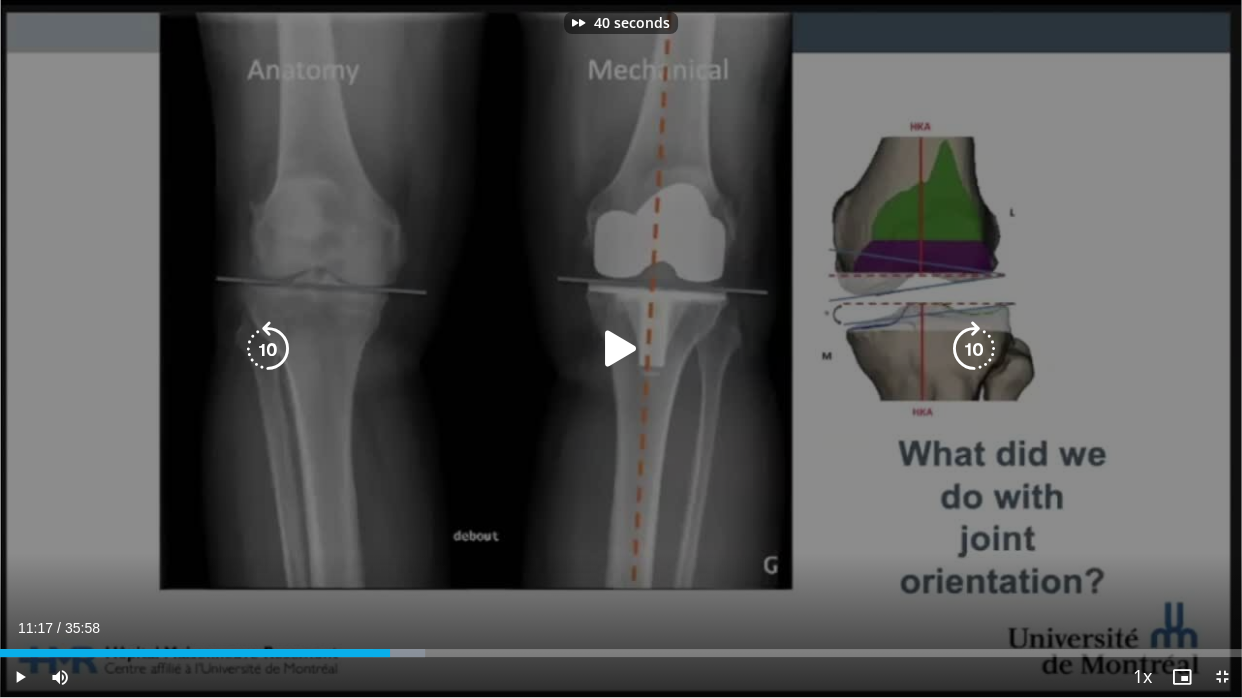 click at bounding box center [974, 349] 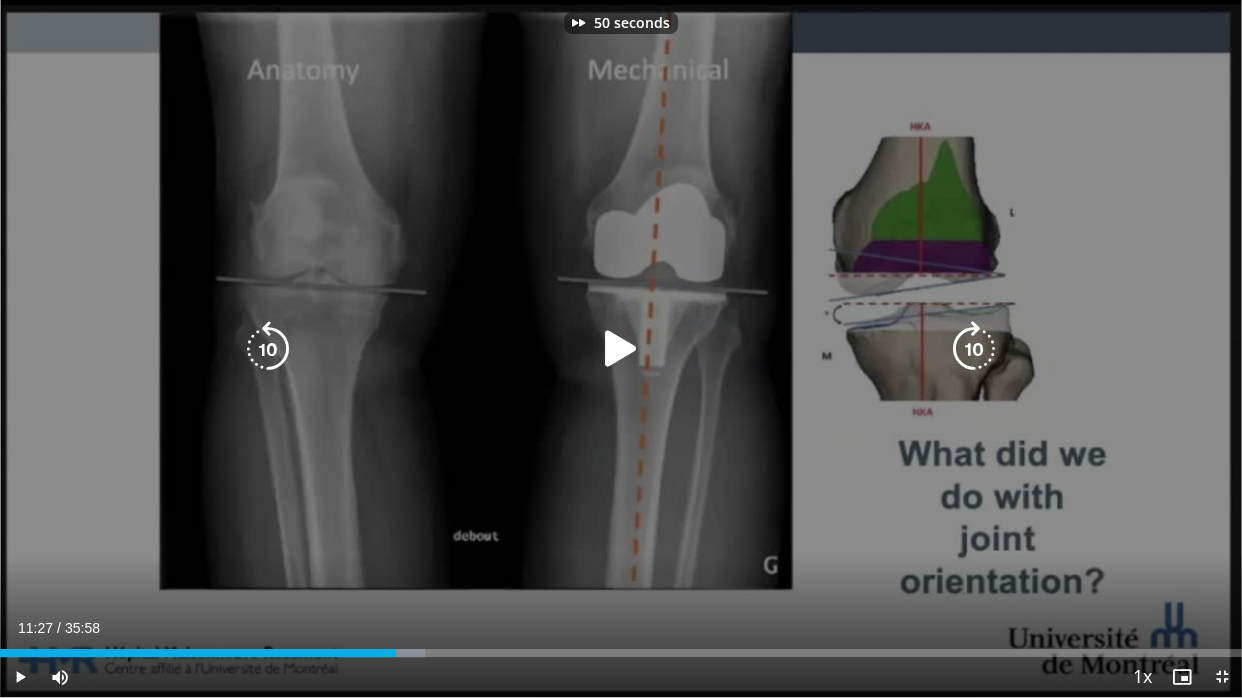 click at bounding box center [974, 349] 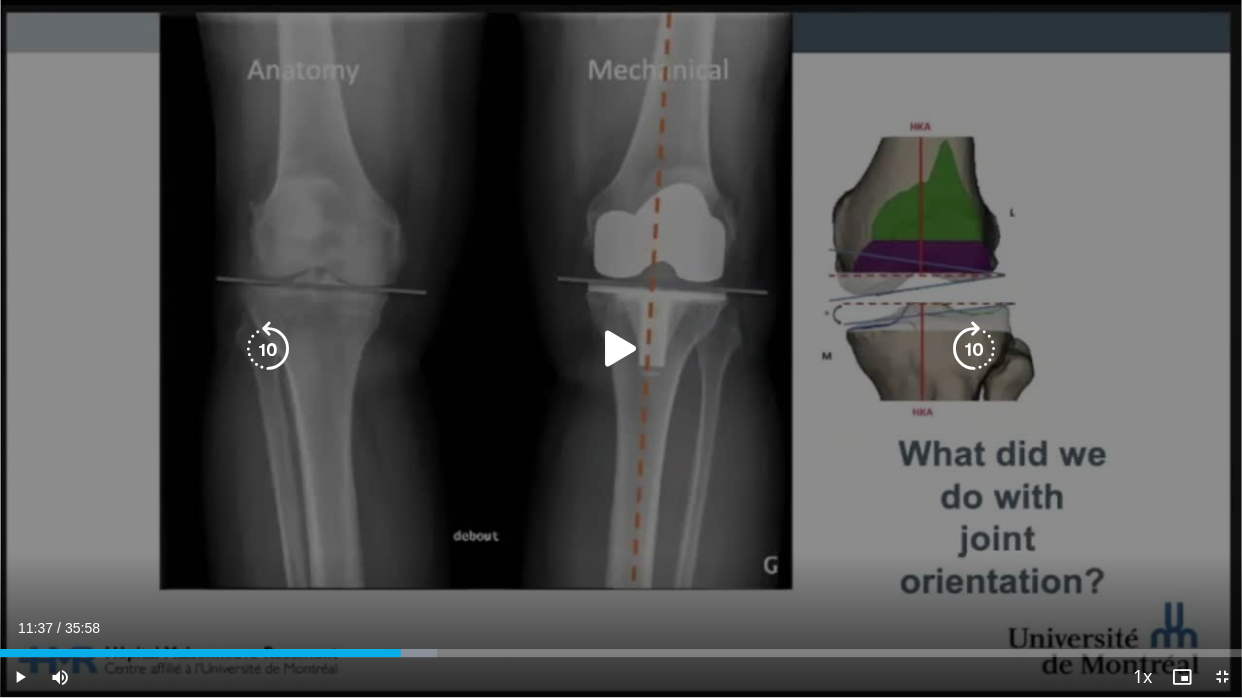 click at bounding box center (268, 349) 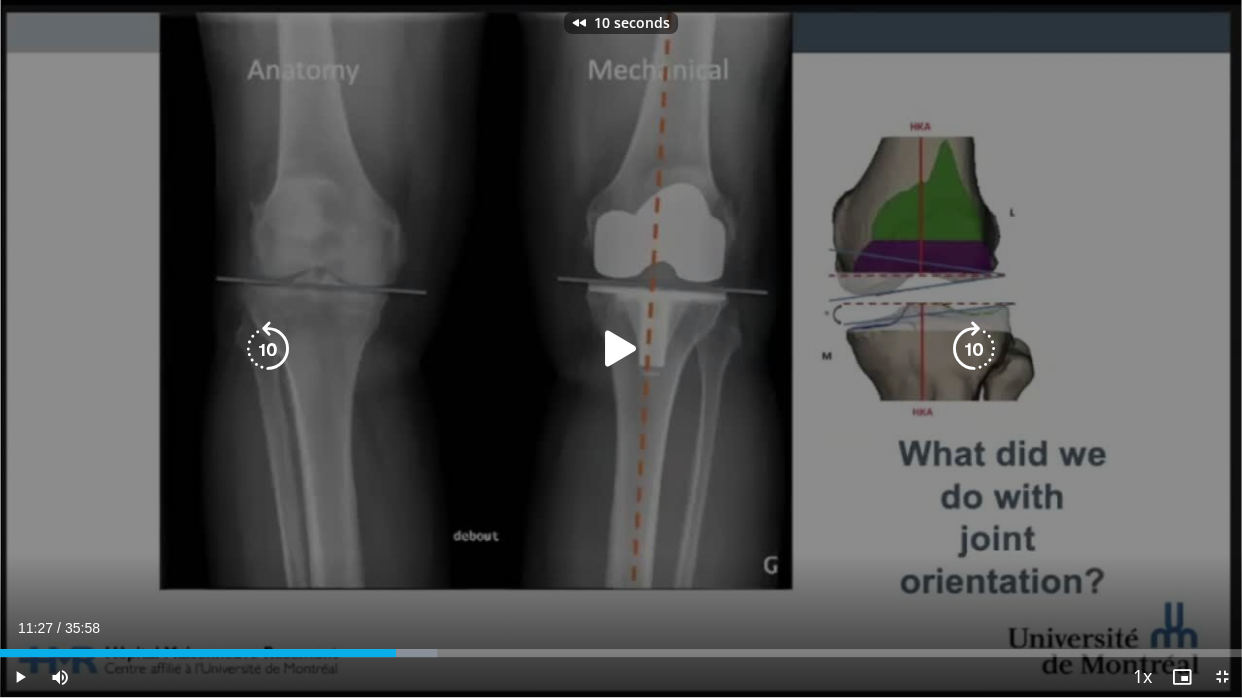 click at bounding box center (268, 349) 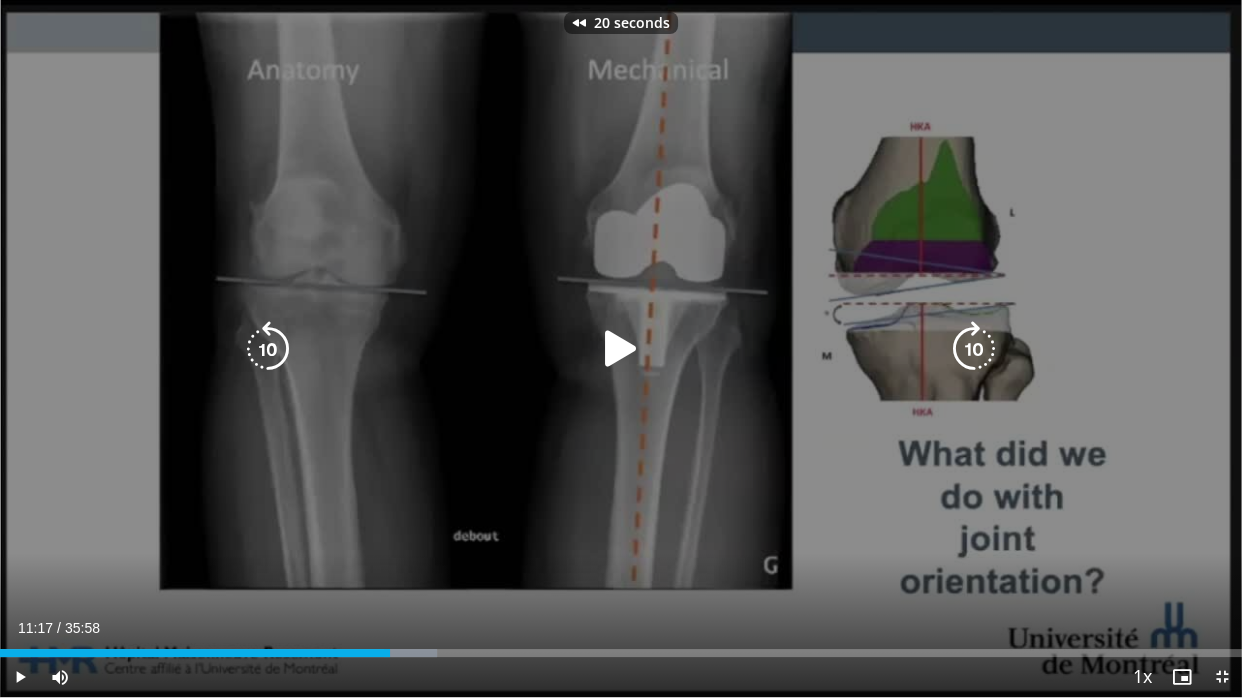 click at bounding box center [268, 349] 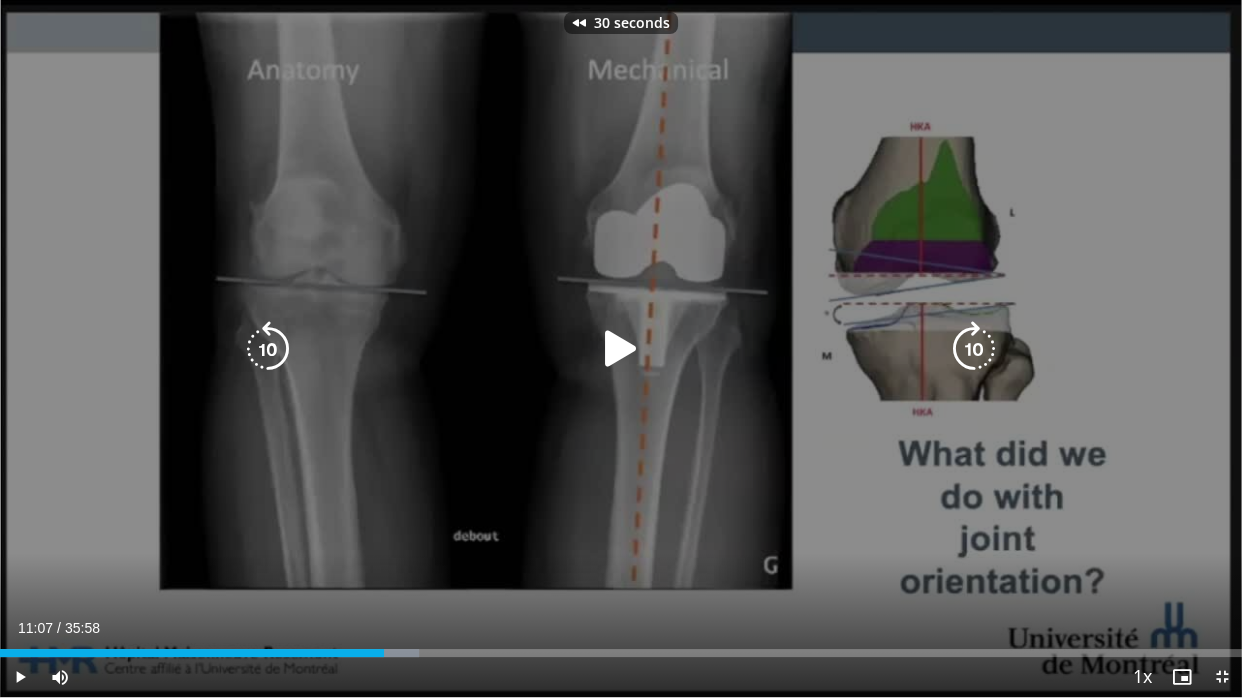 click at bounding box center [621, 349] 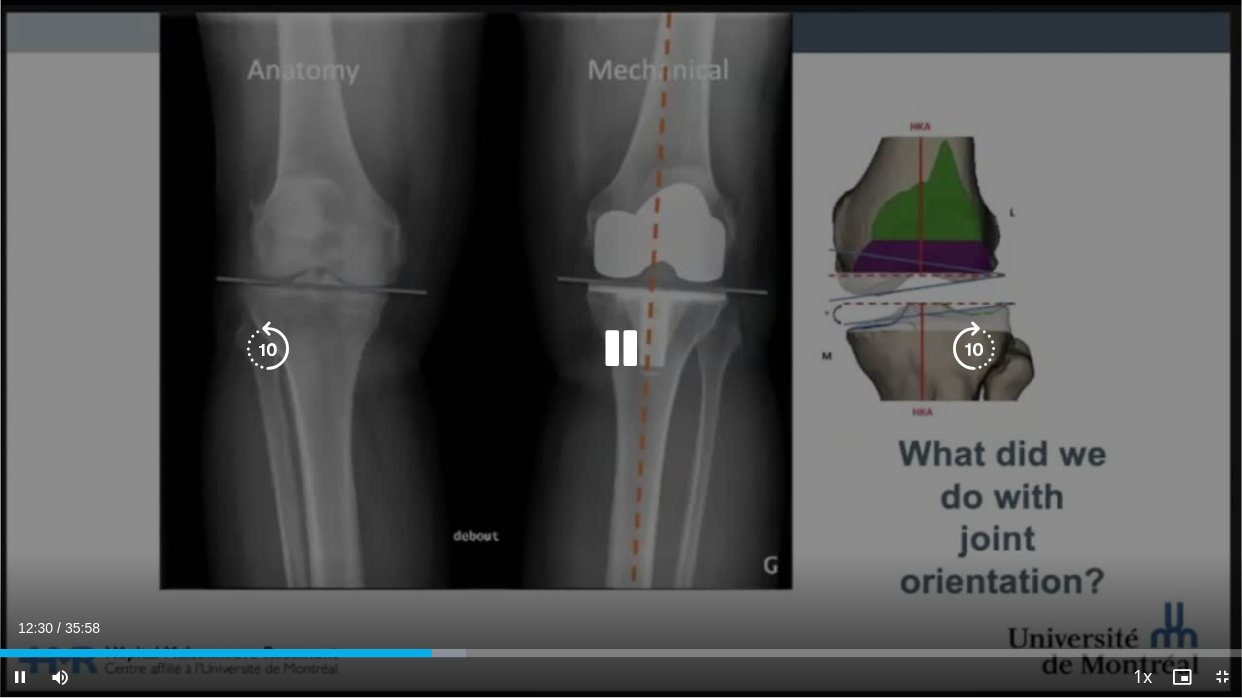 click at bounding box center [974, 349] 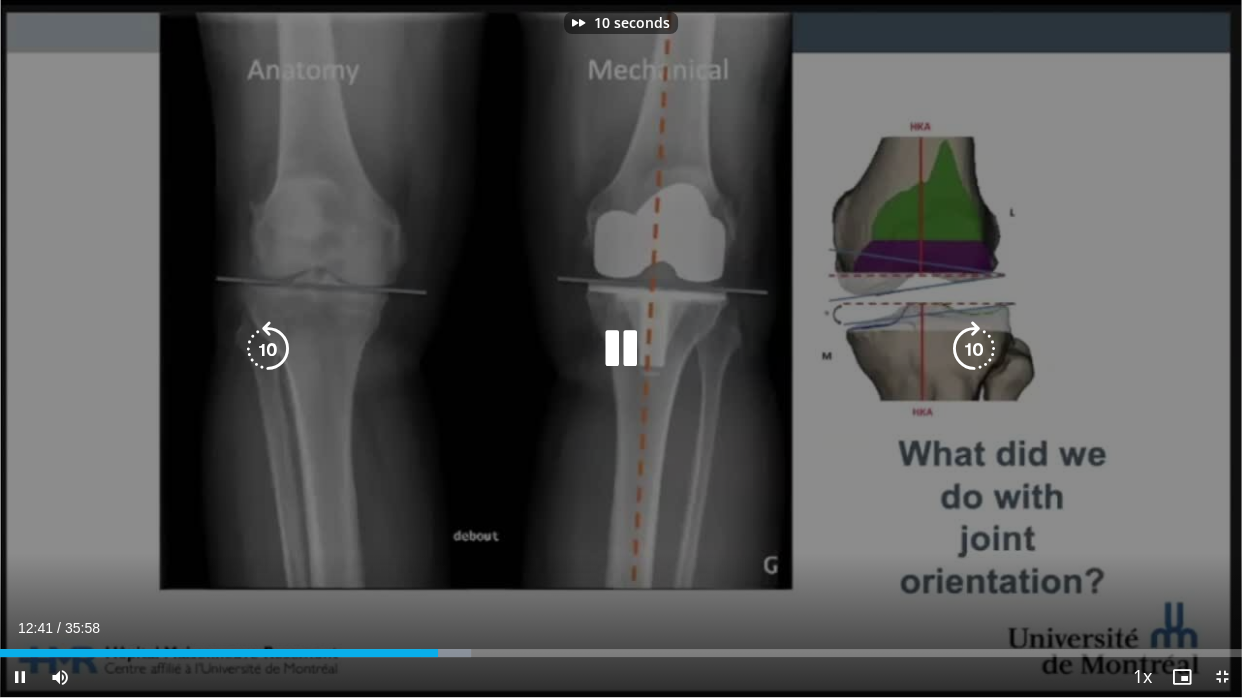click at bounding box center [974, 349] 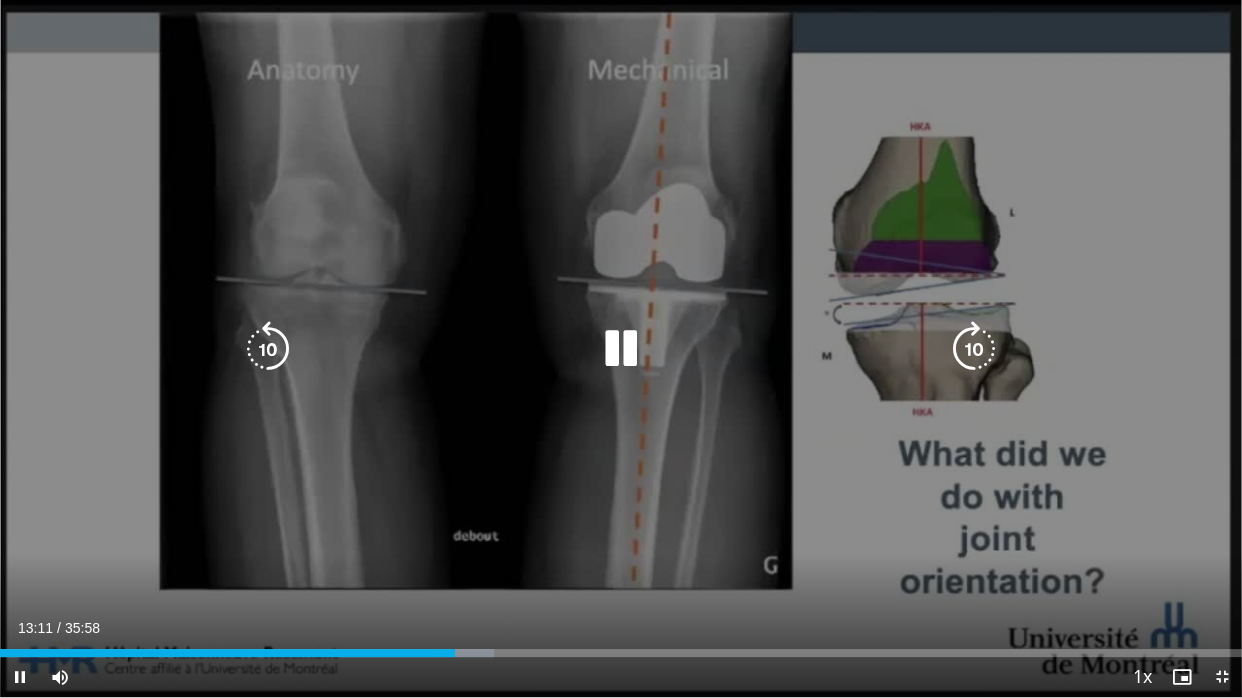 click at bounding box center (621, 349) 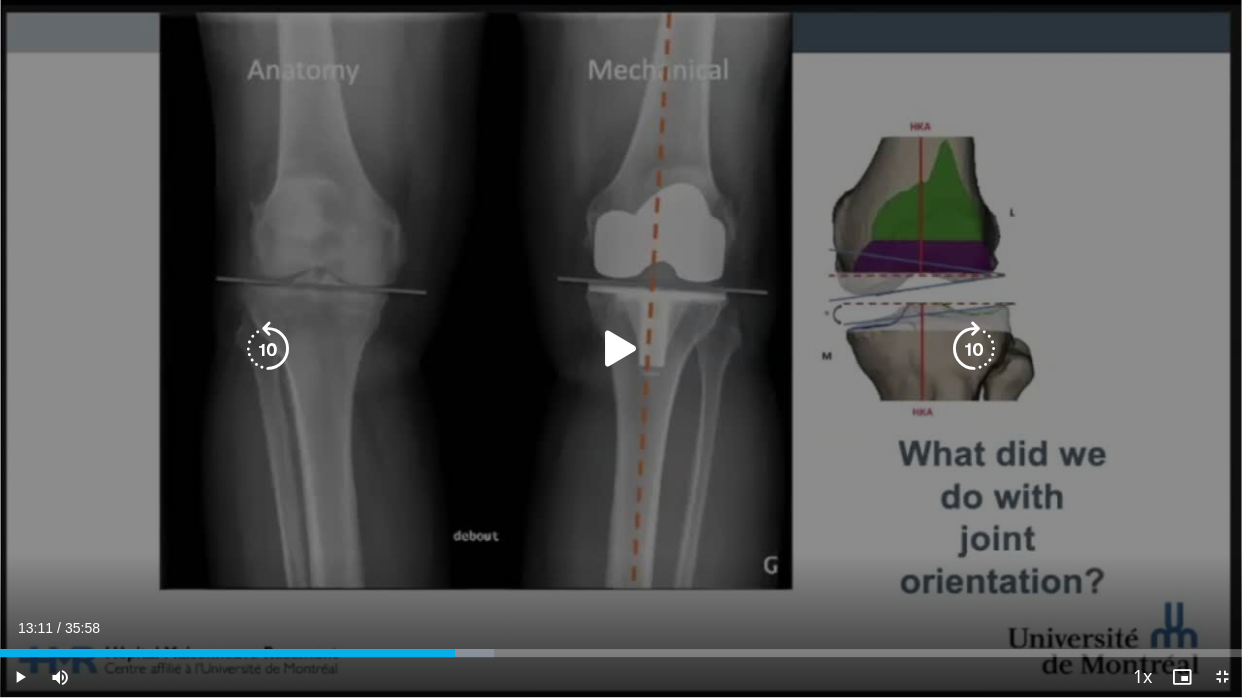 click at bounding box center [621, 349] 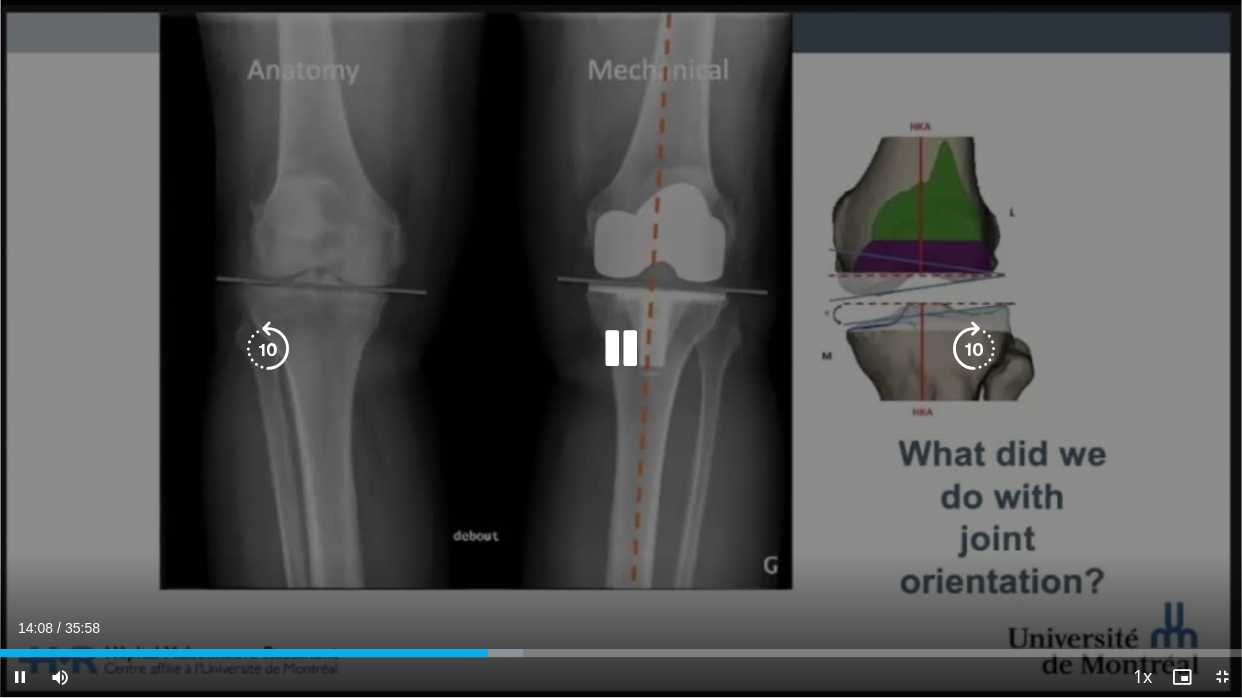 click at bounding box center [974, 349] 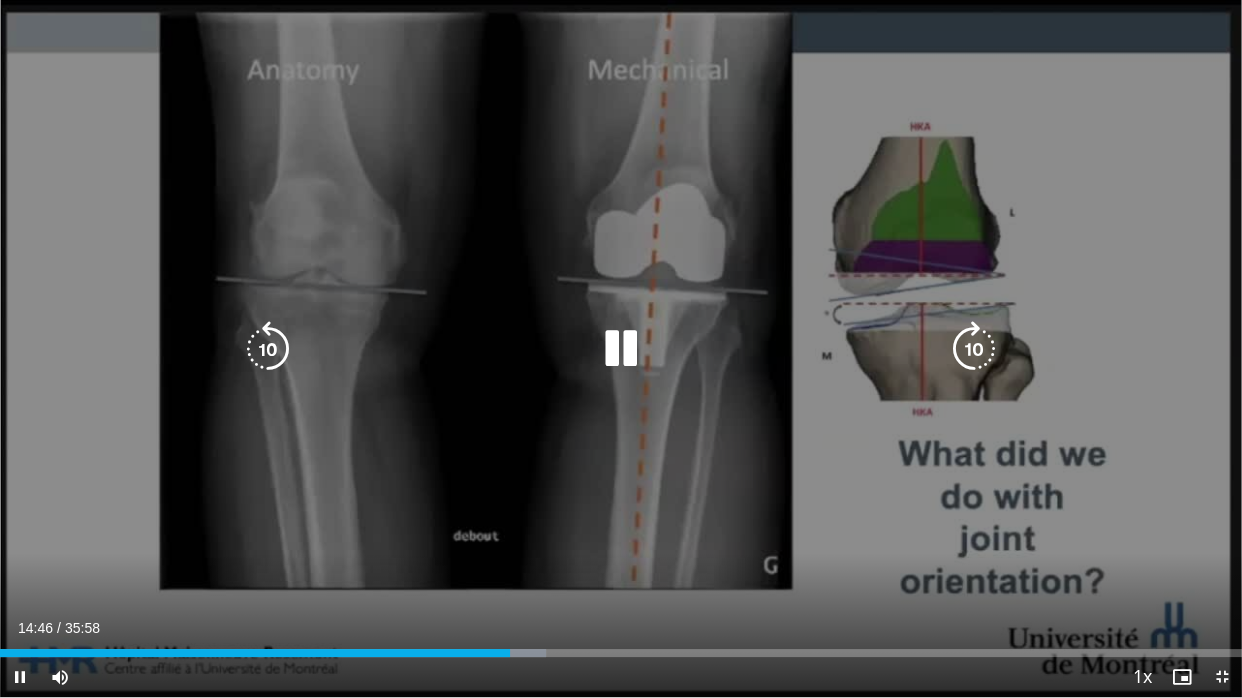 click at bounding box center (974, 349) 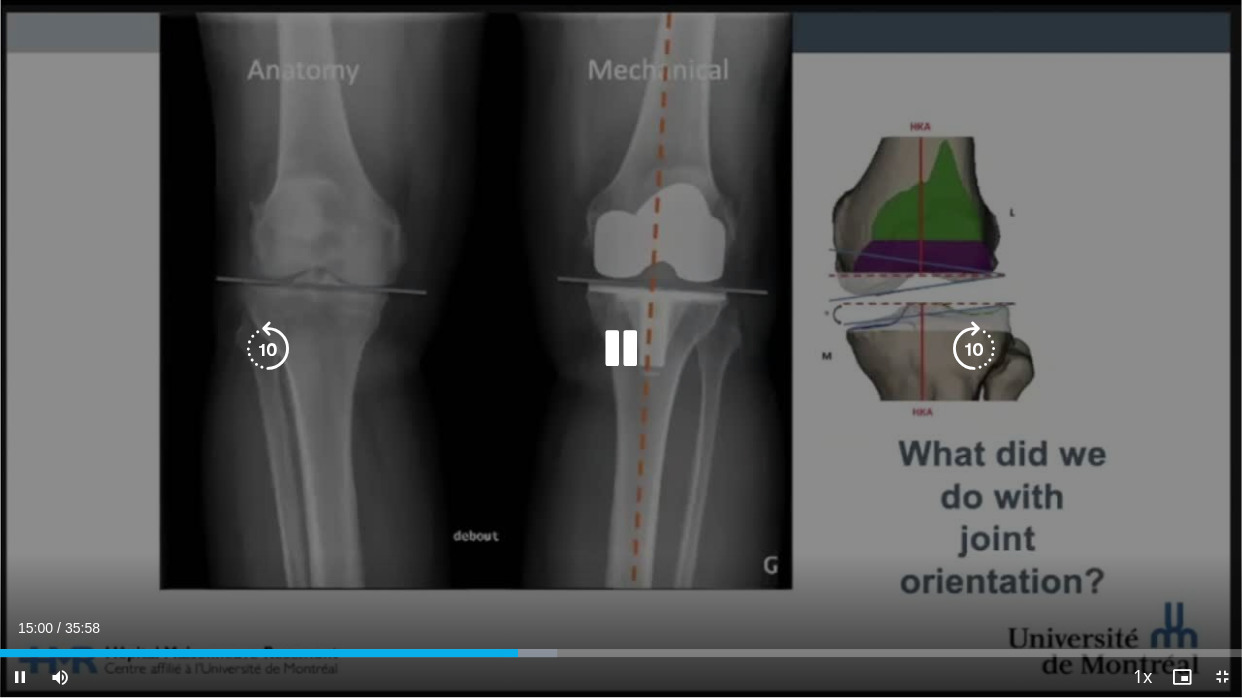 click at bounding box center [974, 349] 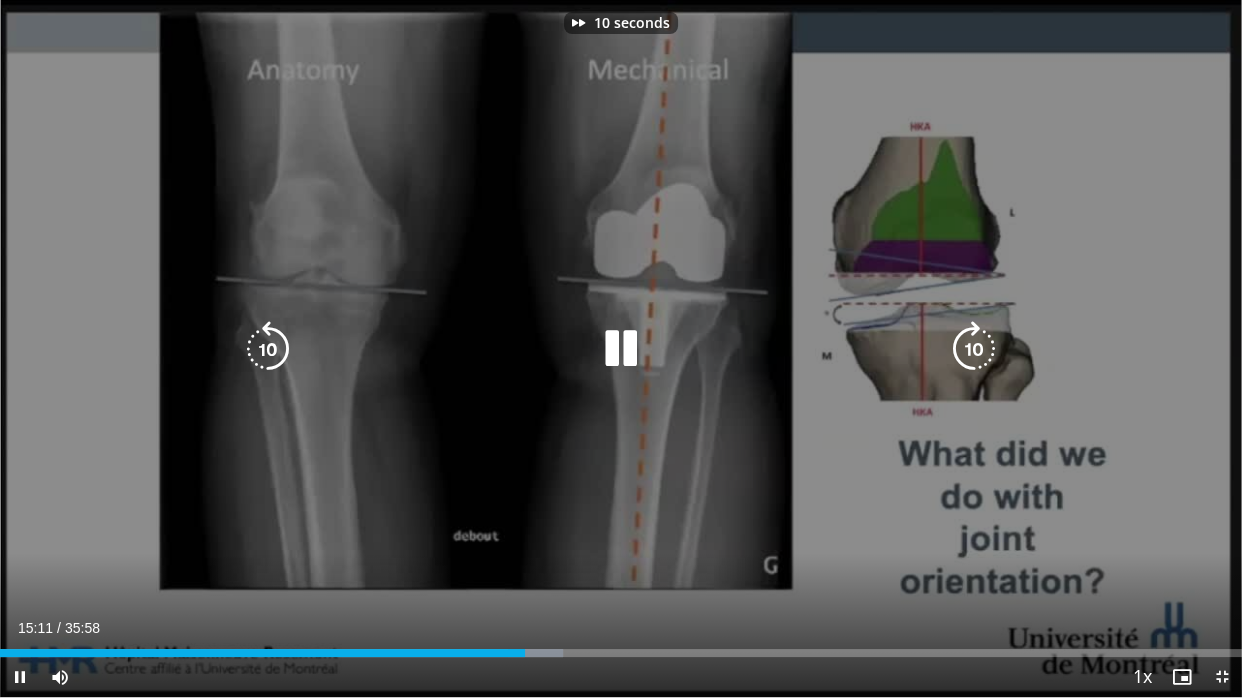 click at bounding box center [974, 349] 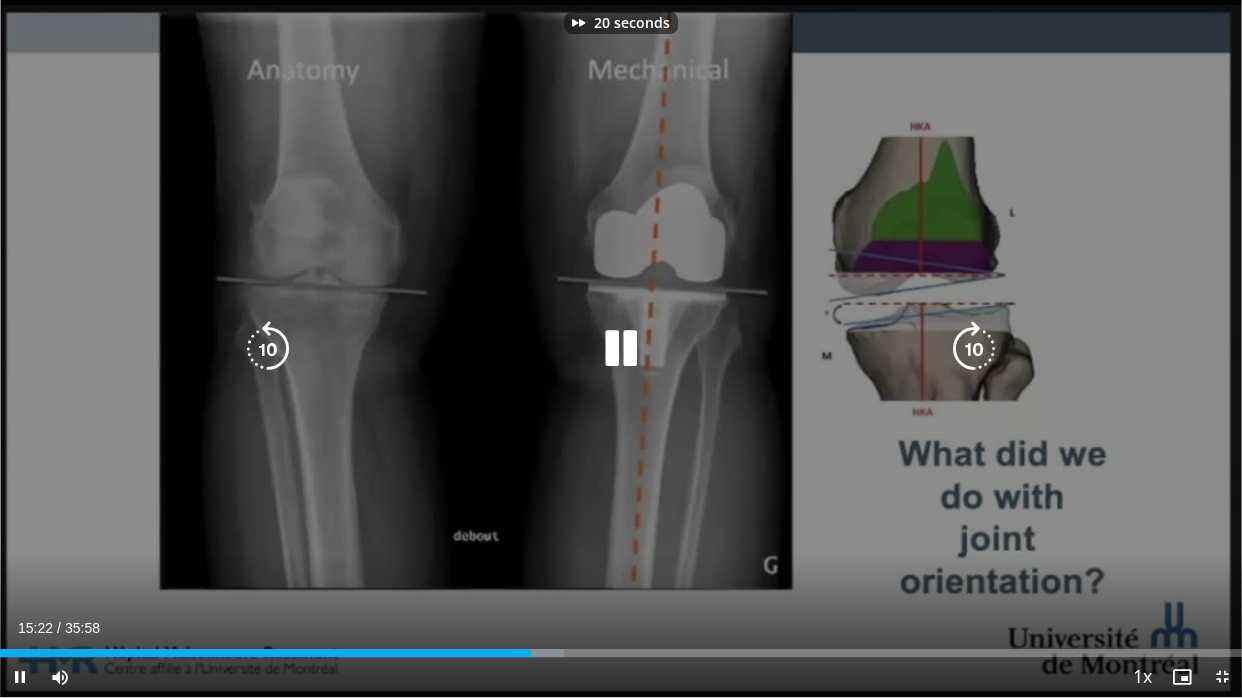 click at bounding box center (974, 349) 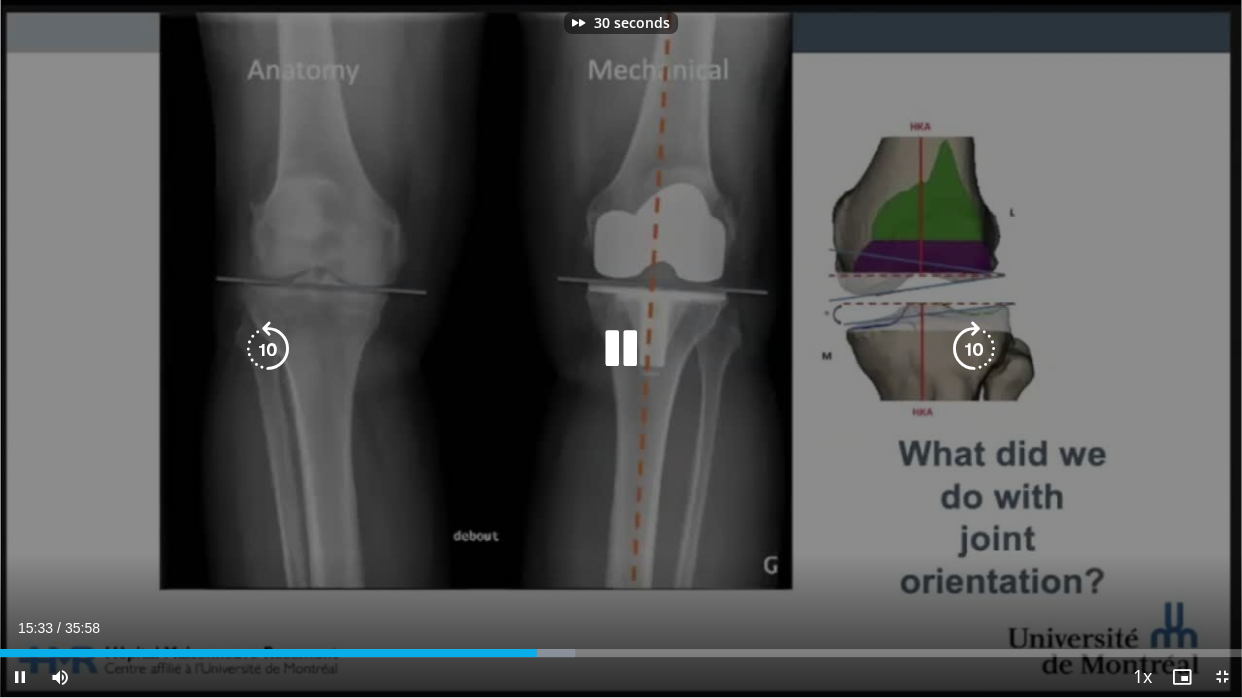click at bounding box center [974, 349] 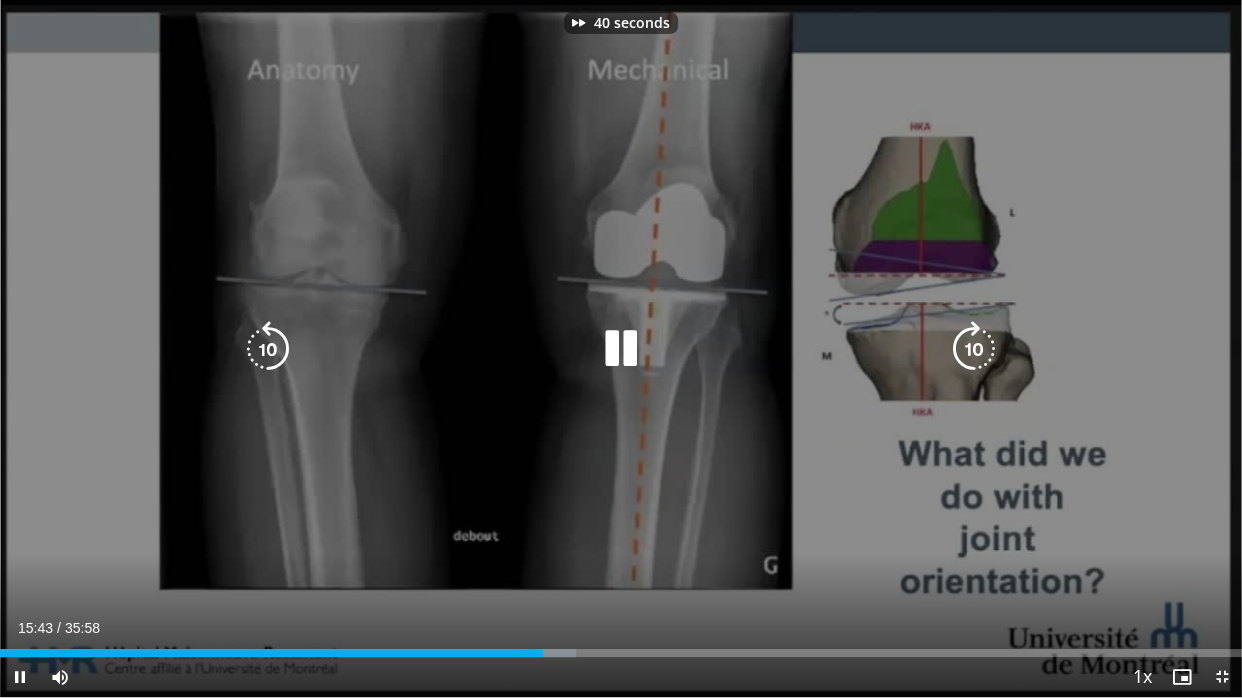 click at bounding box center [974, 349] 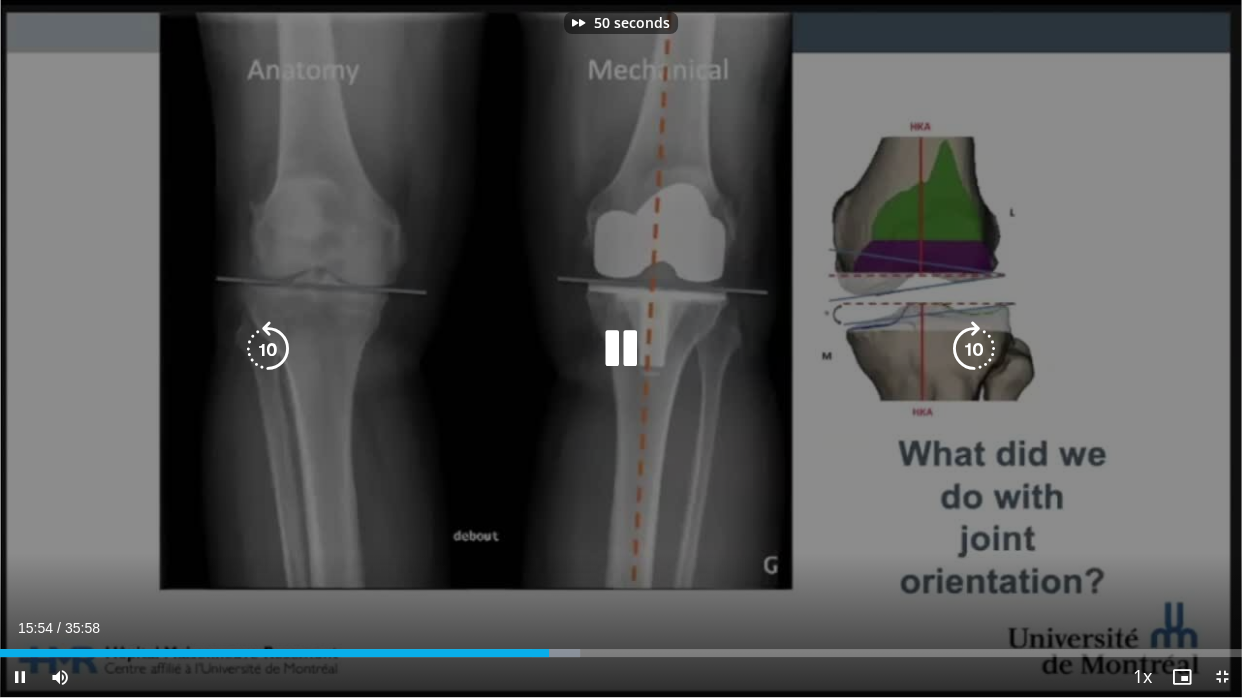 click at bounding box center (974, 349) 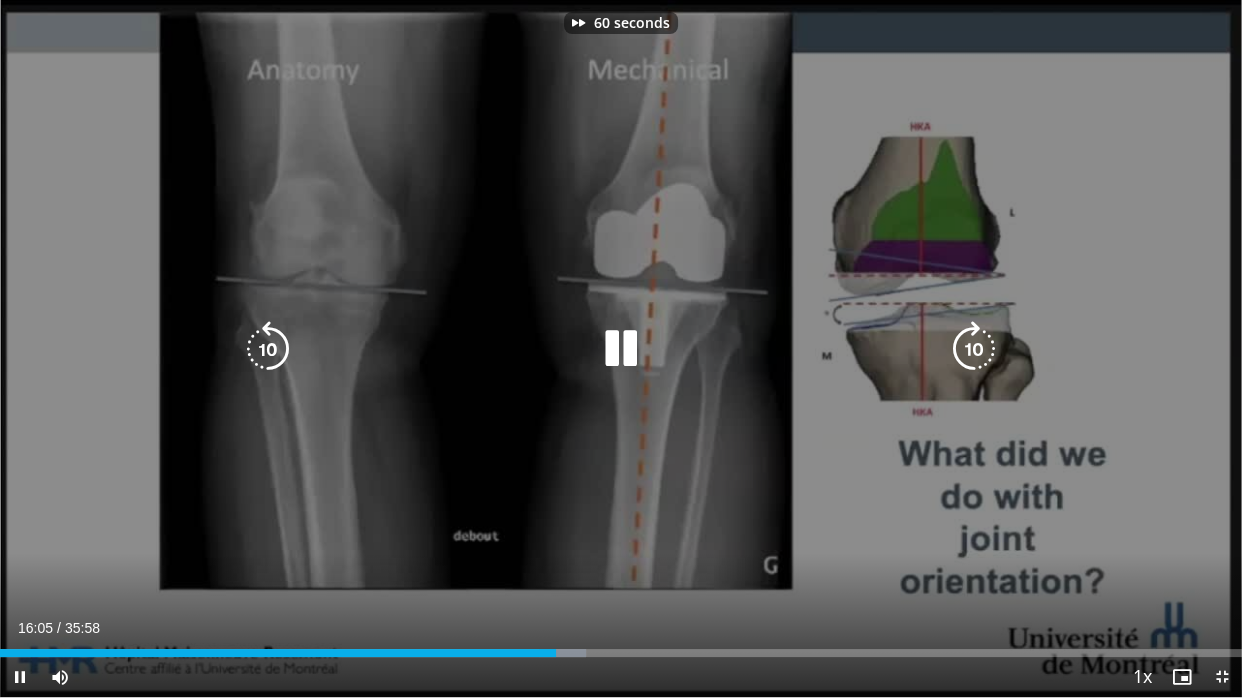 click at bounding box center (974, 349) 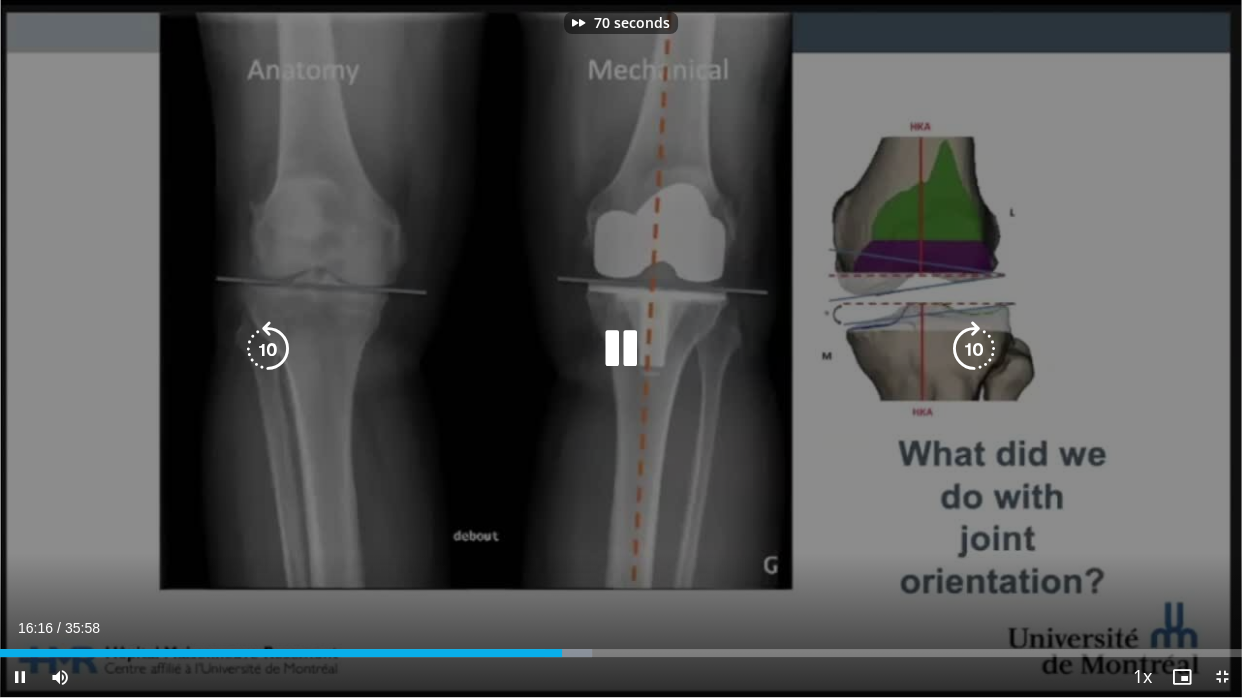 click at bounding box center [974, 349] 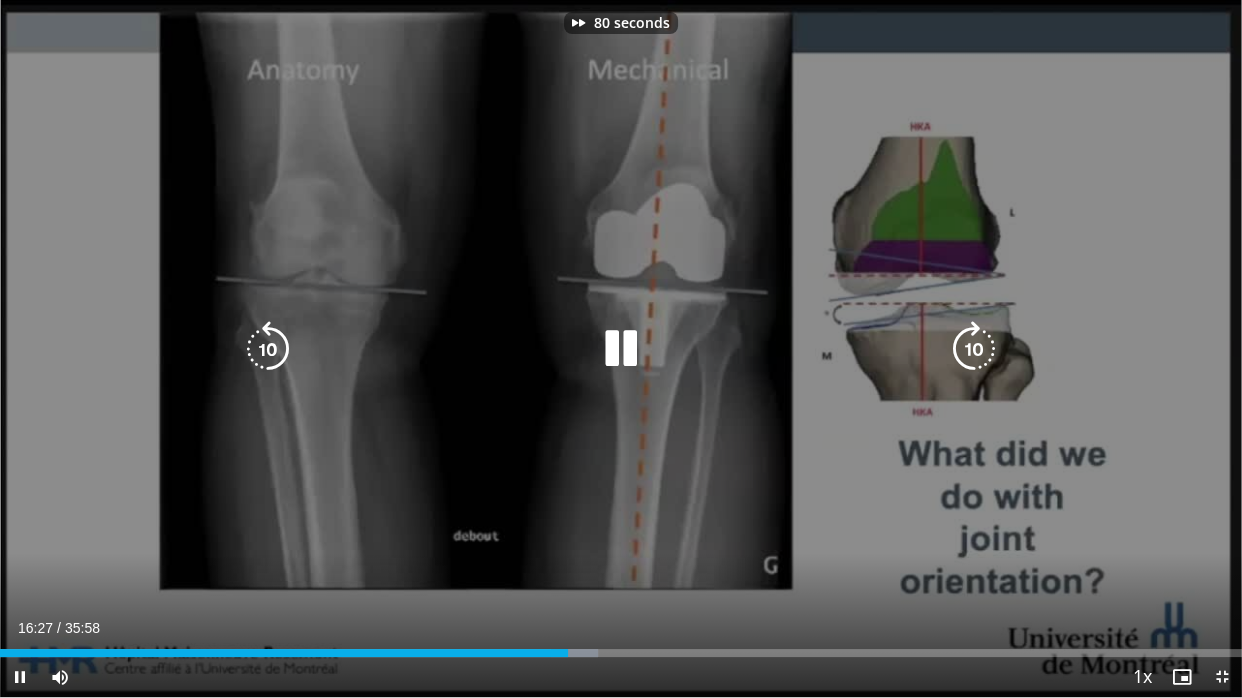 click at bounding box center [974, 349] 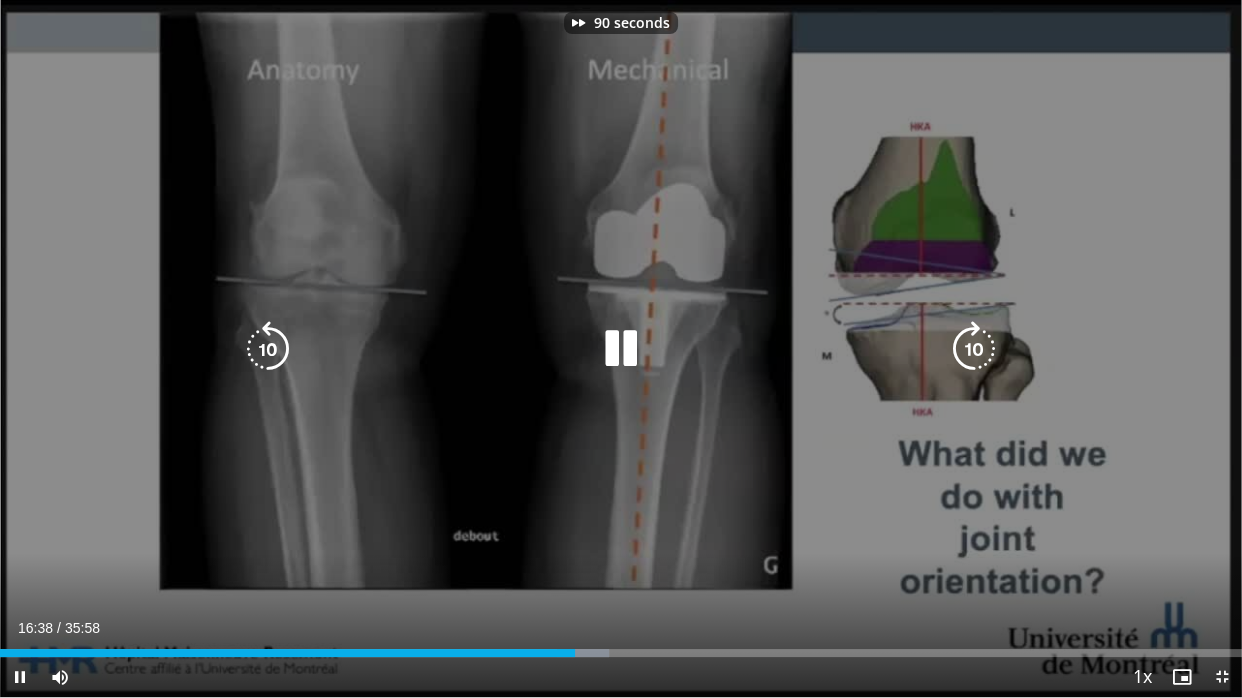 click at bounding box center (974, 349) 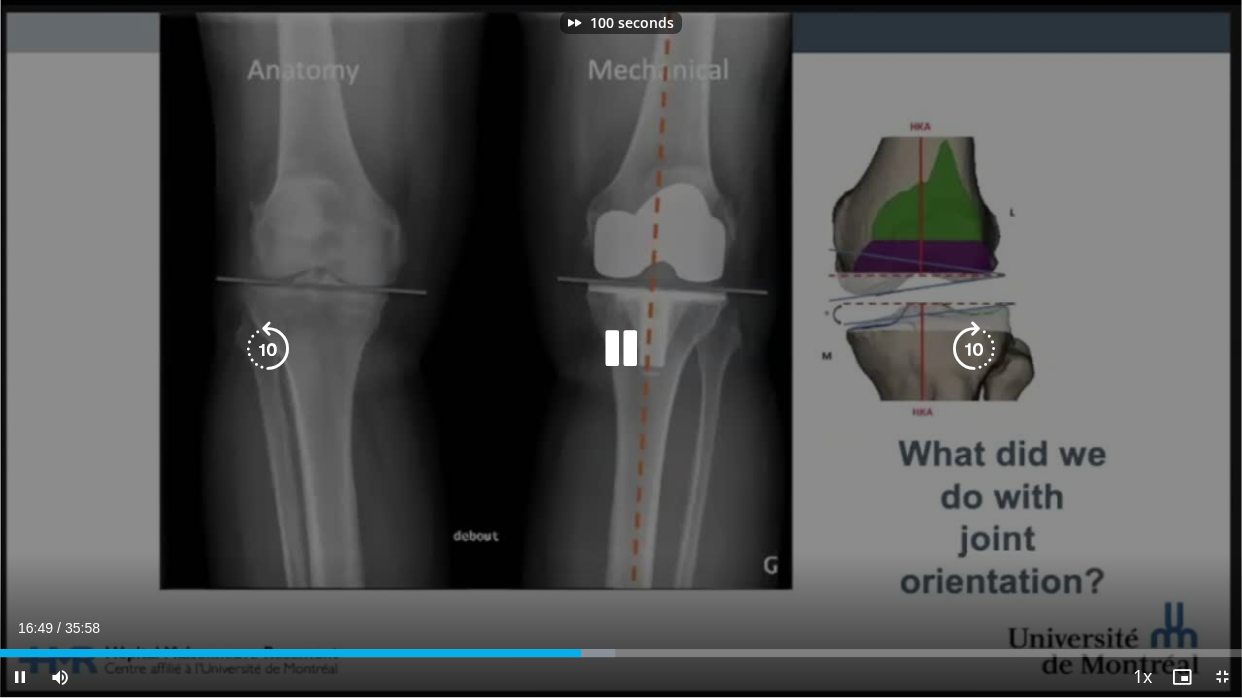 click at bounding box center [974, 349] 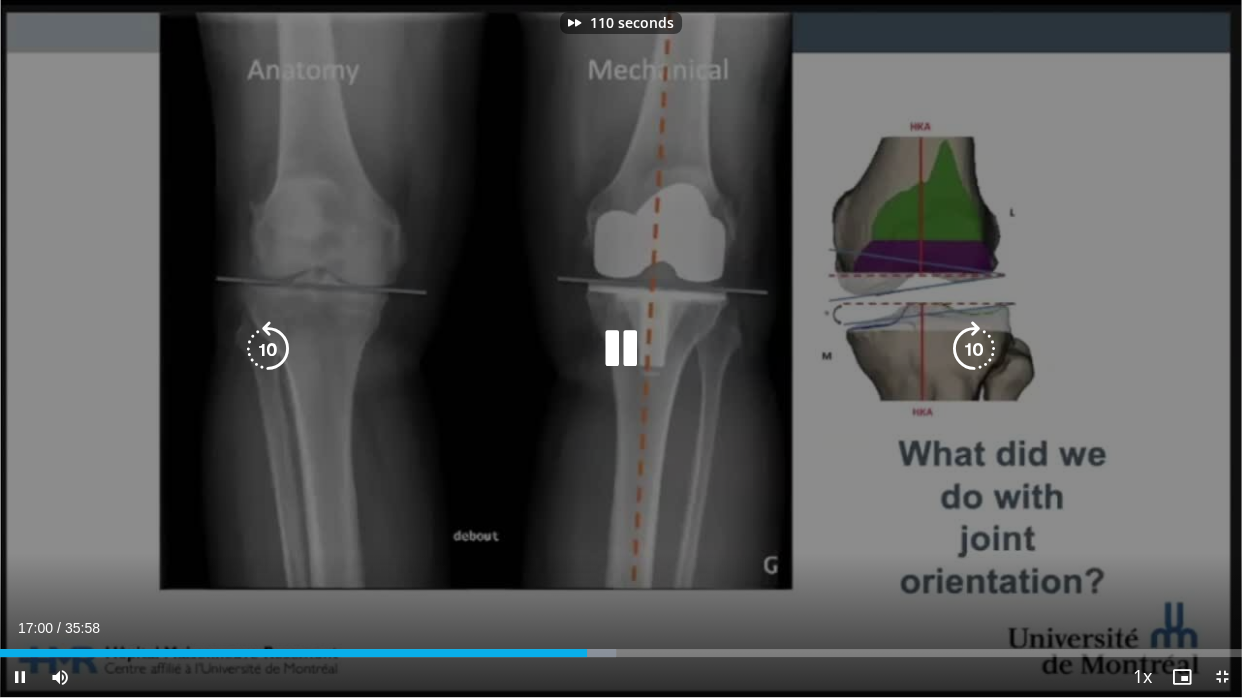 click at bounding box center (974, 349) 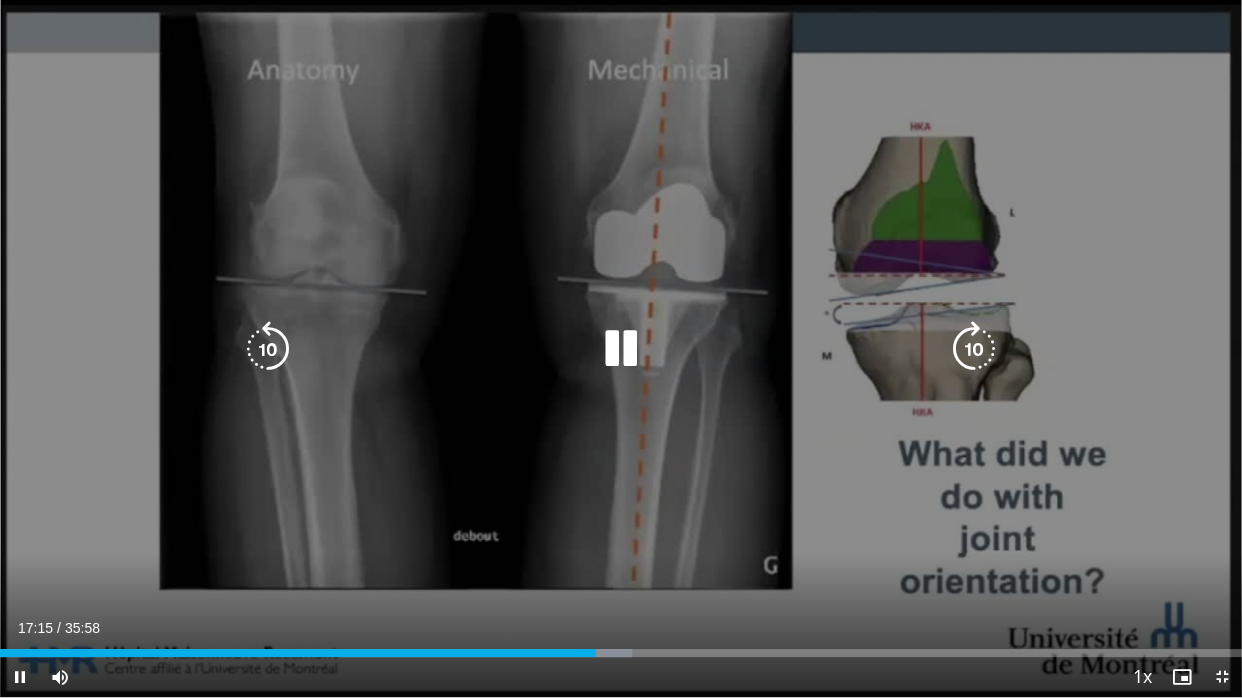 click at bounding box center (268, 349) 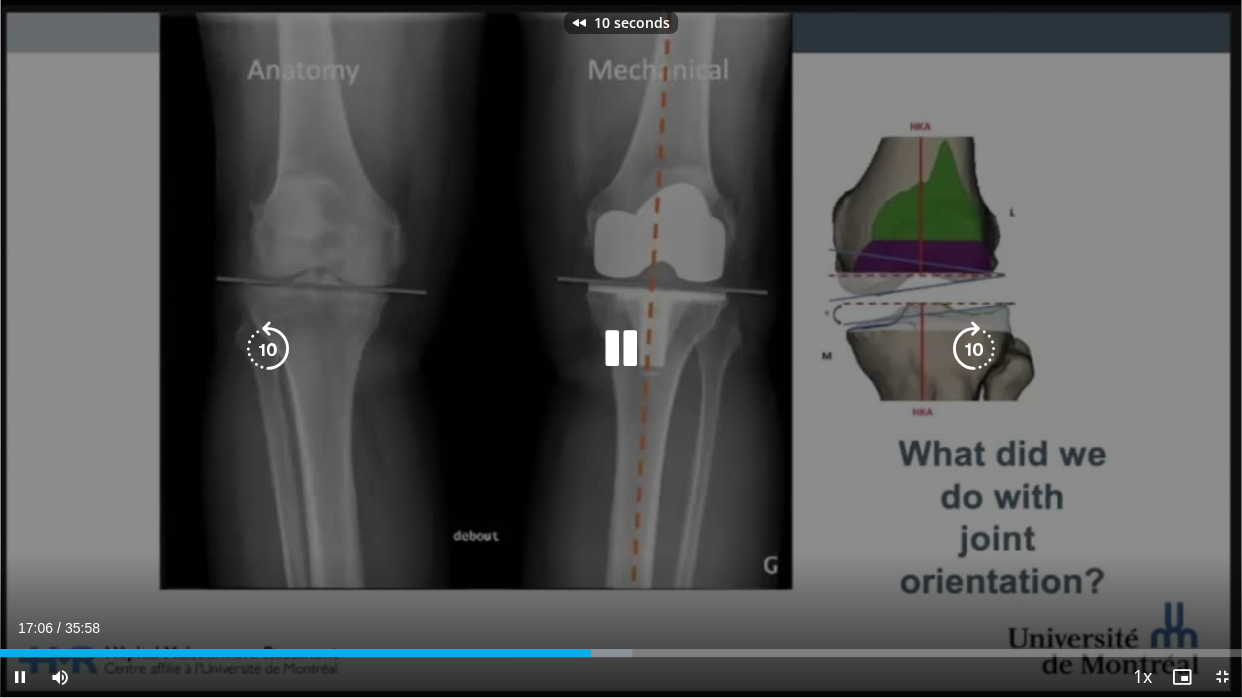 click at bounding box center [268, 349] 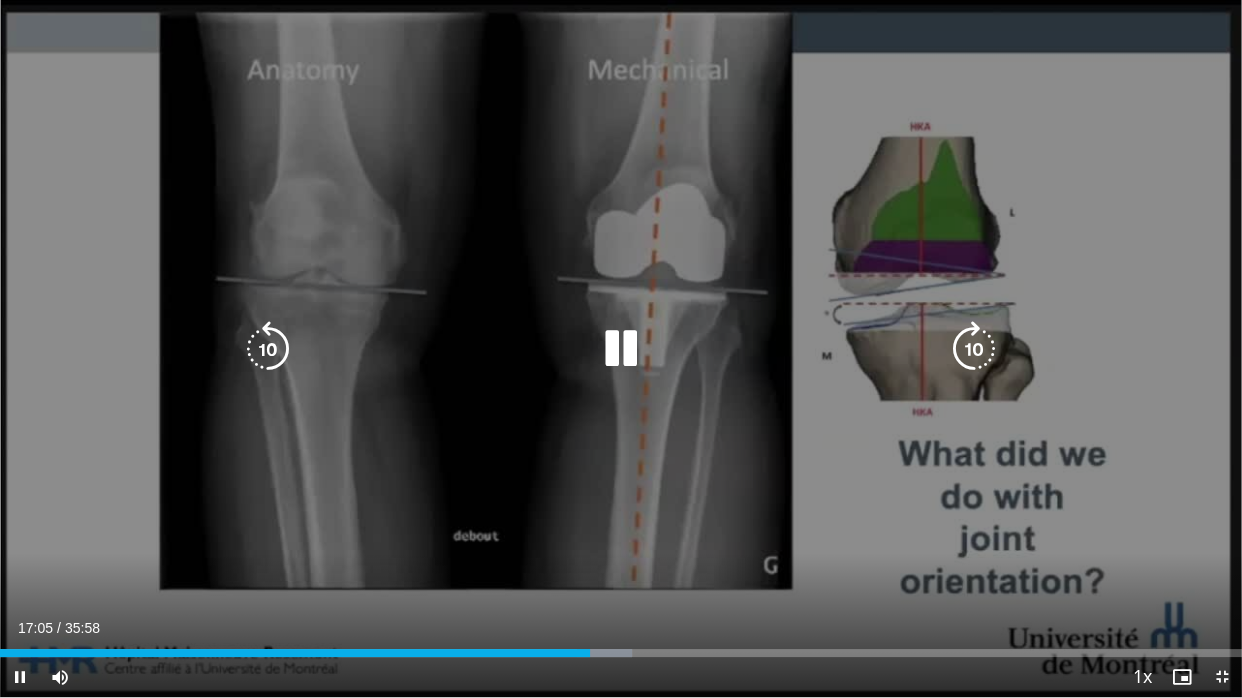 click at bounding box center [974, 349] 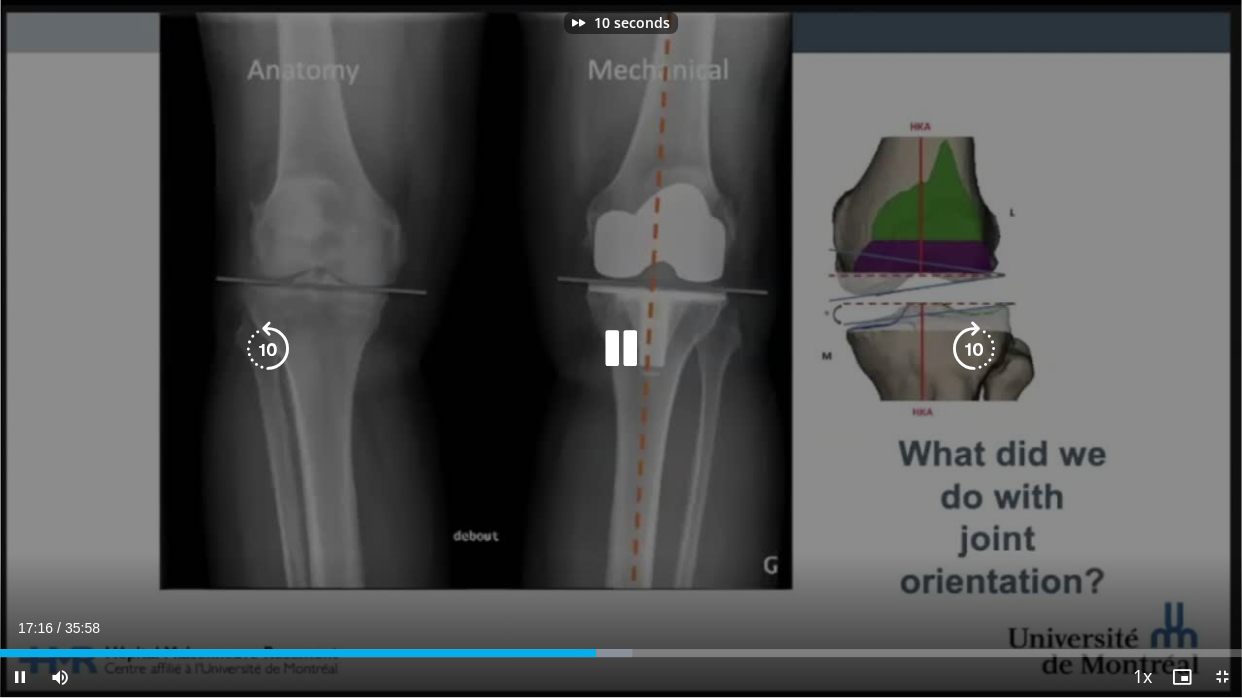 click at bounding box center (974, 349) 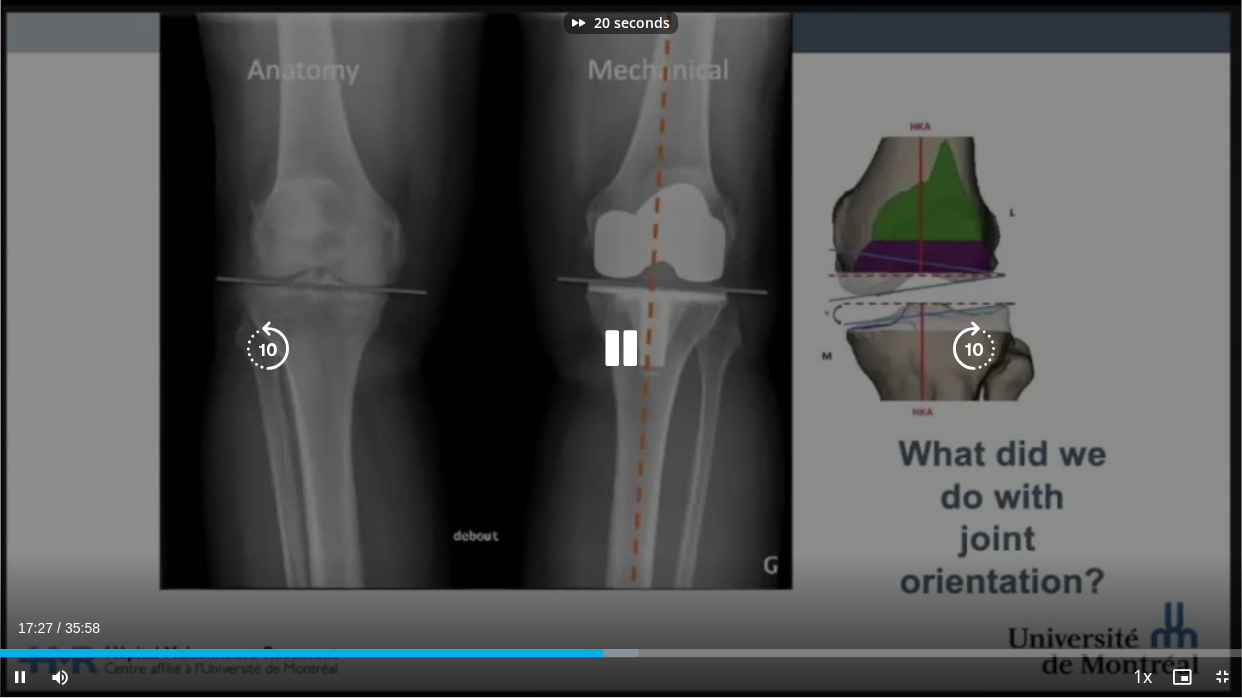 click at bounding box center (974, 349) 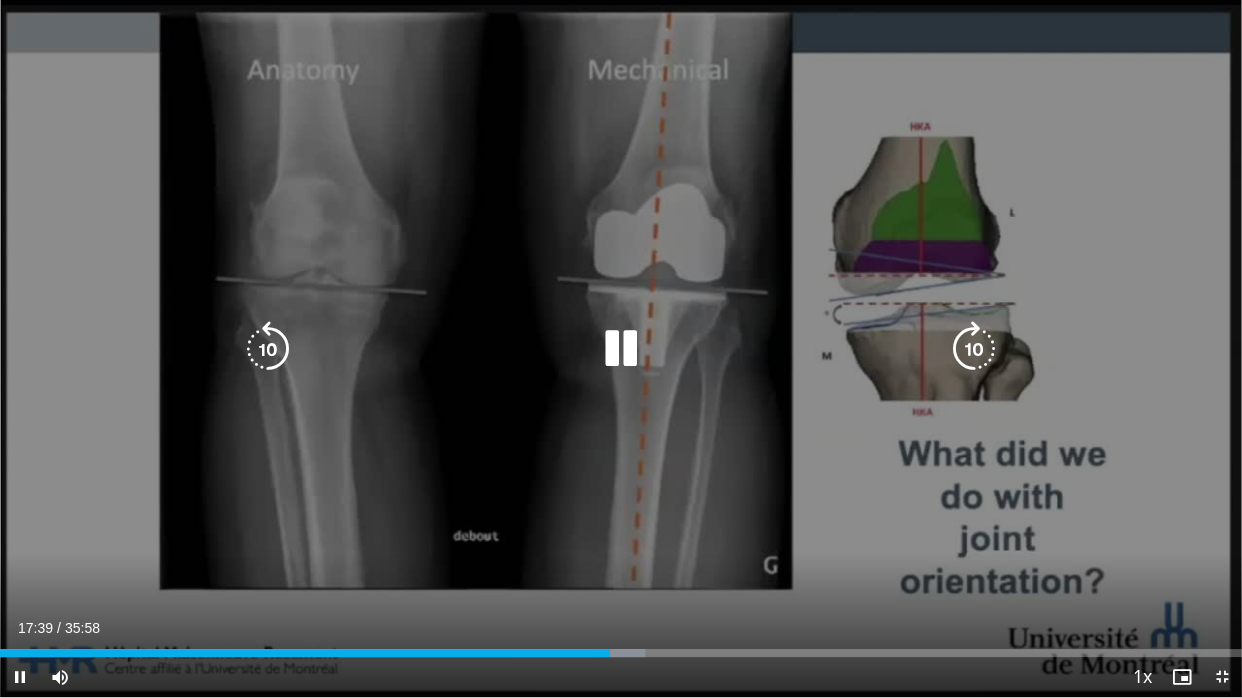 click at bounding box center [974, 349] 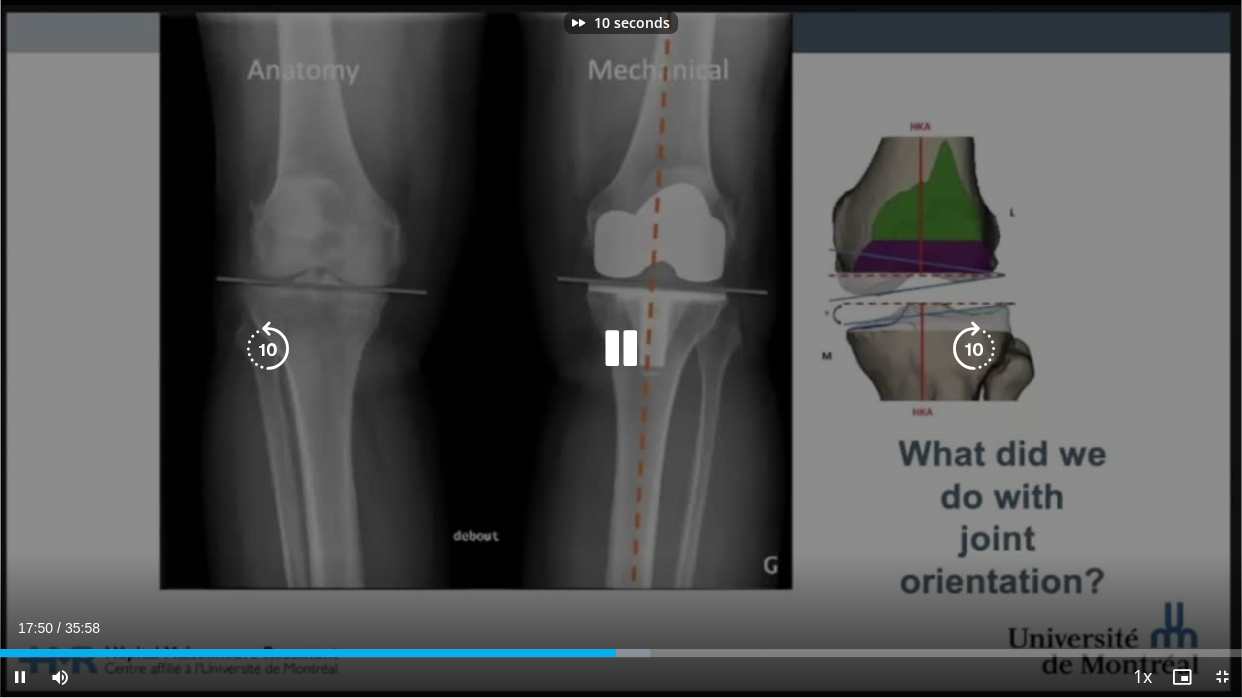 click at bounding box center (974, 349) 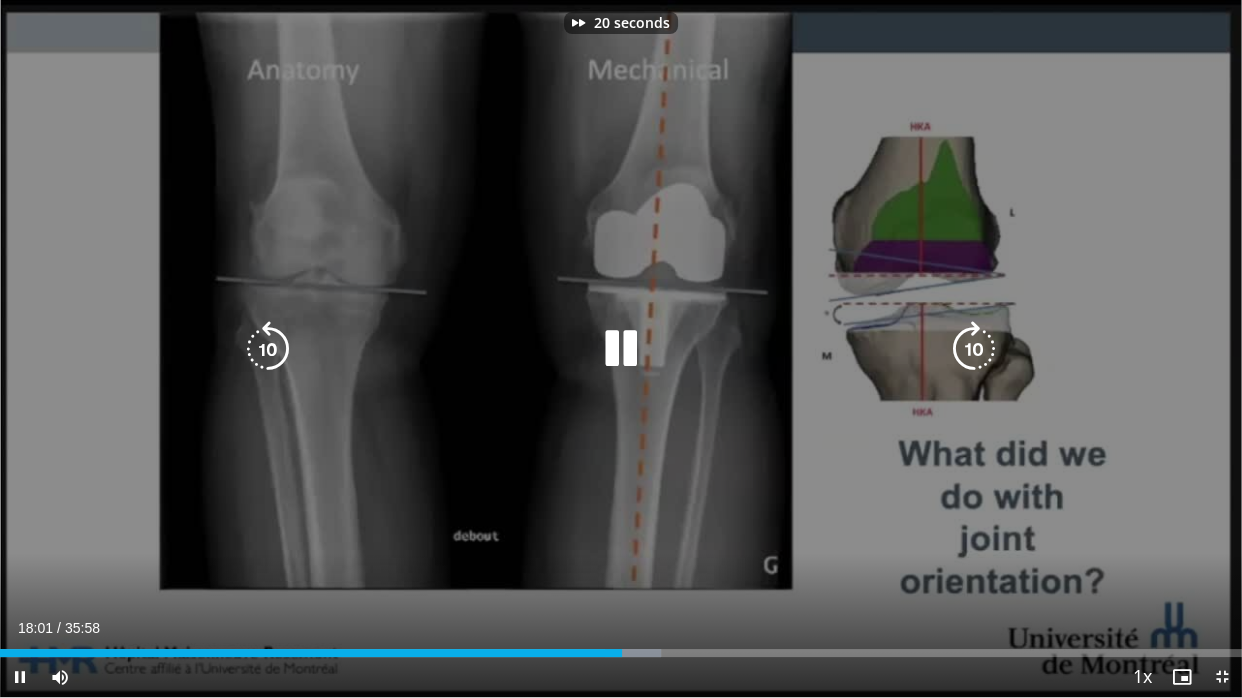 click at bounding box center [974, 349] 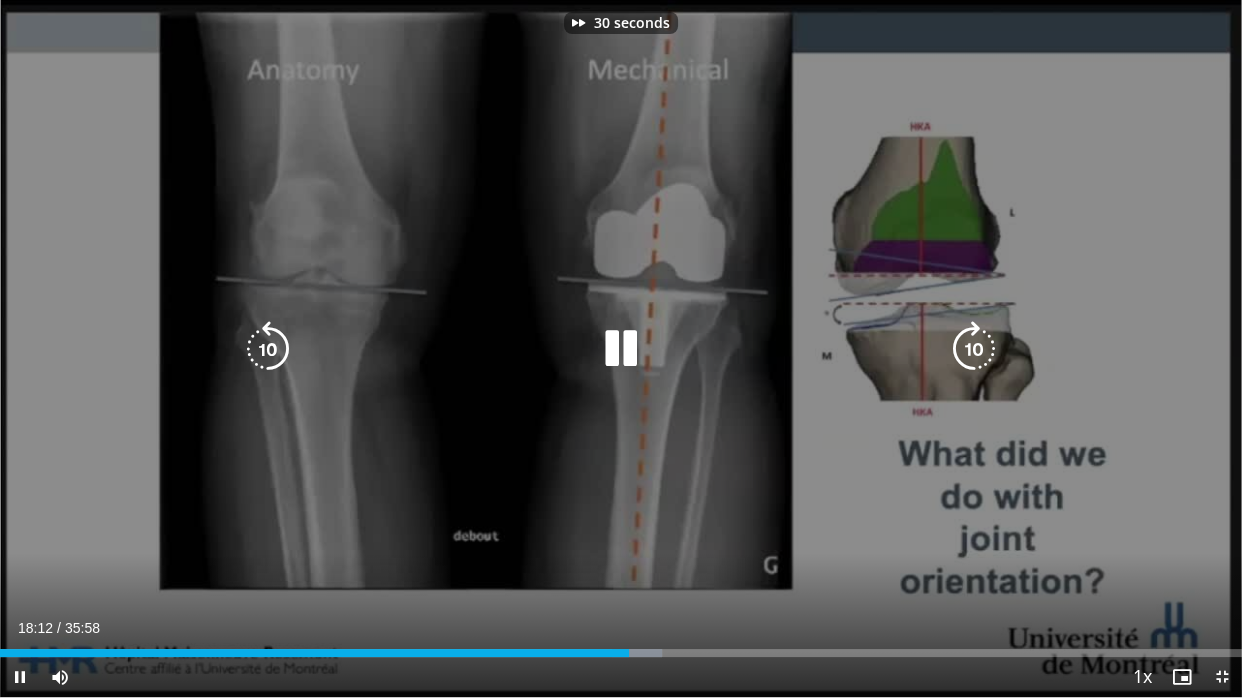 click at bounding box center [974, 349] 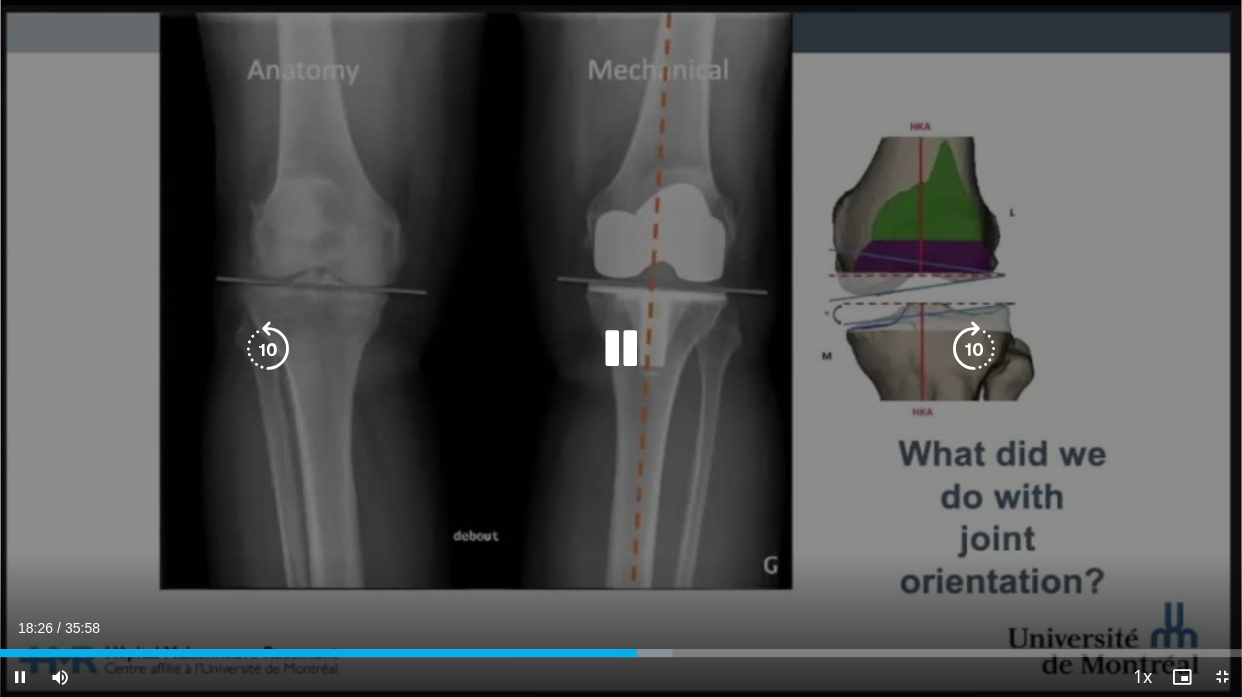 click at bounding box center [974, 349] 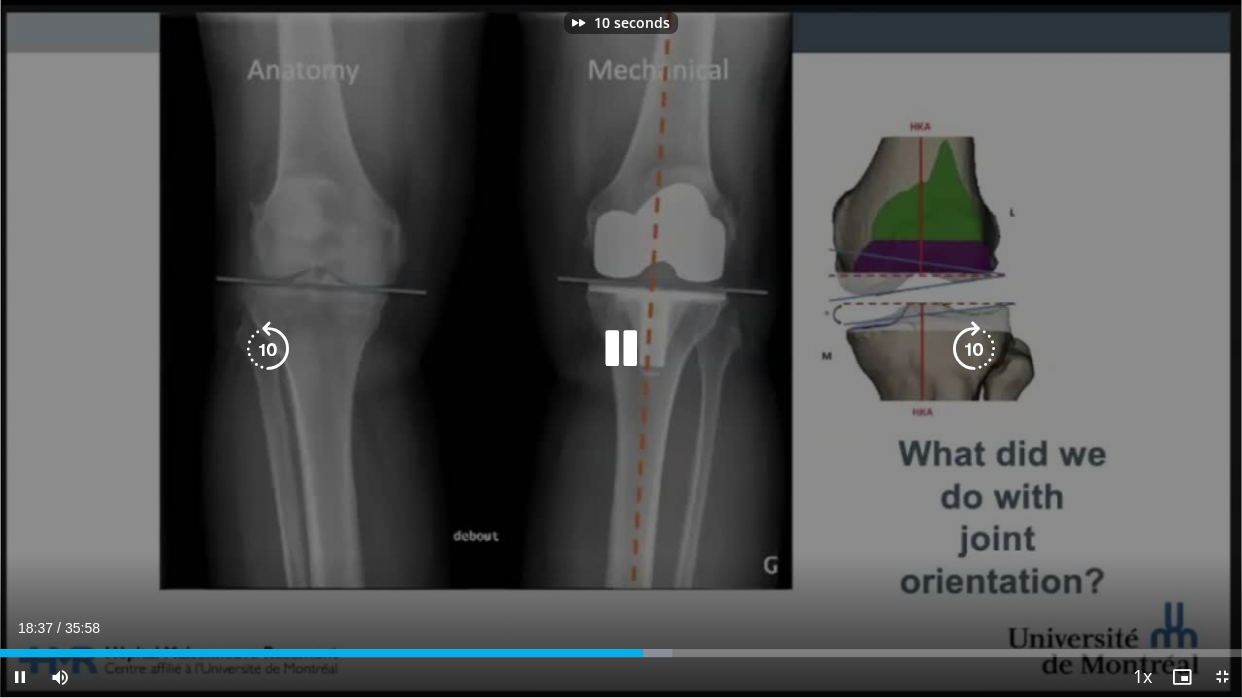 click at bounding box center [974, 349] 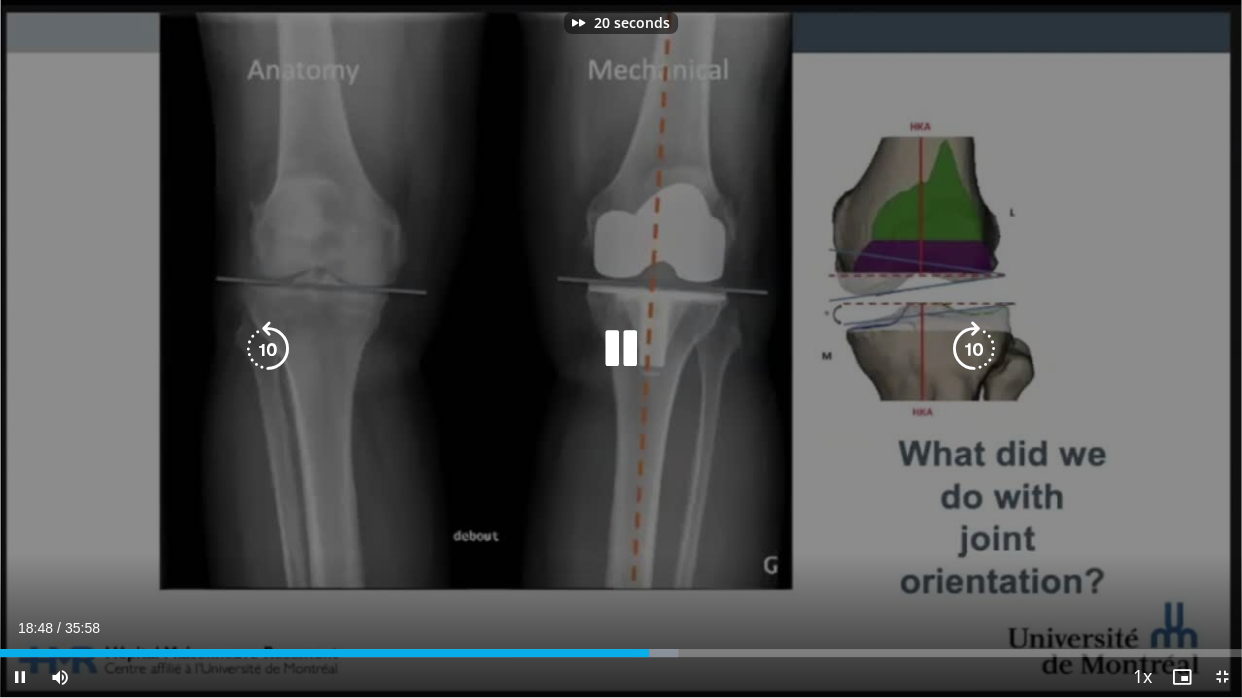 click at bounding box center (974, 349) 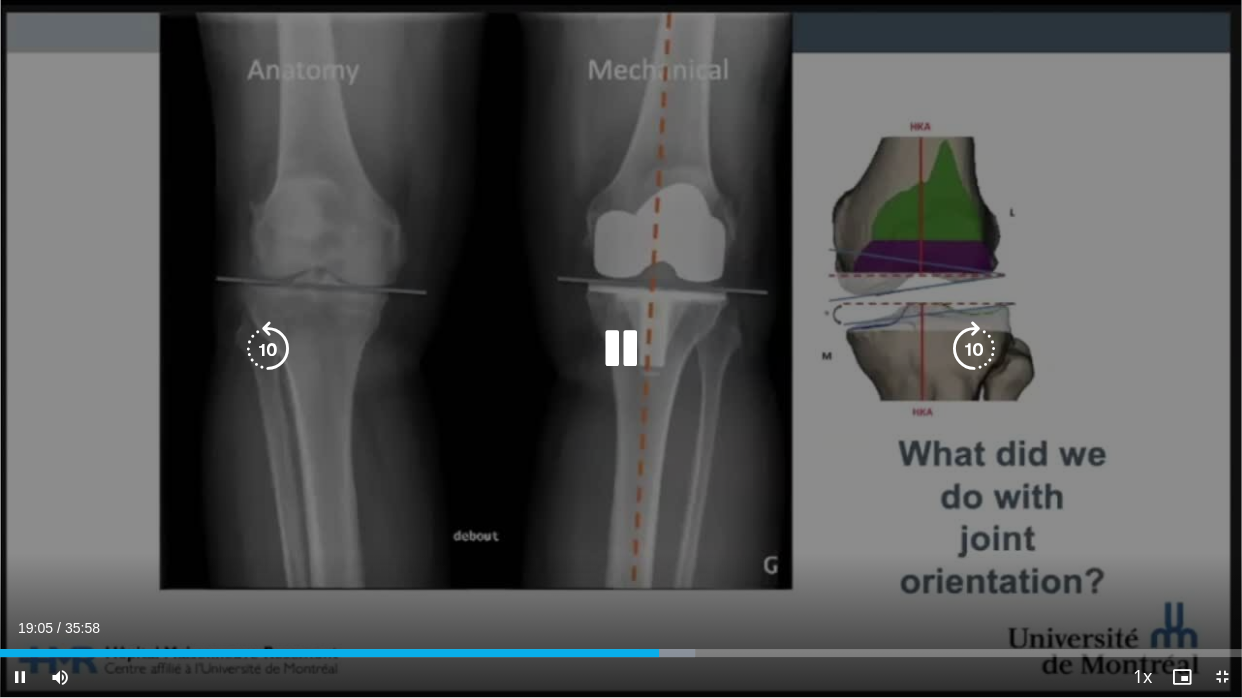 click at bounding box center [974, 349] 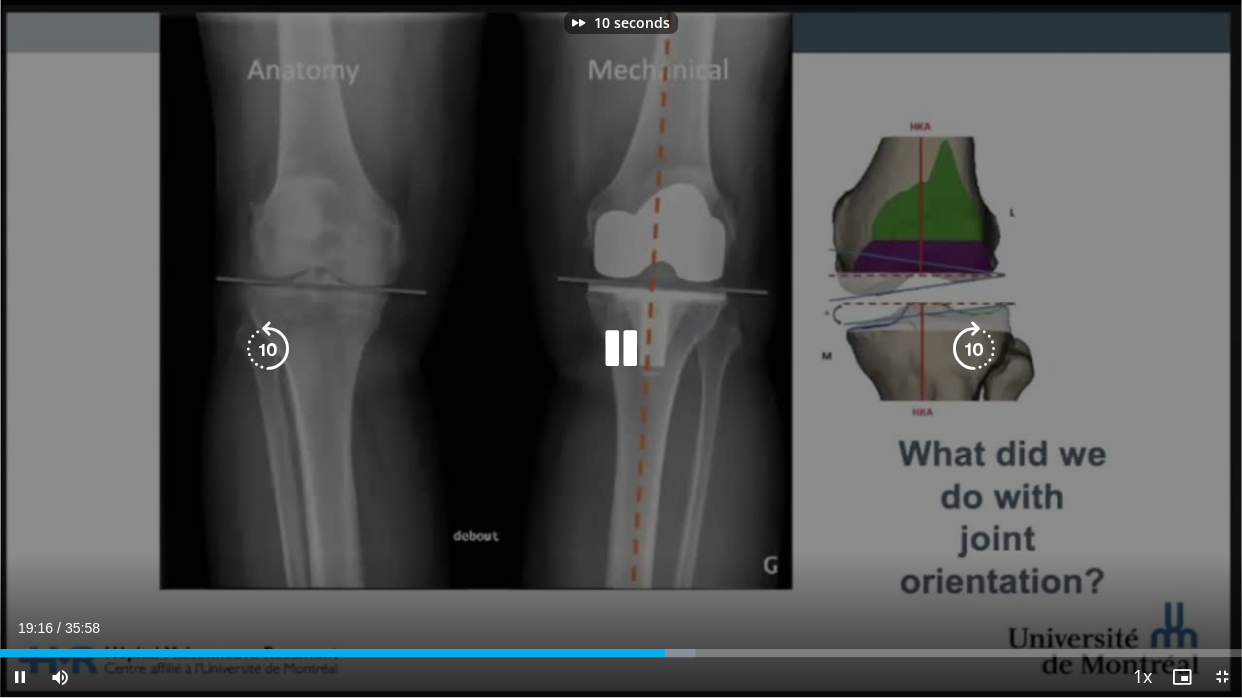 click at bounding box center [974, 349] 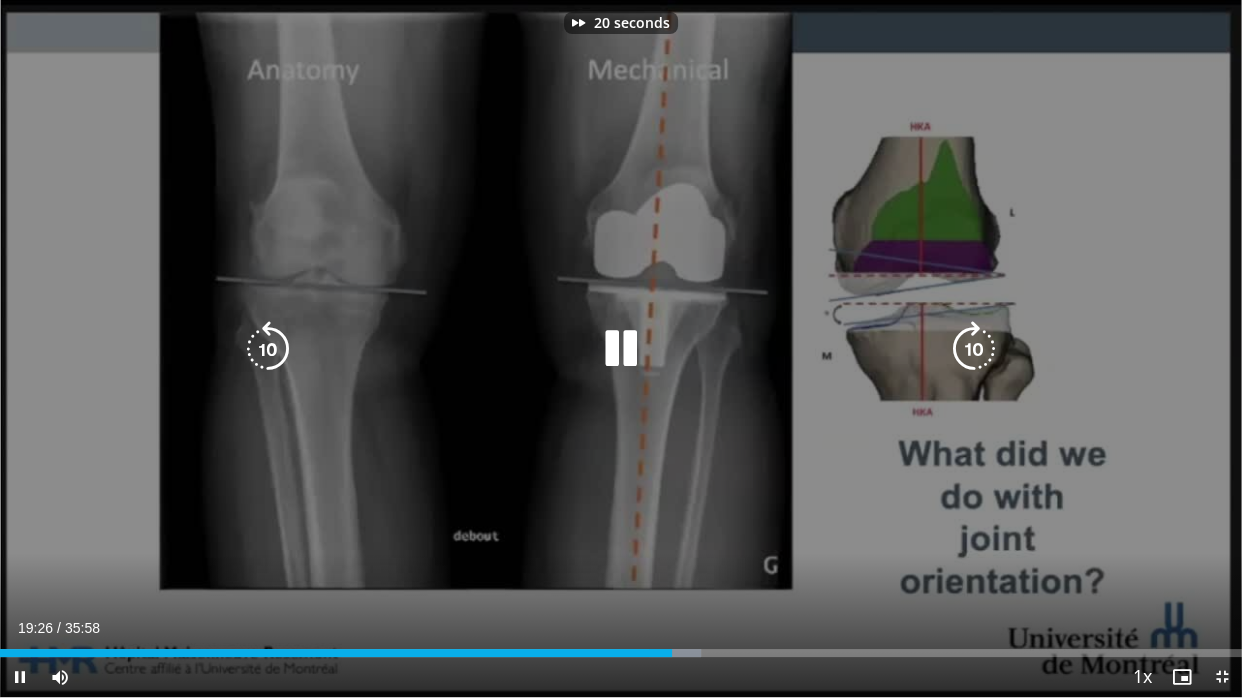 click at bounding box center (974, 349) 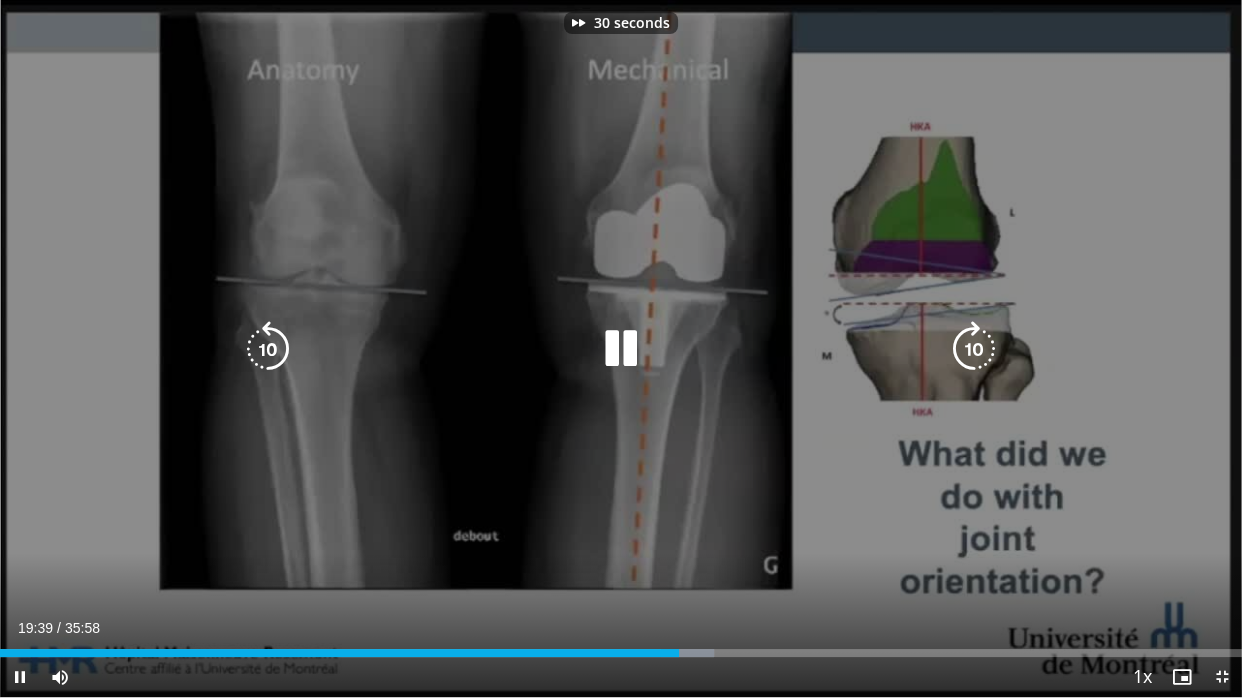 click at bounding box center [268, 349] 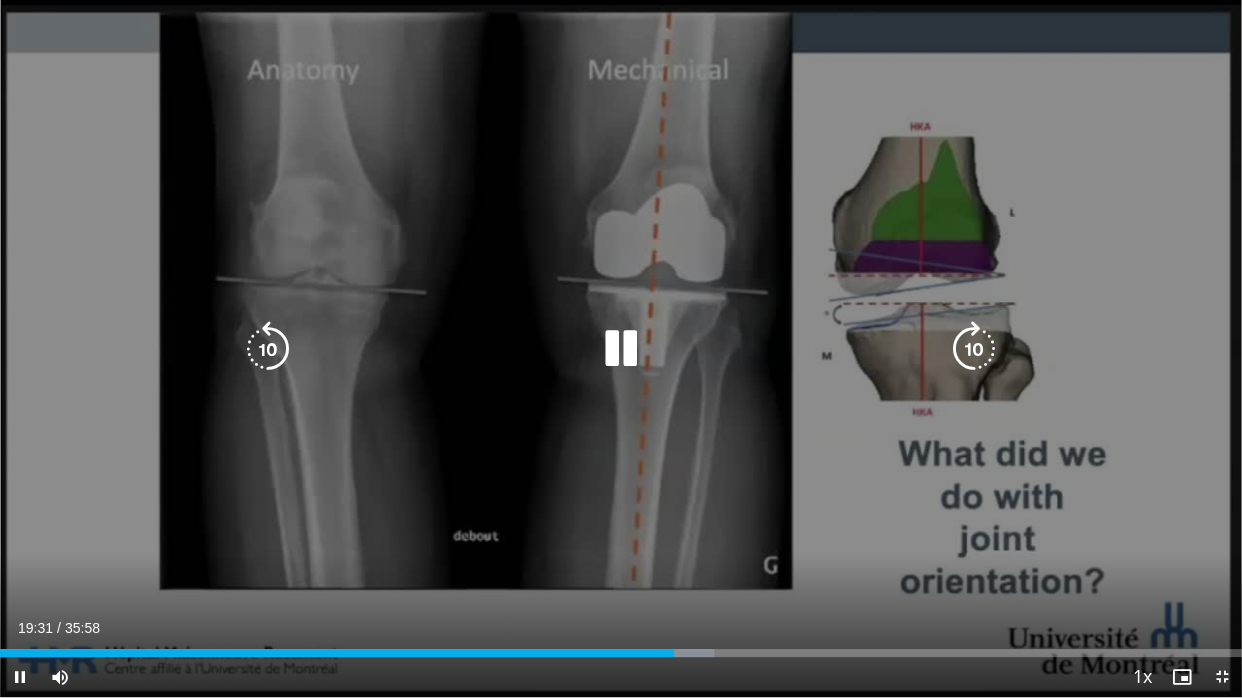 click on "10 seconds
Tap to unmute" at bounding box center (621, 348) 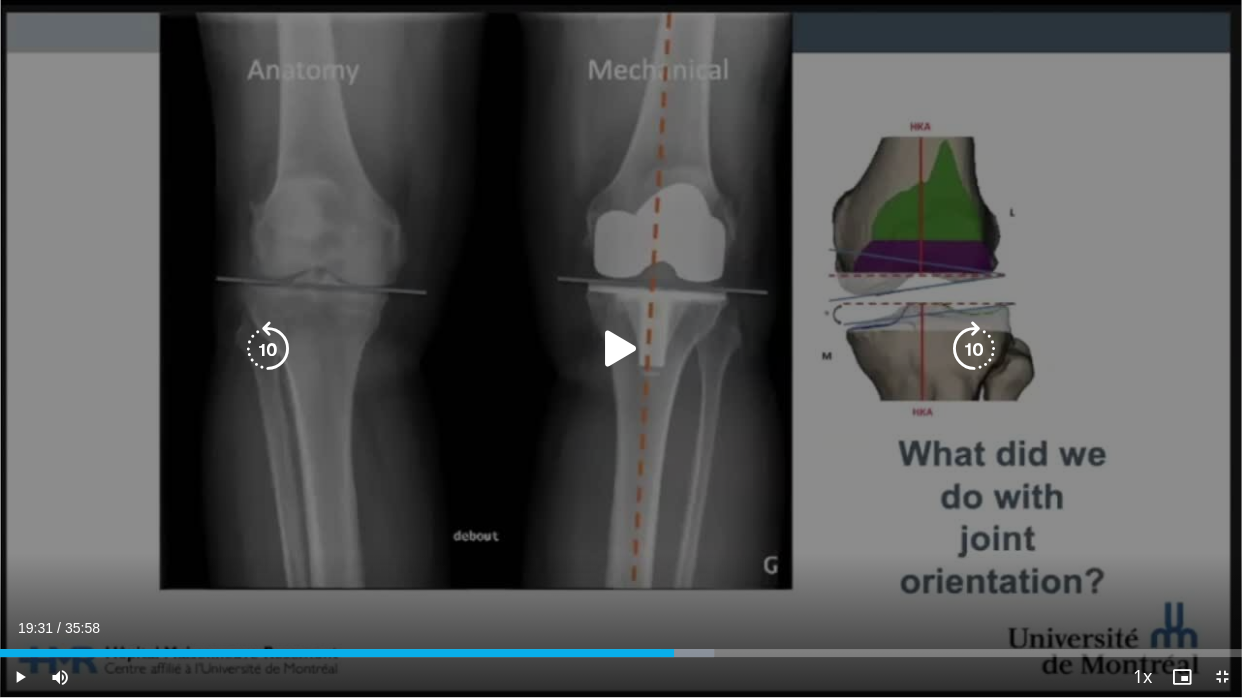 click on "10 seconds
Tap to unmute" at bounding box center (621, 348) 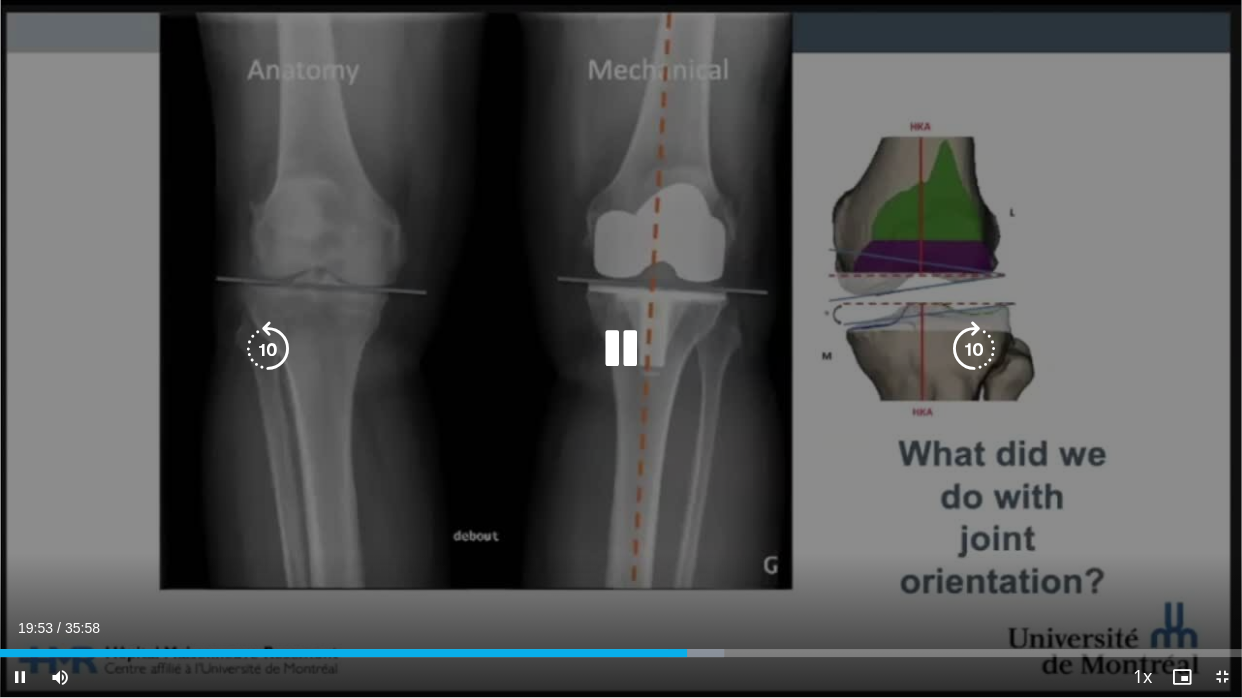 click at bounding box center [974, 349] 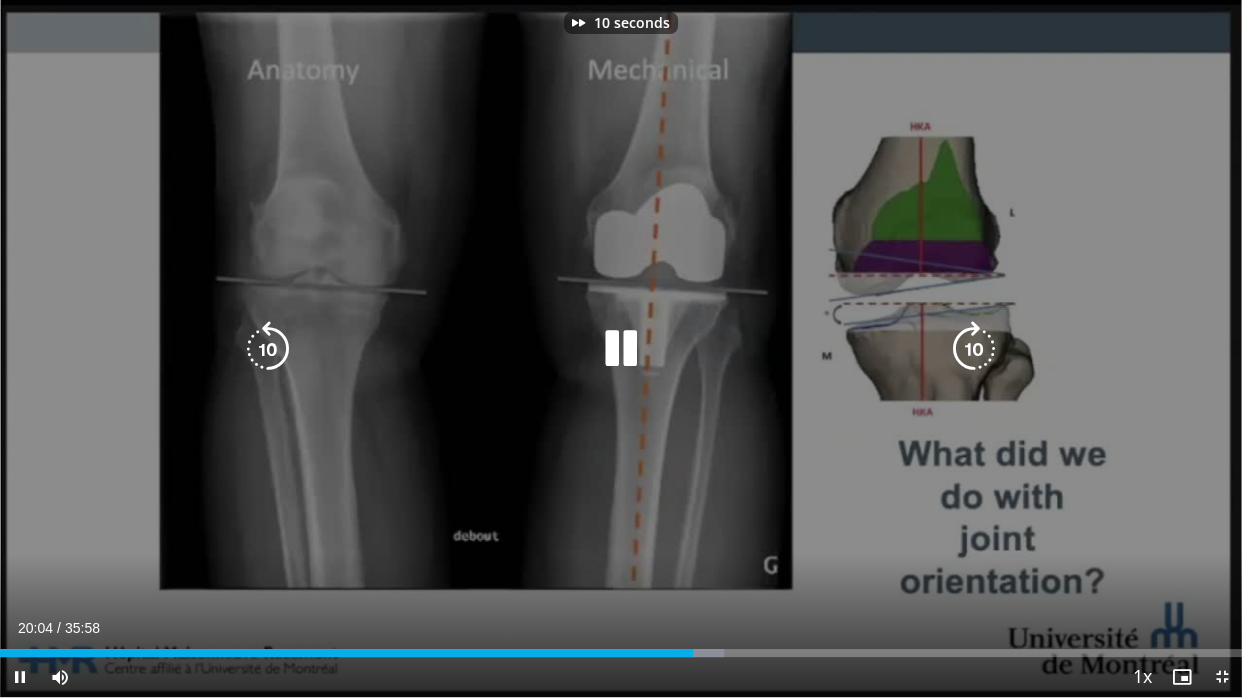 click at bounding box center [974, 349] 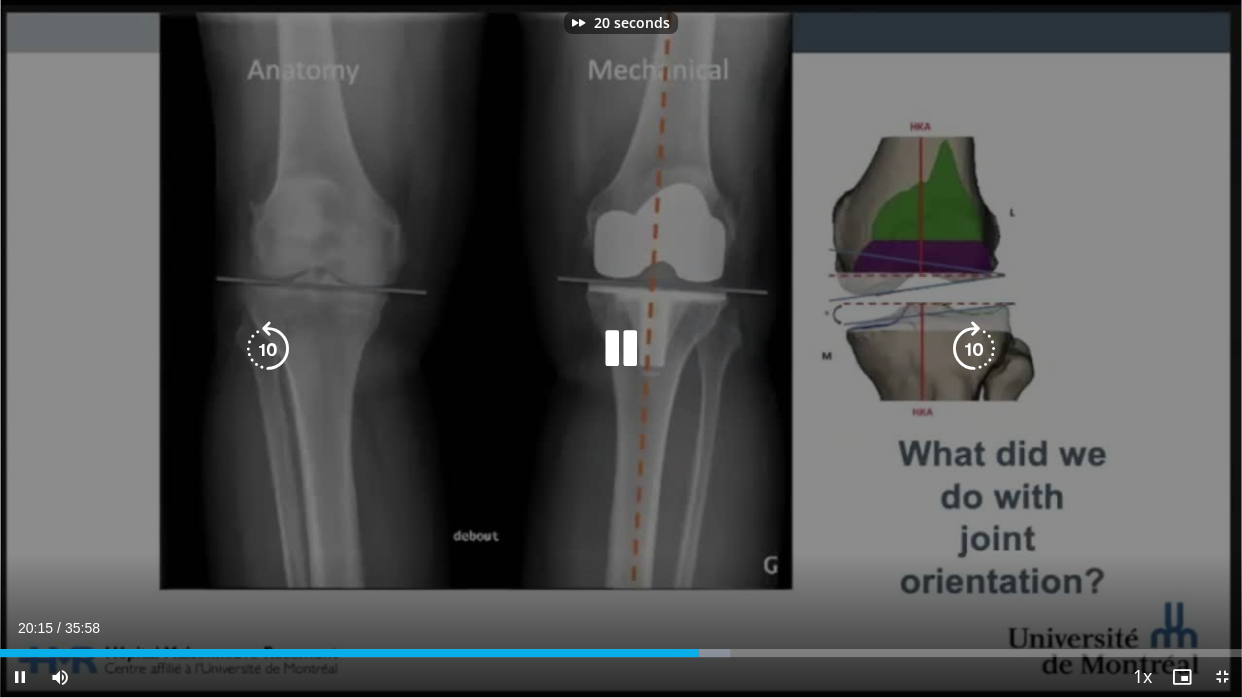 click at bounding box center [974, 349] 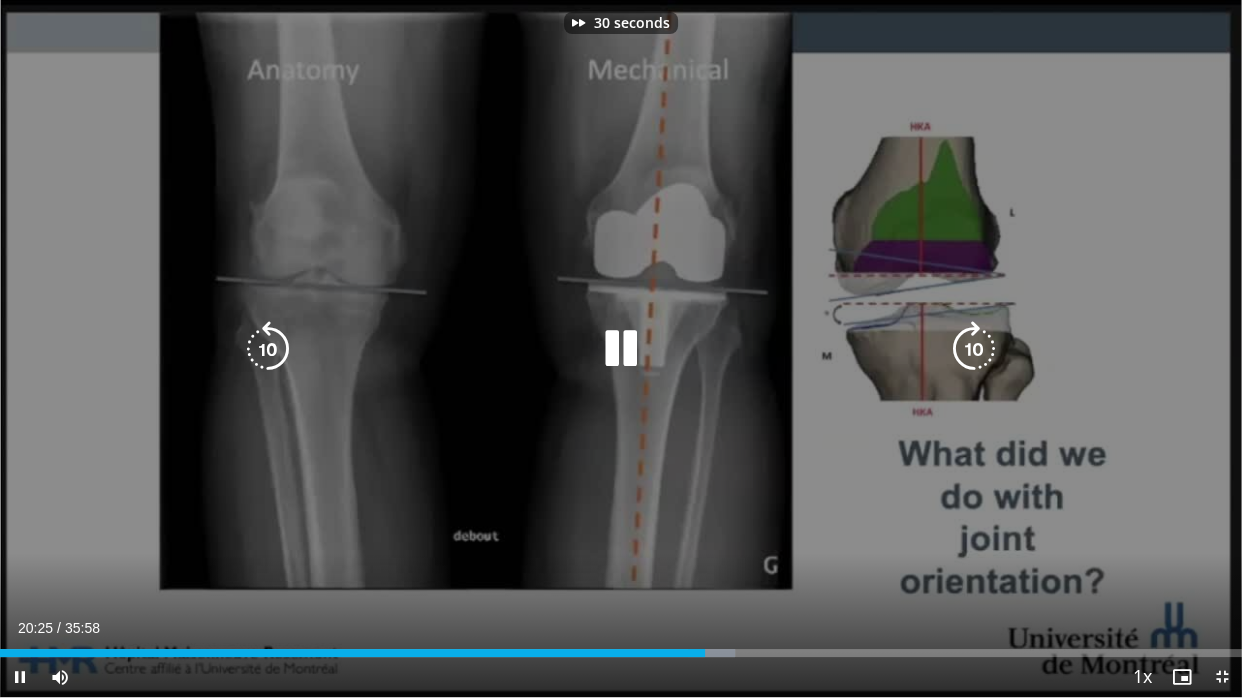 click at bounding box center [974, 349] 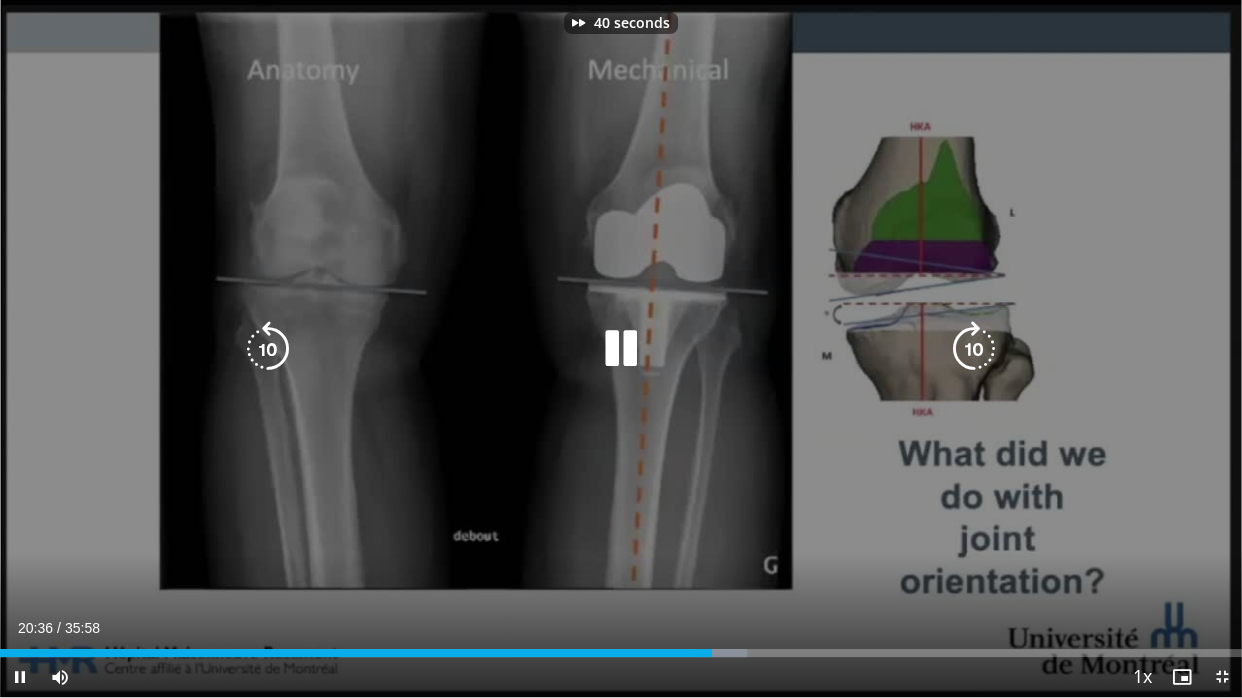 click at bounding box center [974, 349] 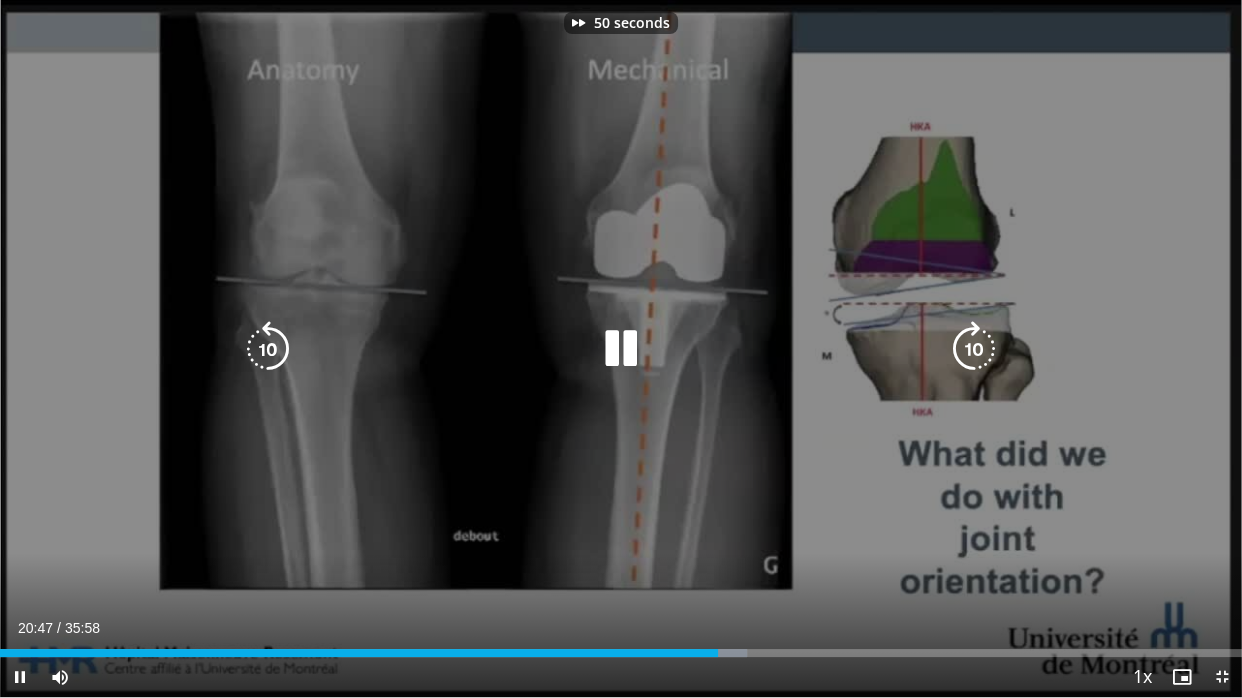 click at bounding box center [974, 349] 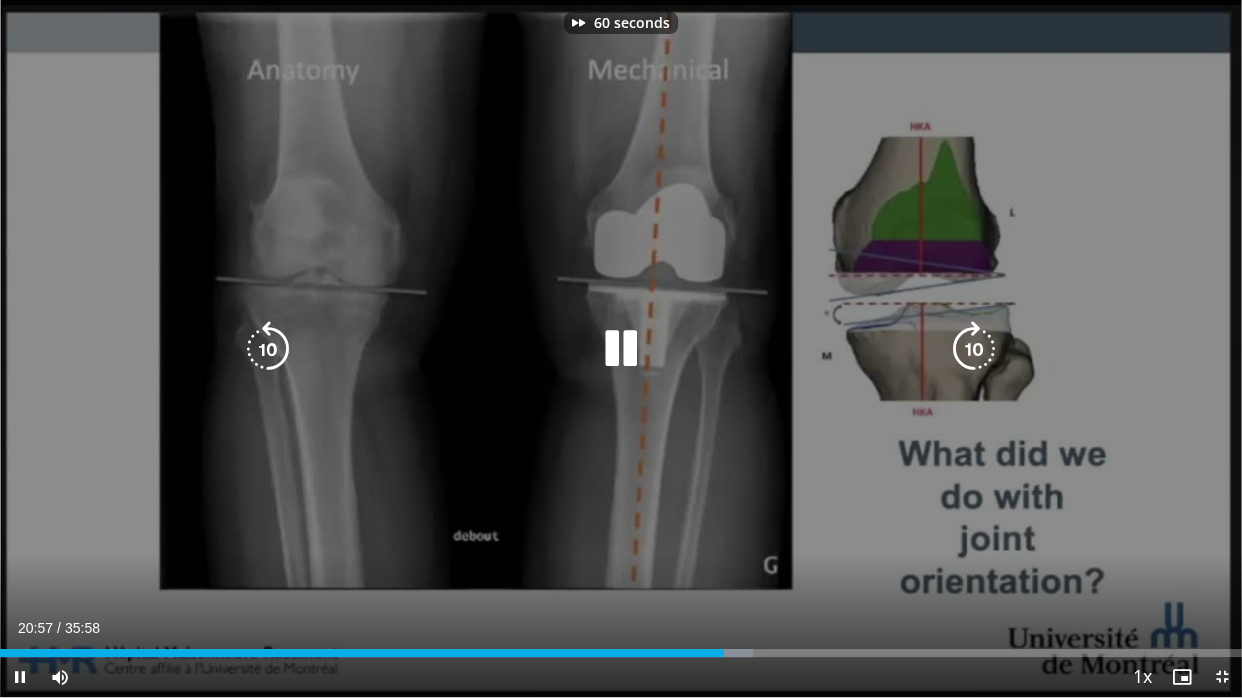 click at bounding box center [974, 349] 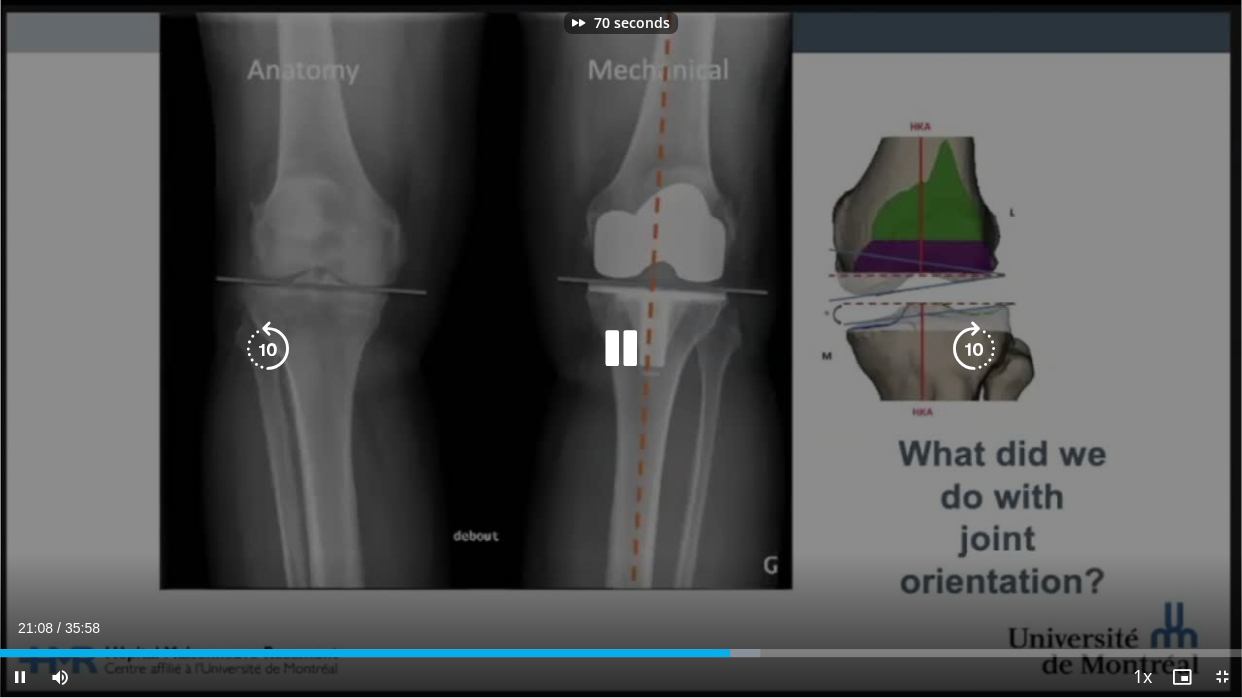 click at bounding box center [974, 349] 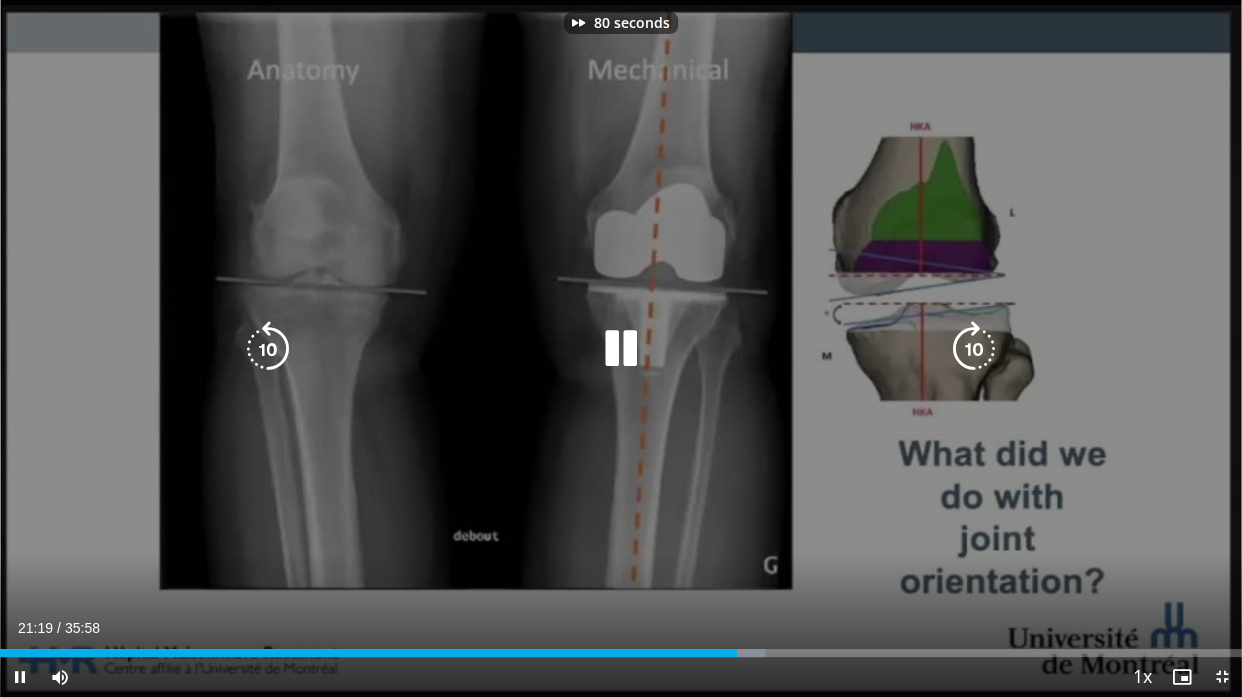 click at bounding box center [974, 349] 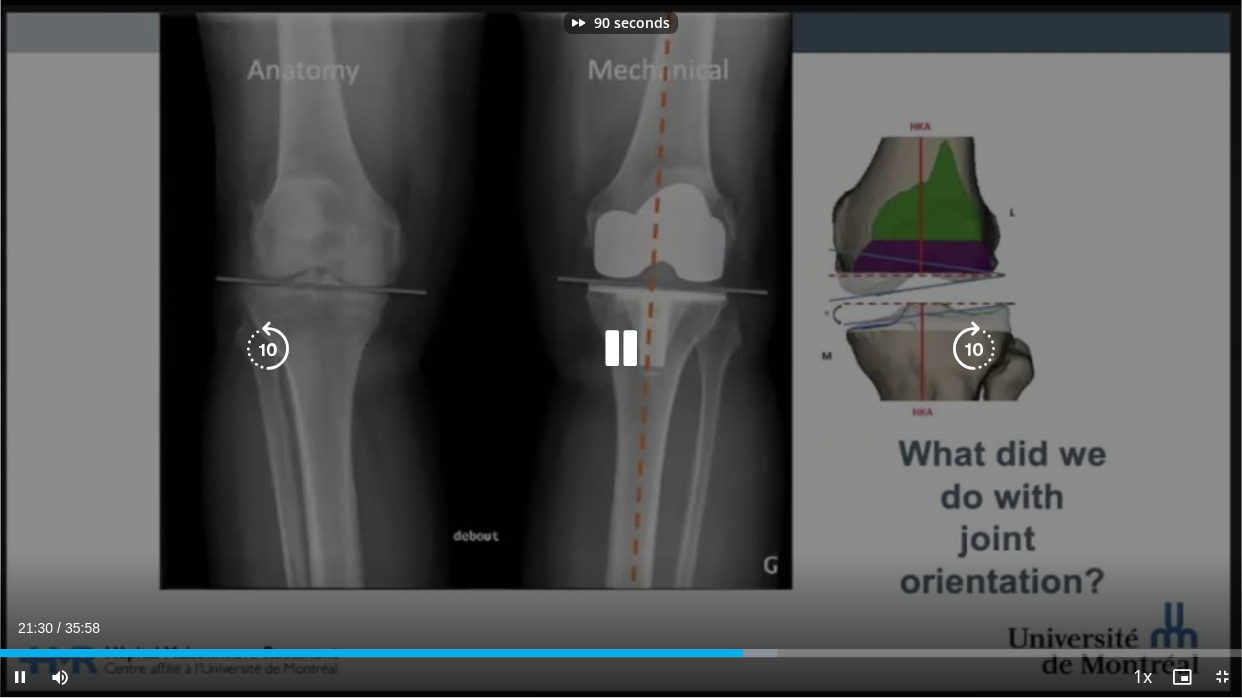 click at bounding box center (974, 349) 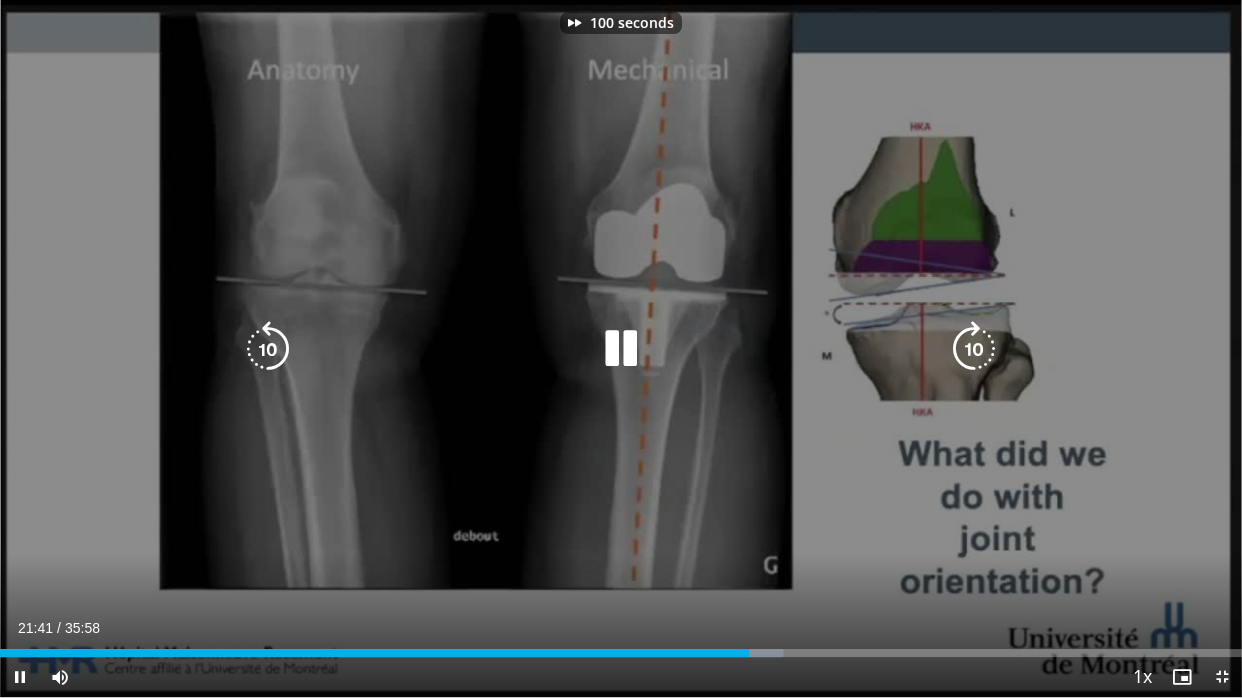 click at bounding box center [974, 349] 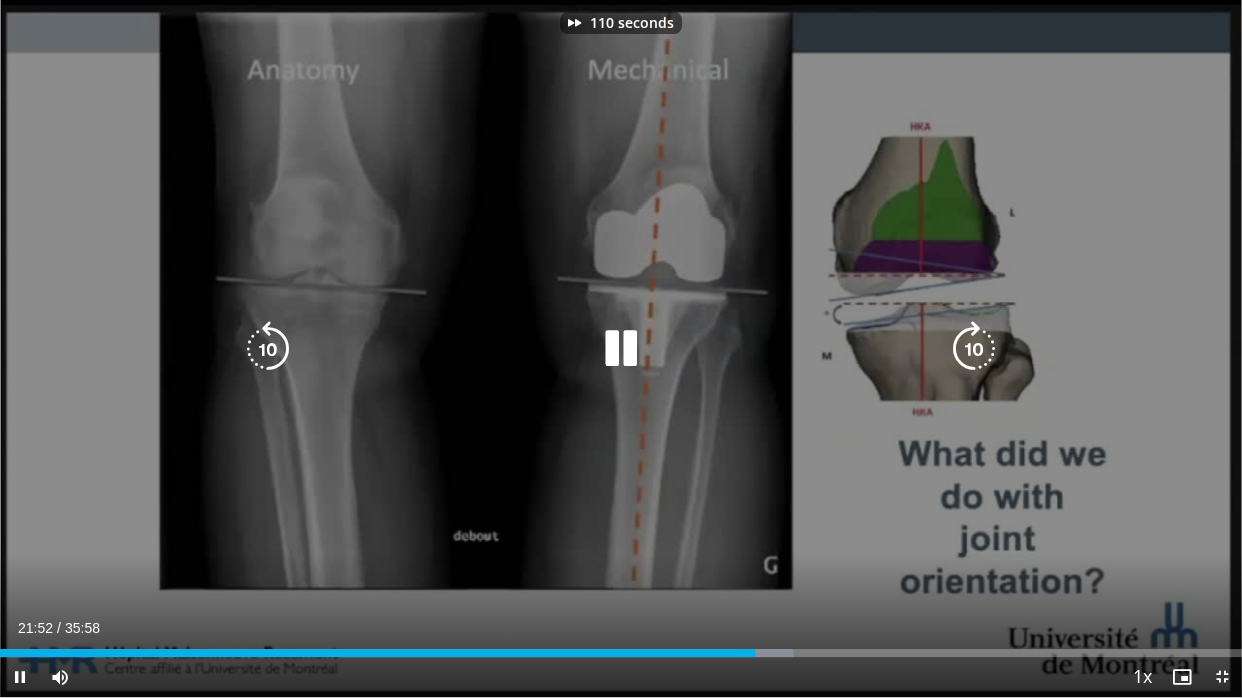 click at bounding box center [974, 349] 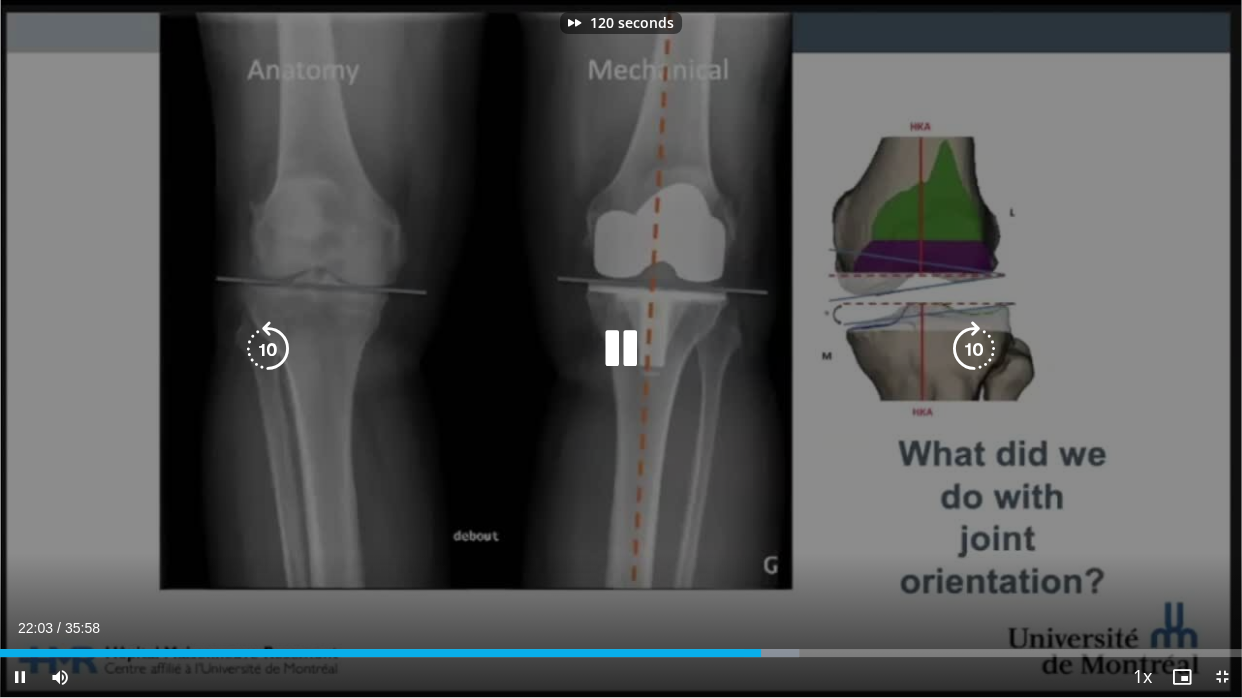 click at bounding box center [974, 349] 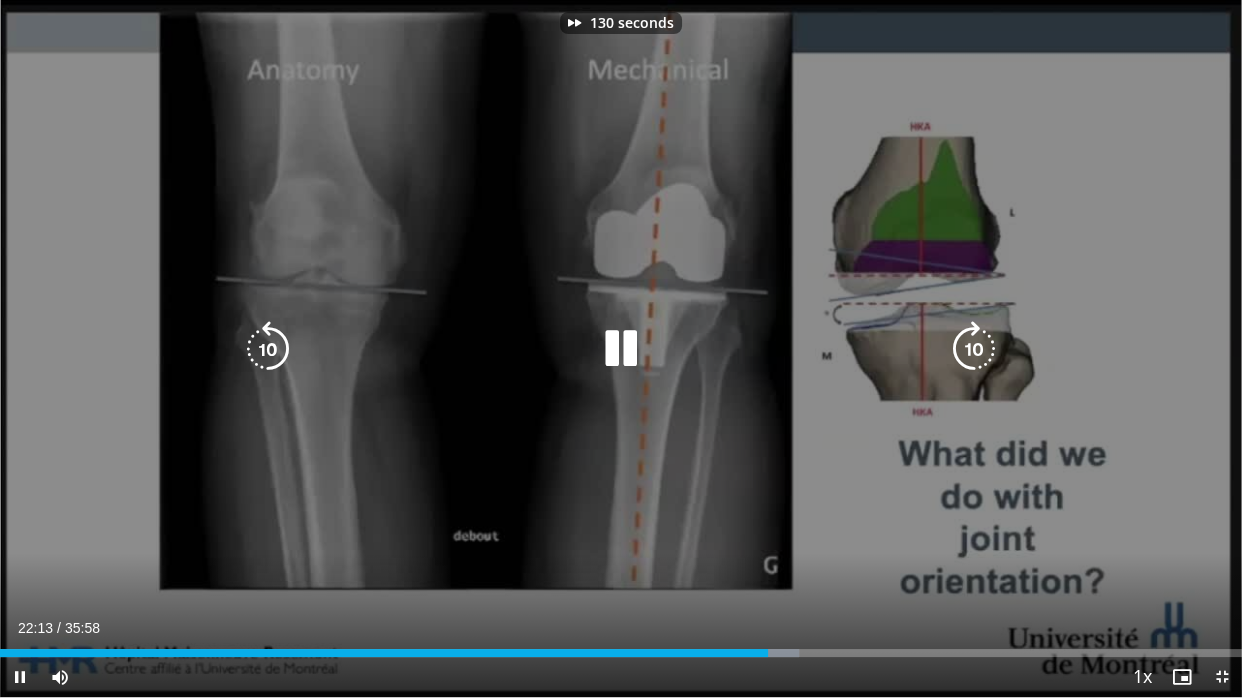 click at bounding box center (974, 349) 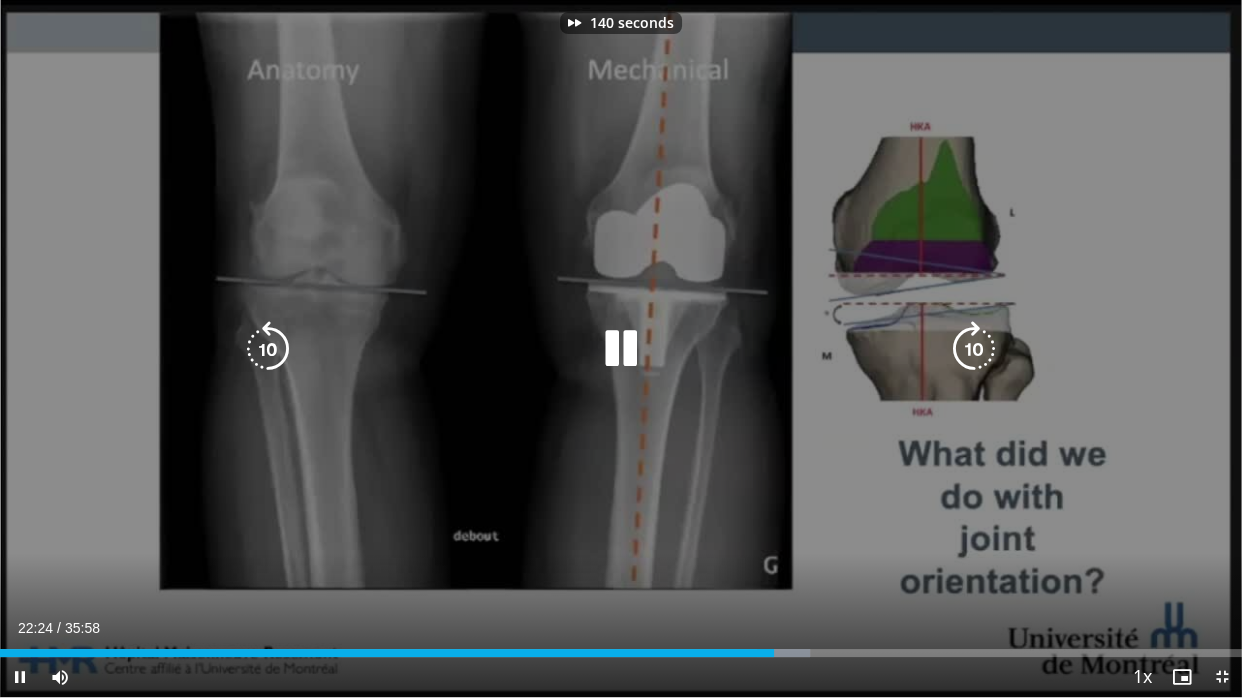 click at bounding box center (974, 349) 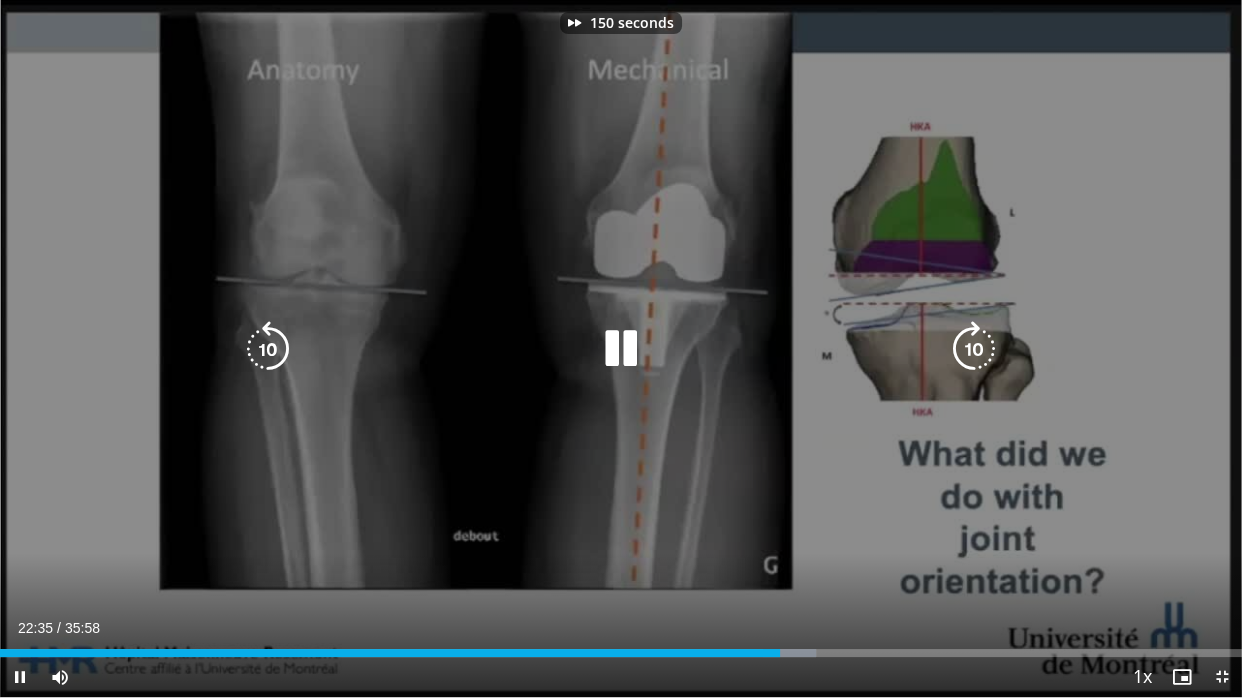 click at bounding box center (974, 349) 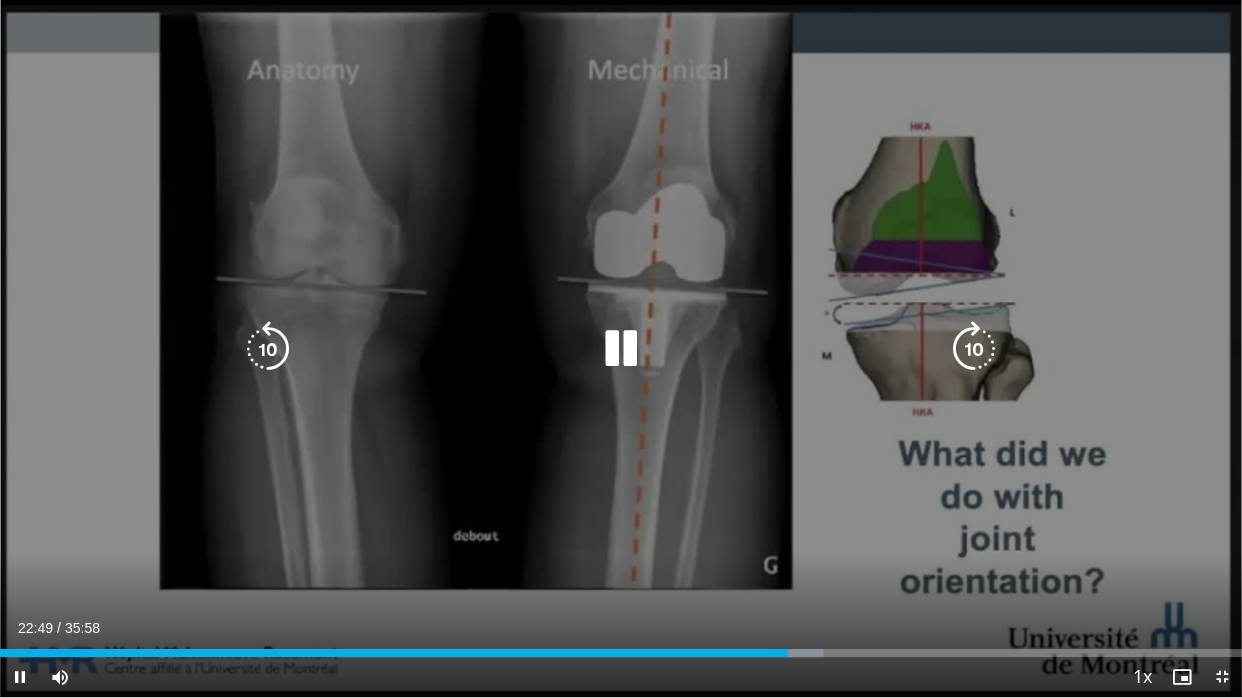click at bounding box center [974, 349] 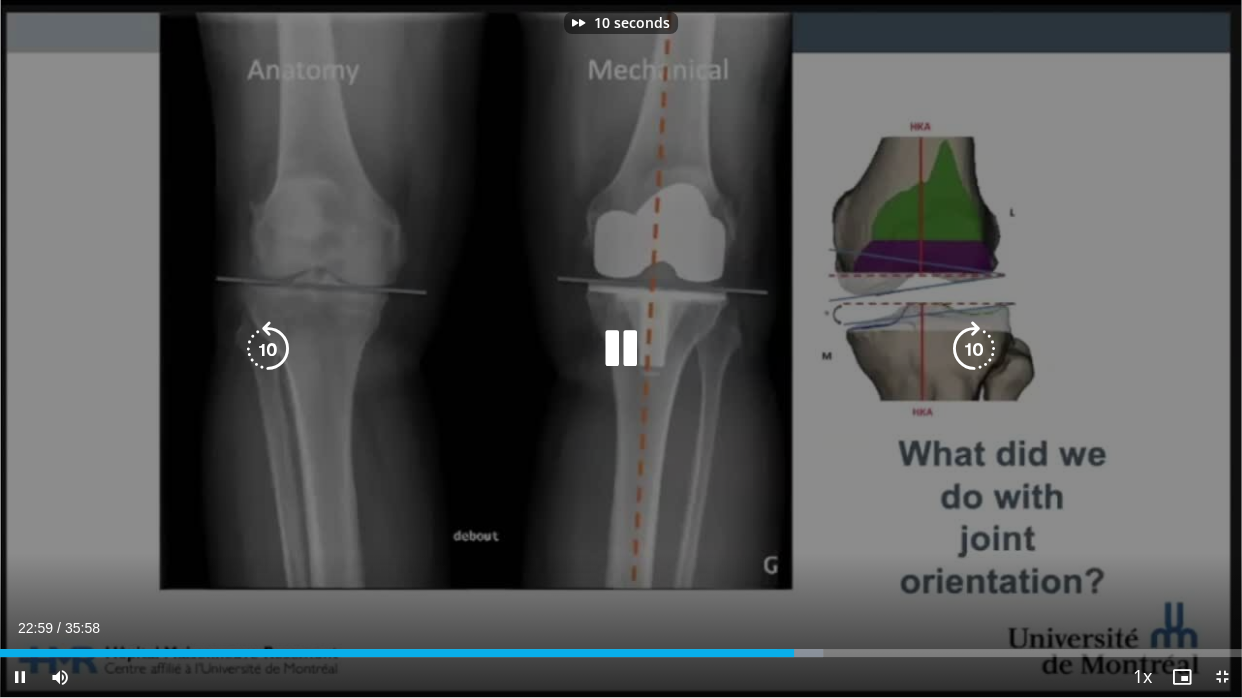 click at bounding box center (974, 349) 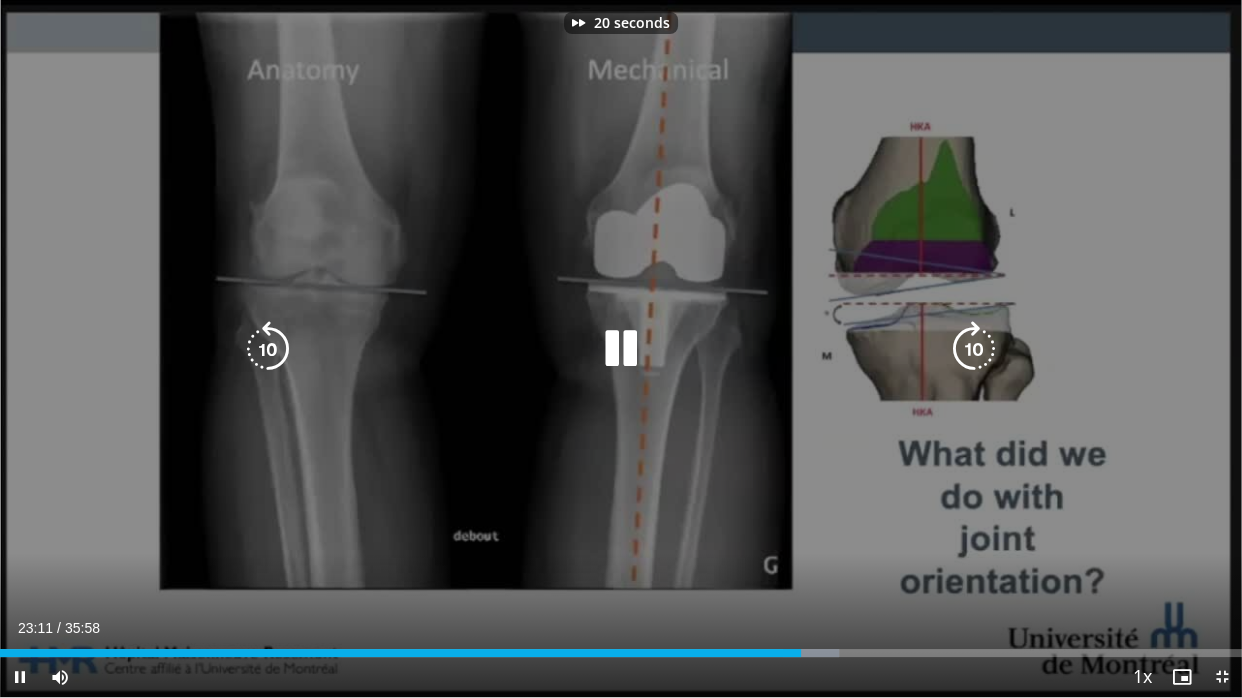 click at bounding box center [974, 349] 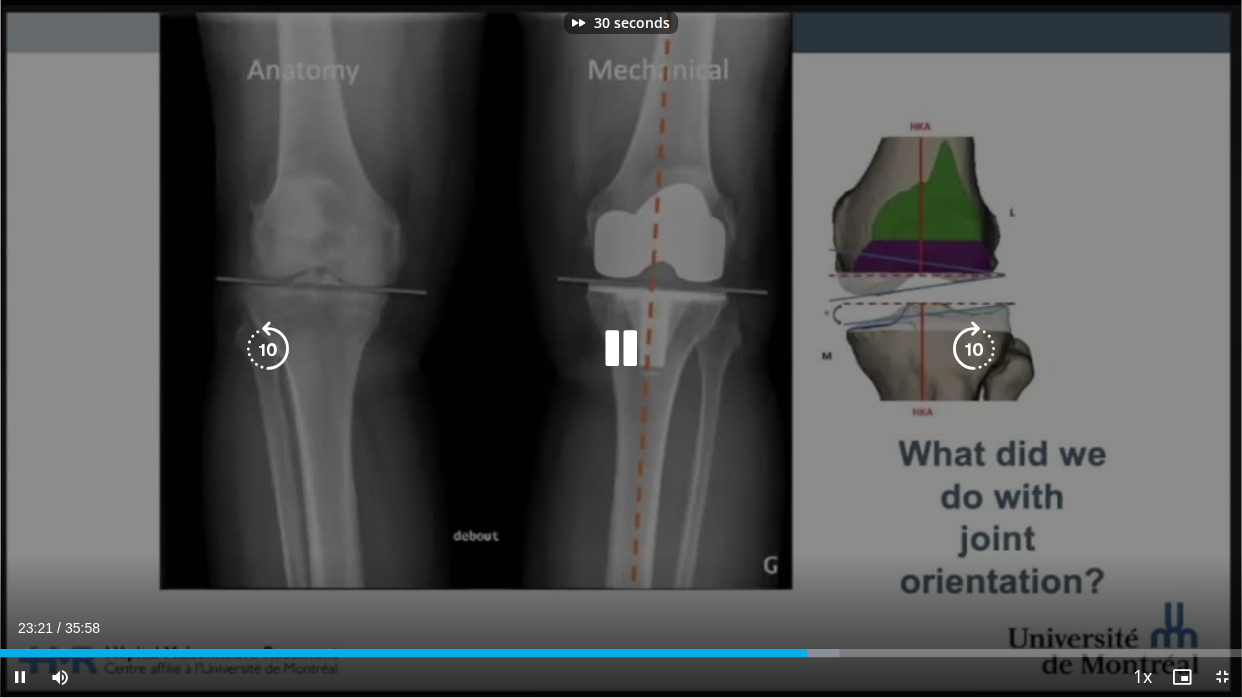click at bounding box center [974, 349] 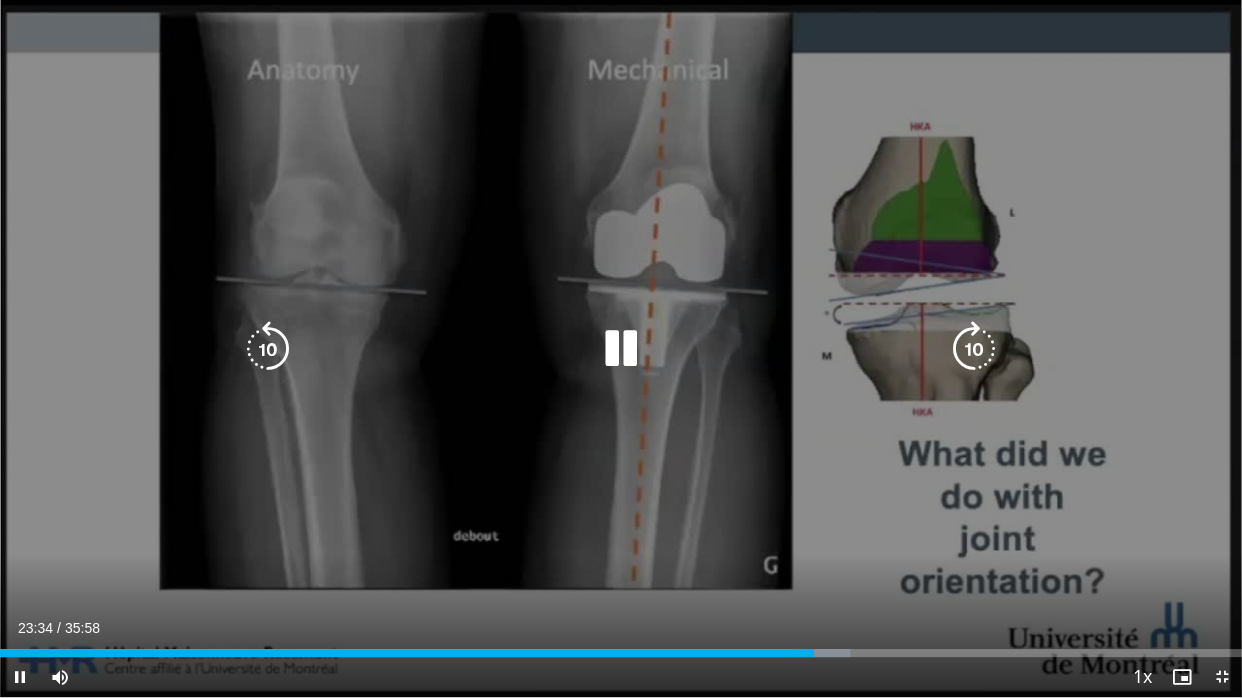 click at bounding box center [974, 349] 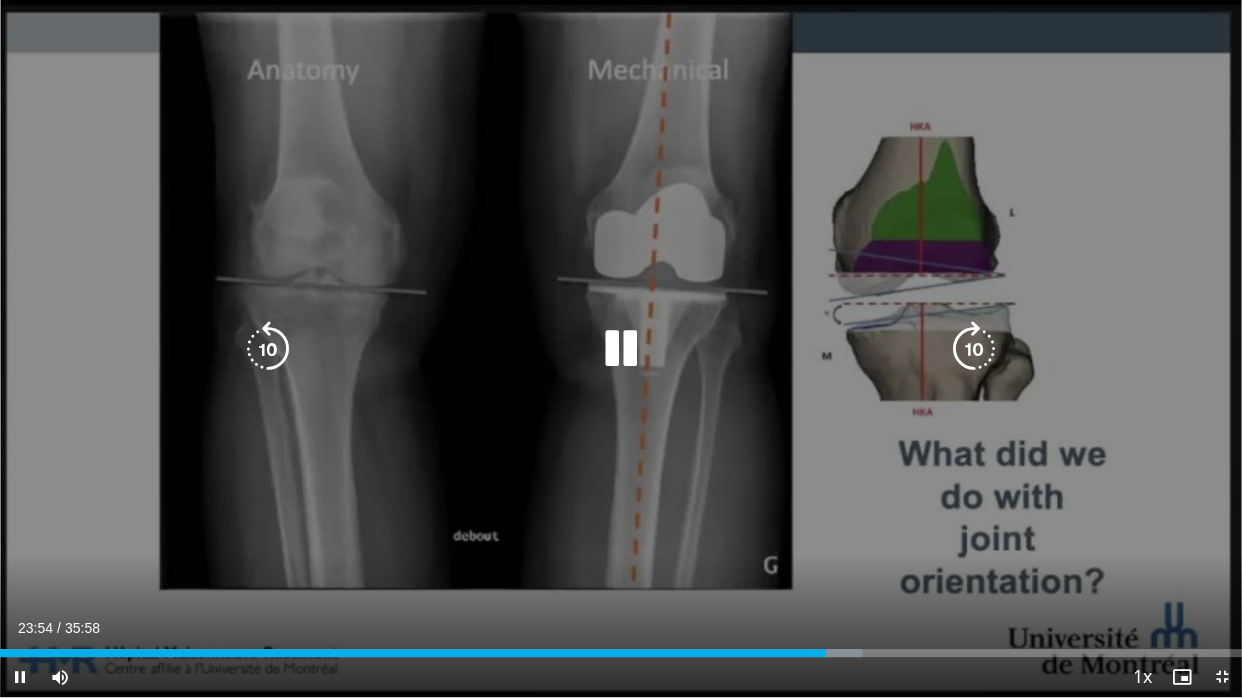 click at bounding box center [974, 349] 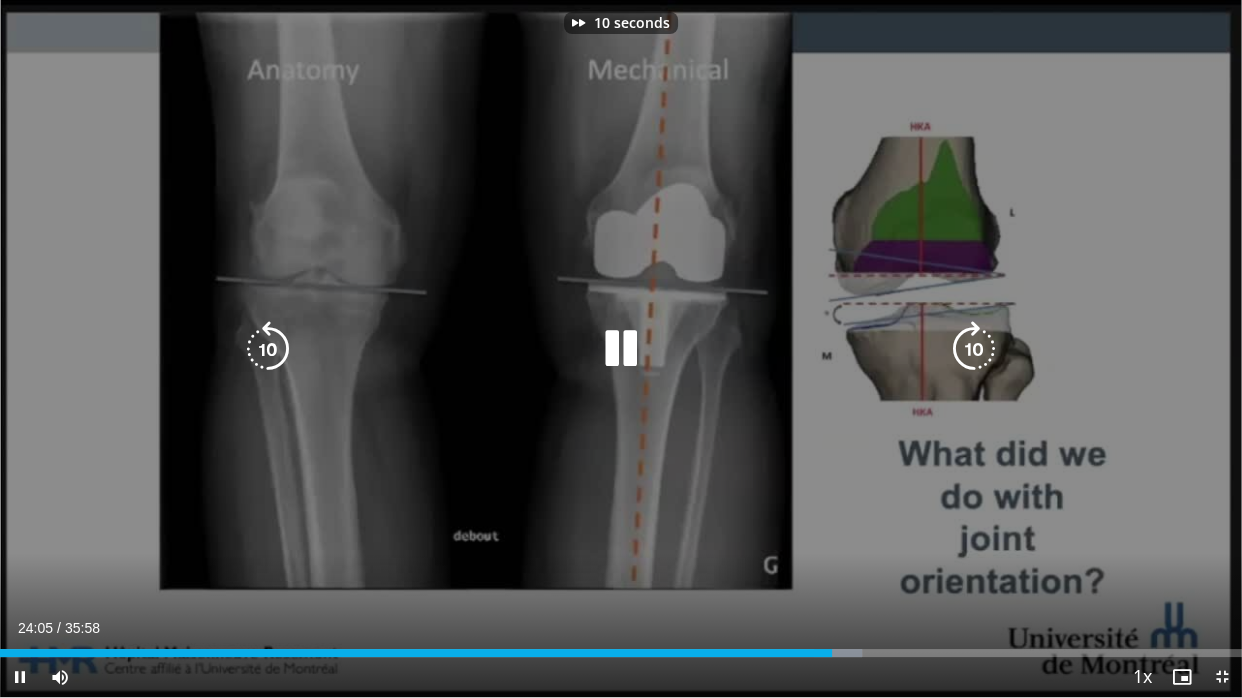 click at bounding box center [974, 349] 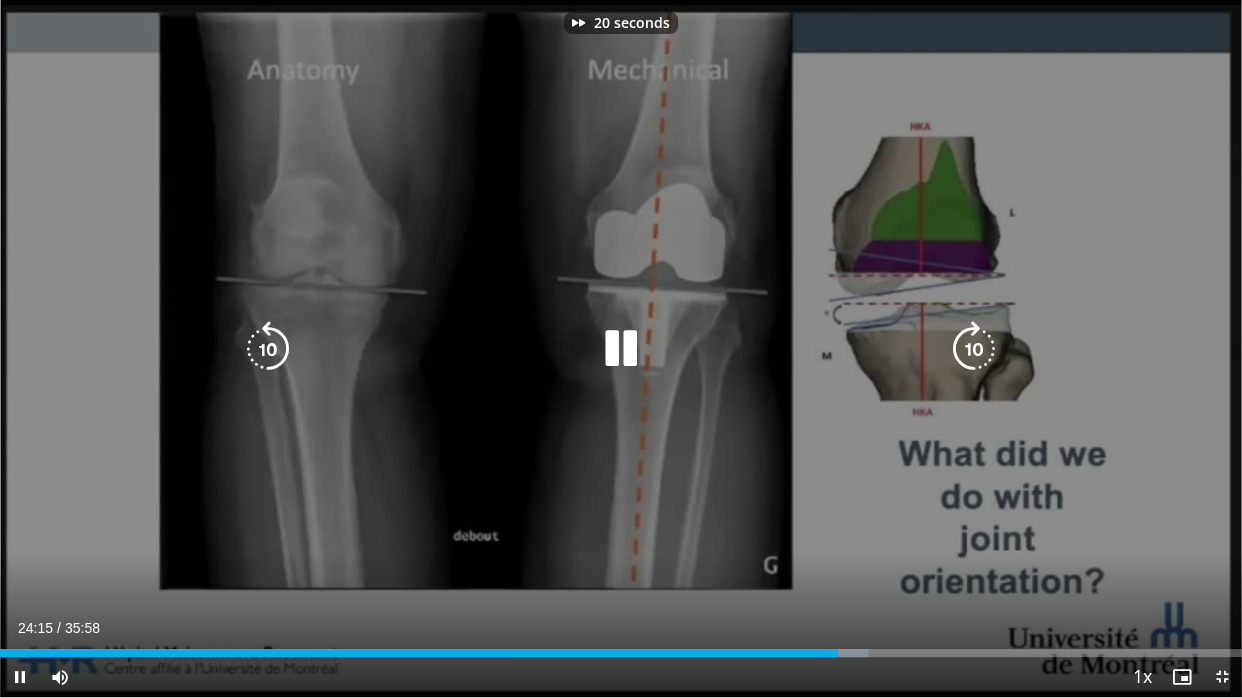 click at bounding box center (974, 349) 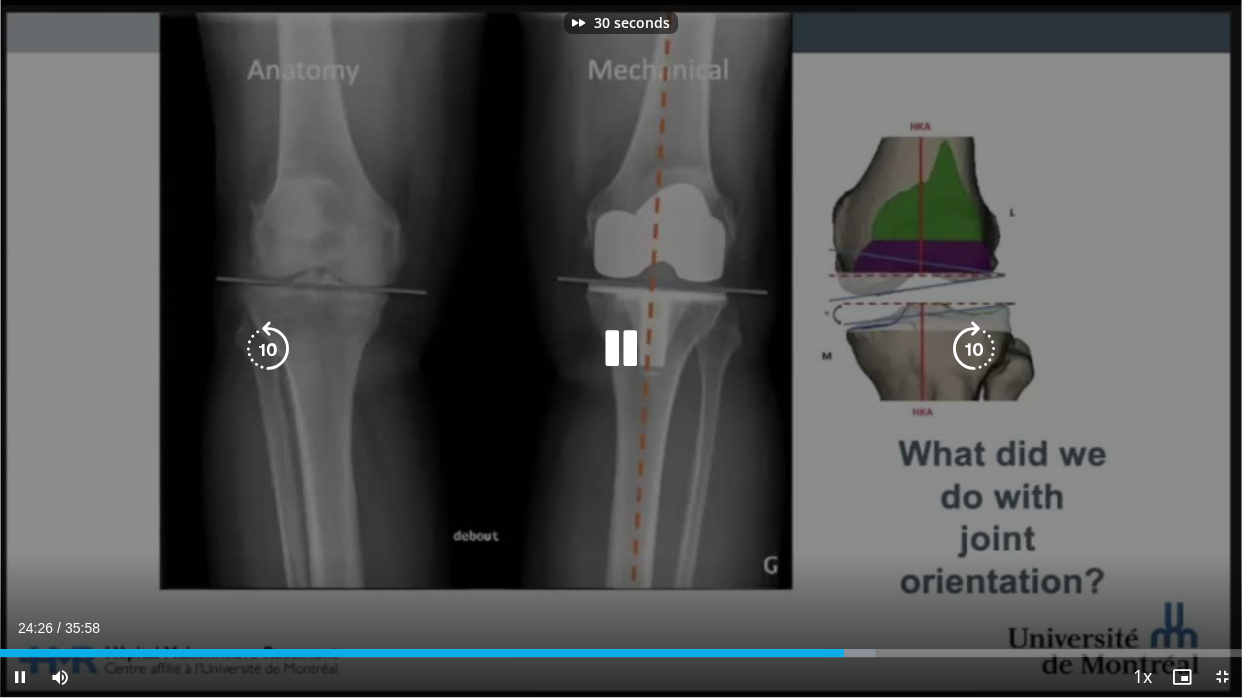 click at bounding box center (974, 349) 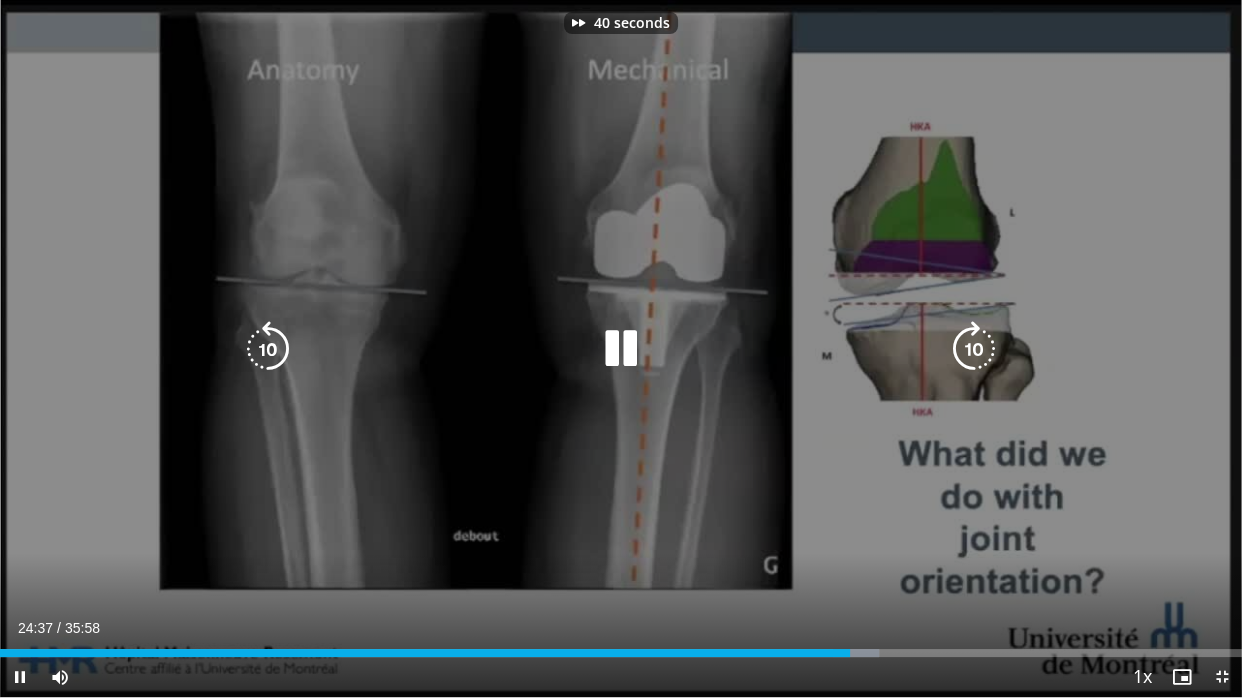 click at bounding box center [974, 349] 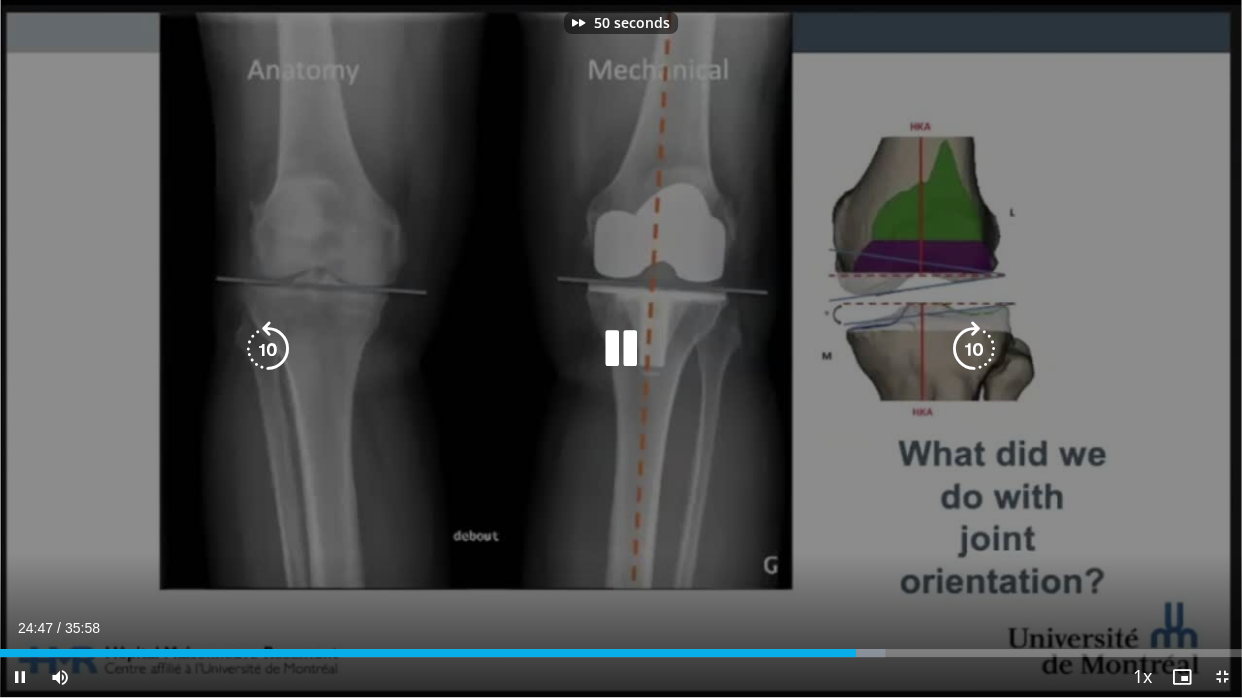 click at bounding box center (974, 349) 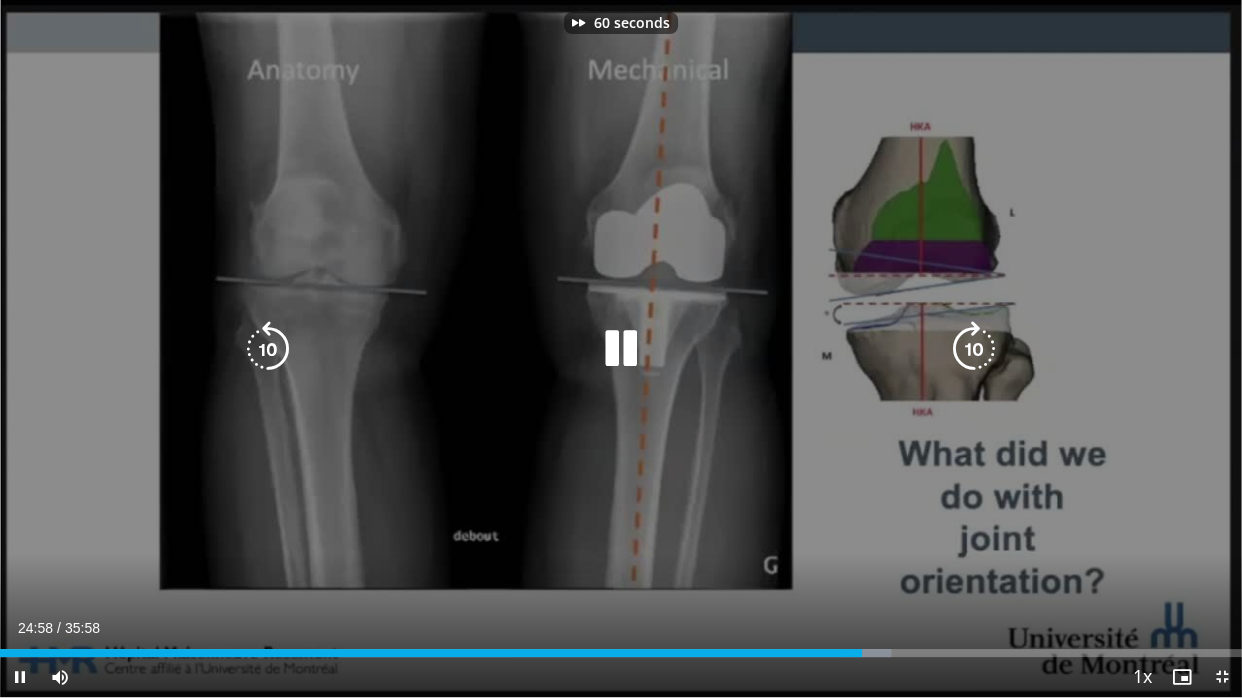 click at bounding box center (974, 349) 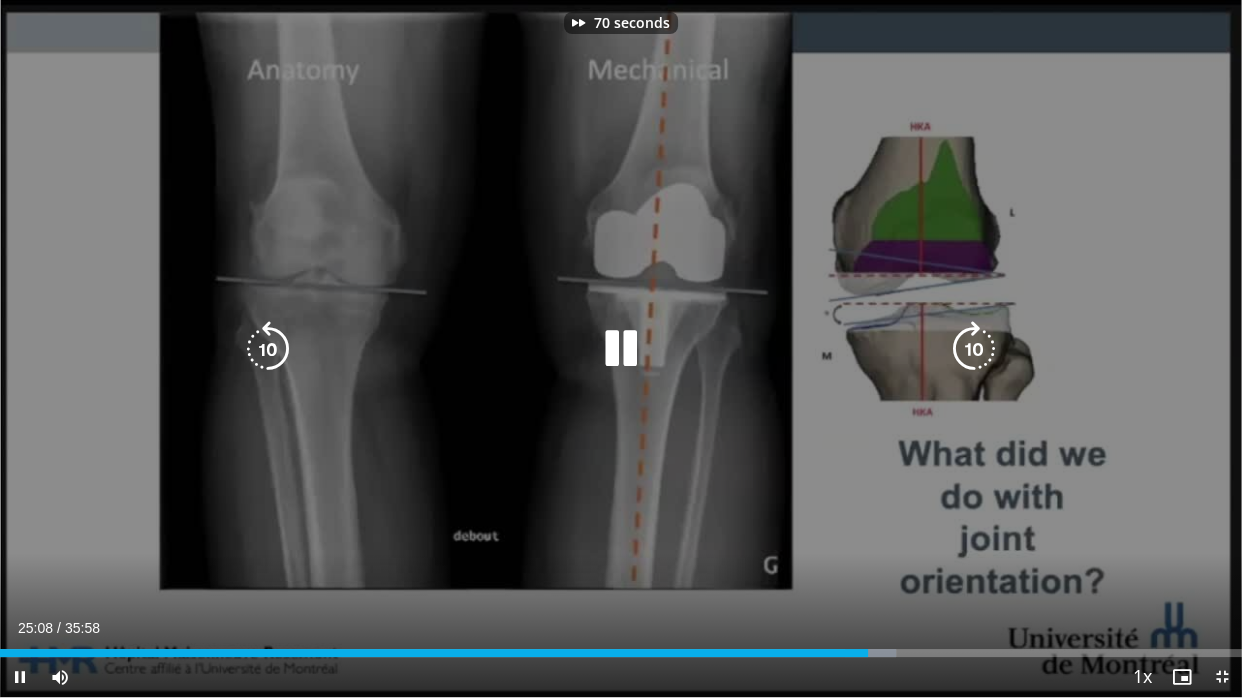 click at bounding box center [974, 349] 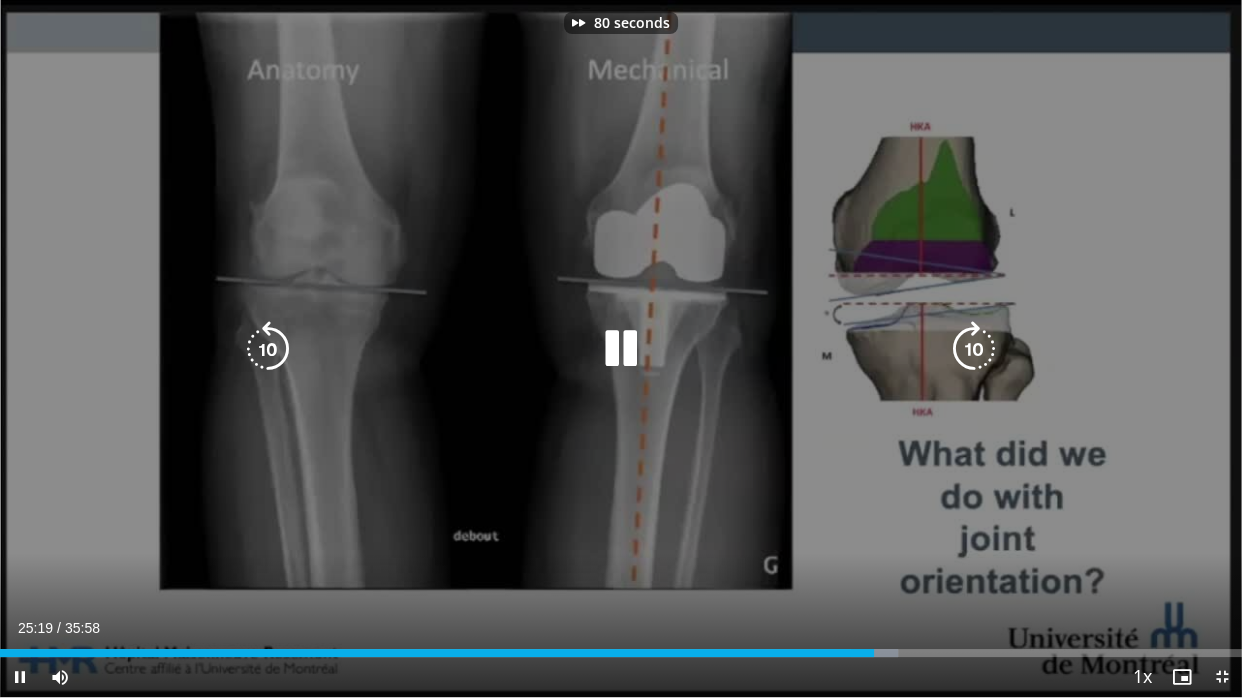 click at bounding box center [974, 349] 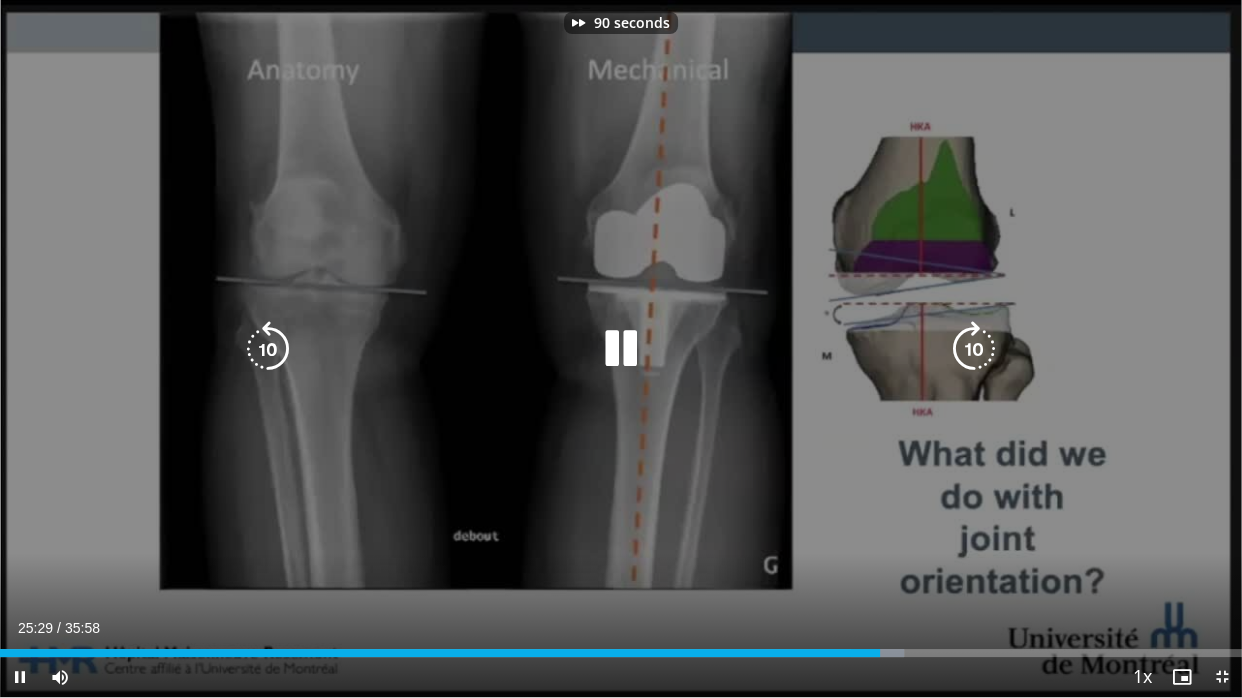 click at bounding box center (974, 349) 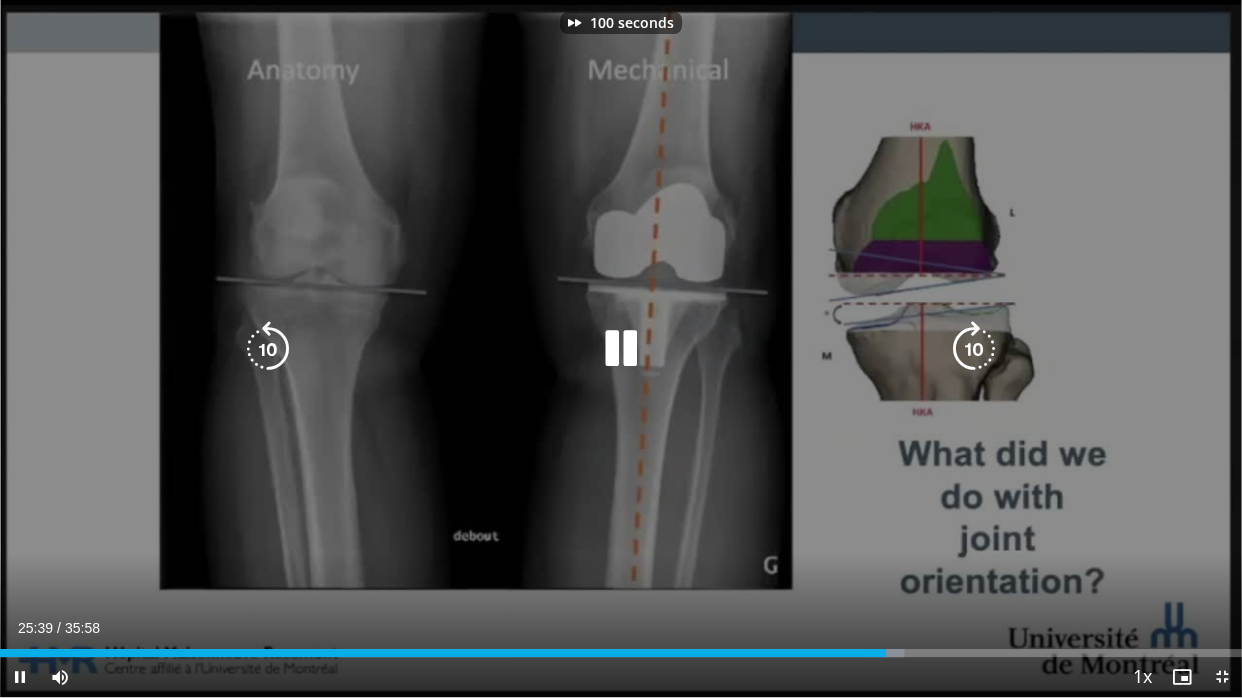 click at bounding box center [974, 349] 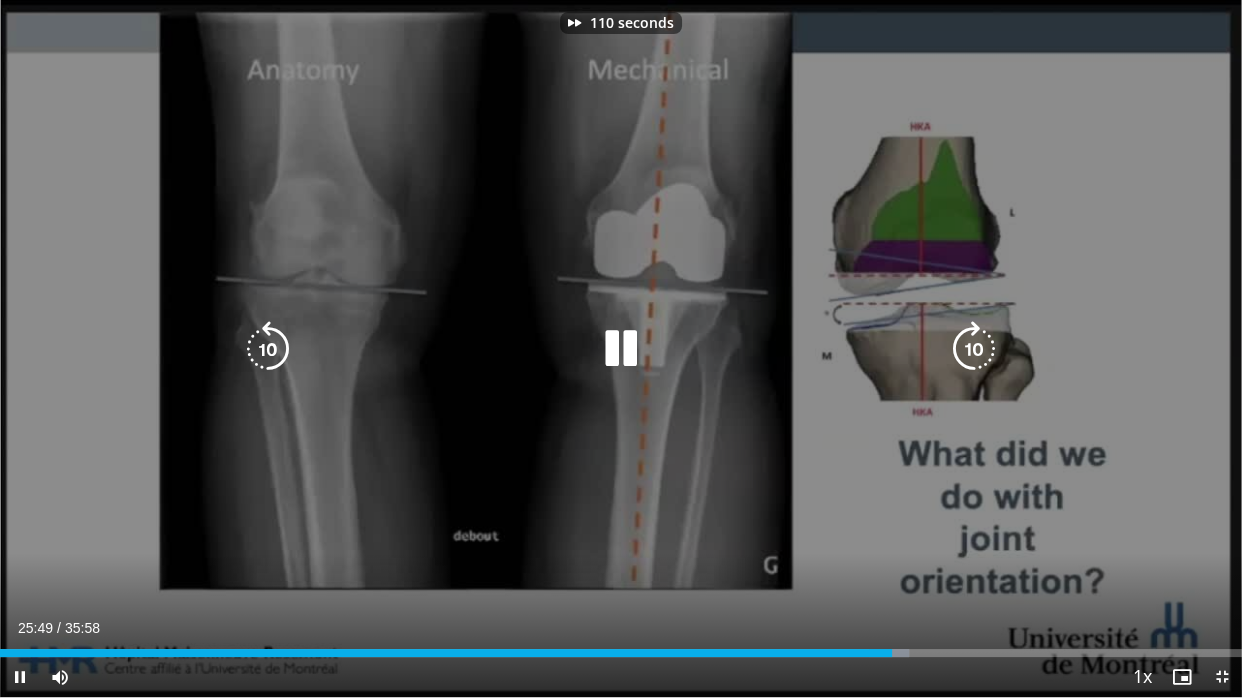 click at bounding box center (974, 349) 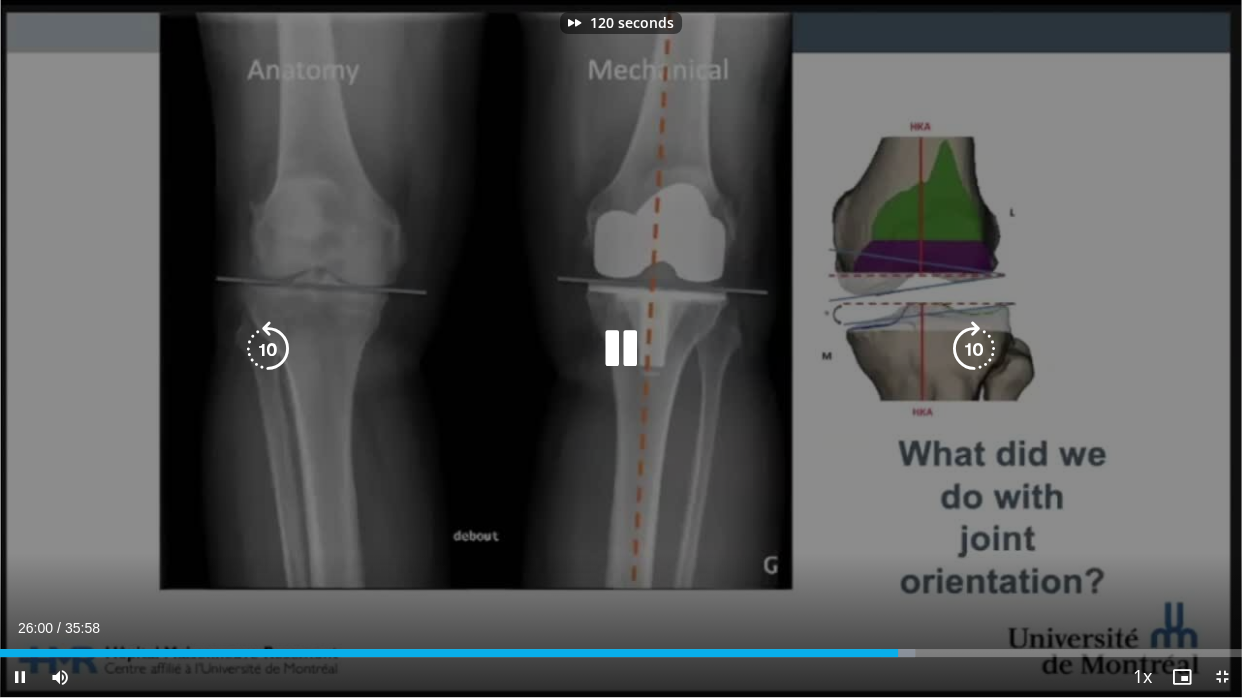click at bounding box center (974, 349) 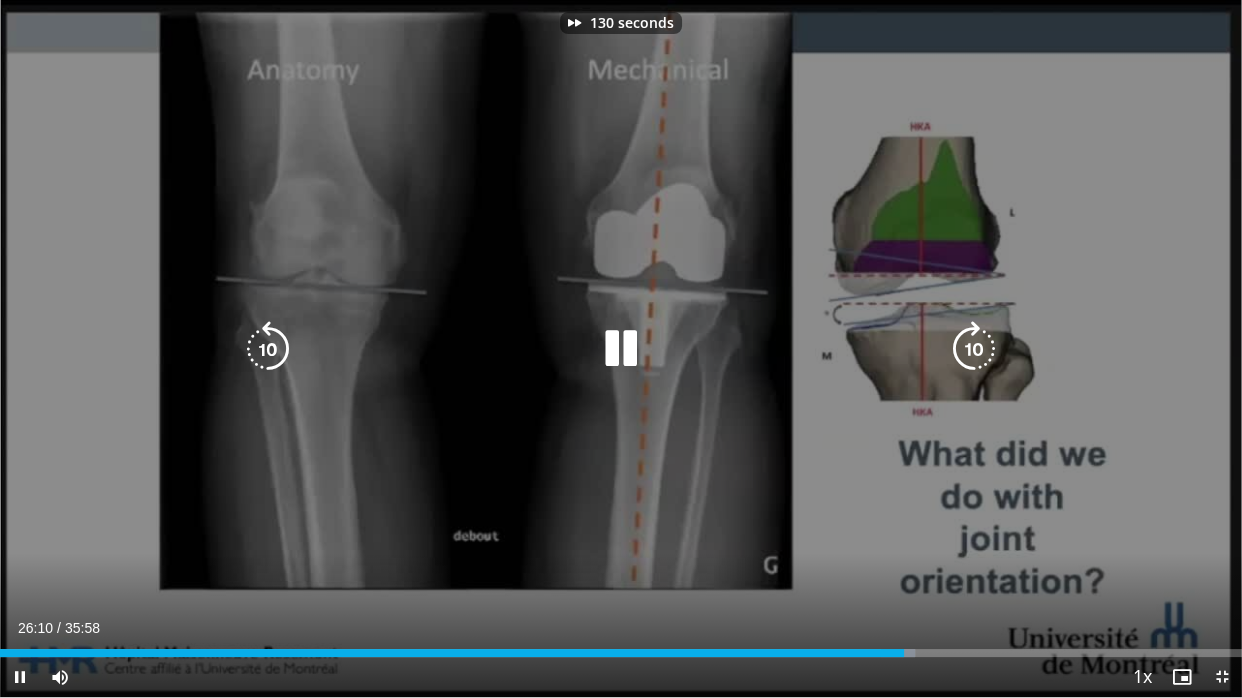 click at bounding box center (974, 349) 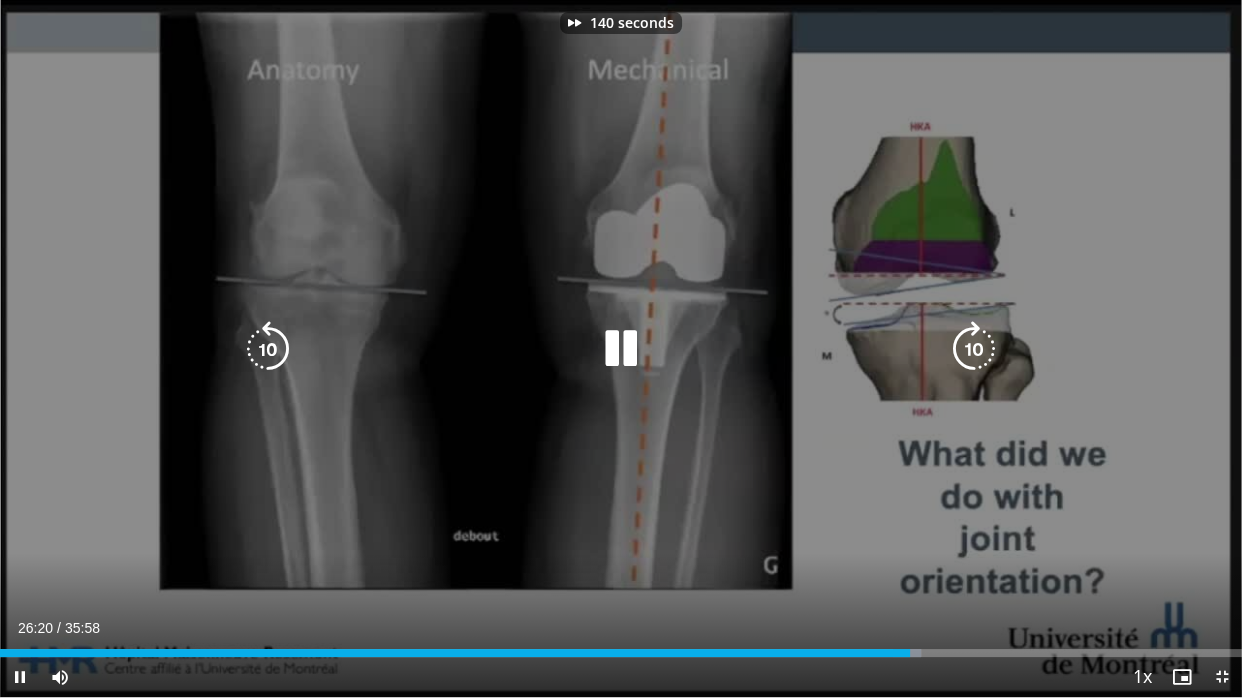click at bounding box center [974, 349] 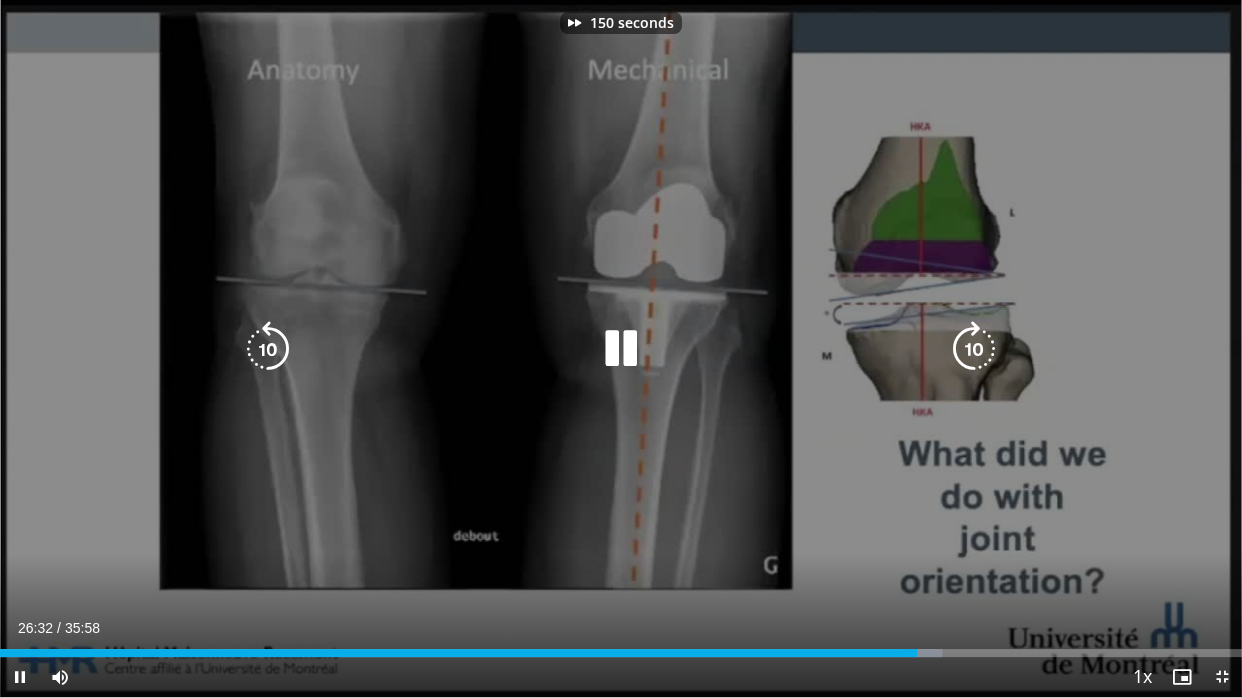 click at bounding box center [974, 349] 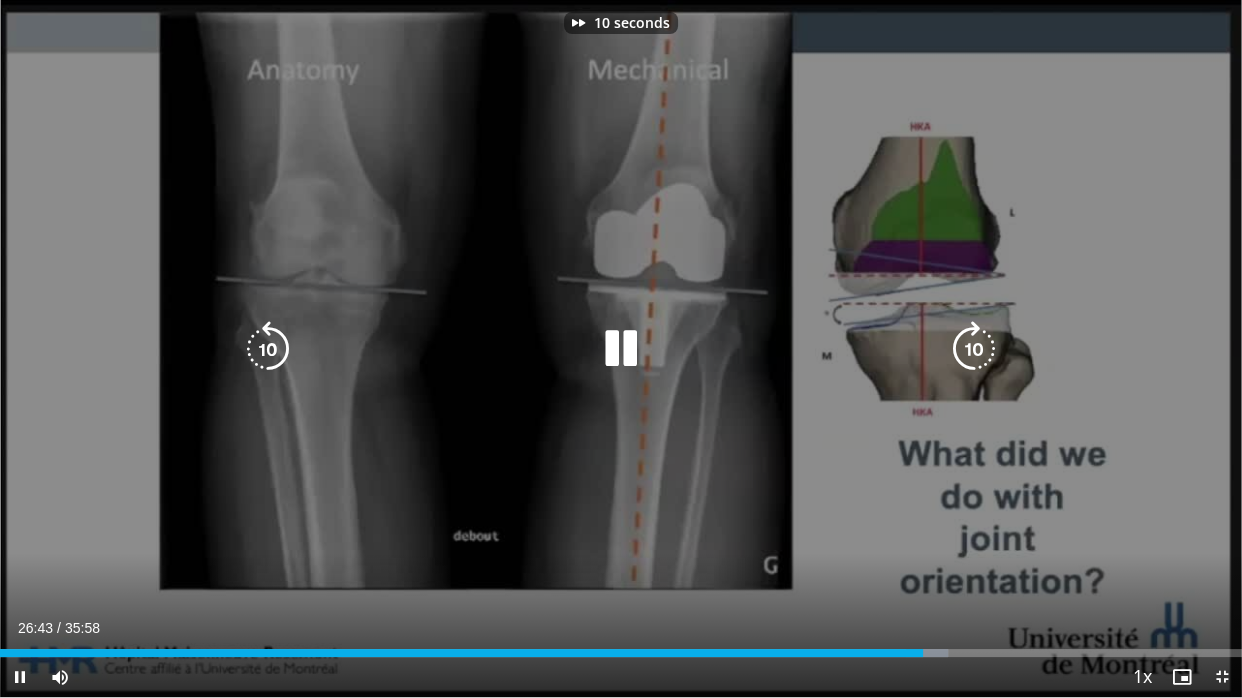 click at bounding box center [974, 349] 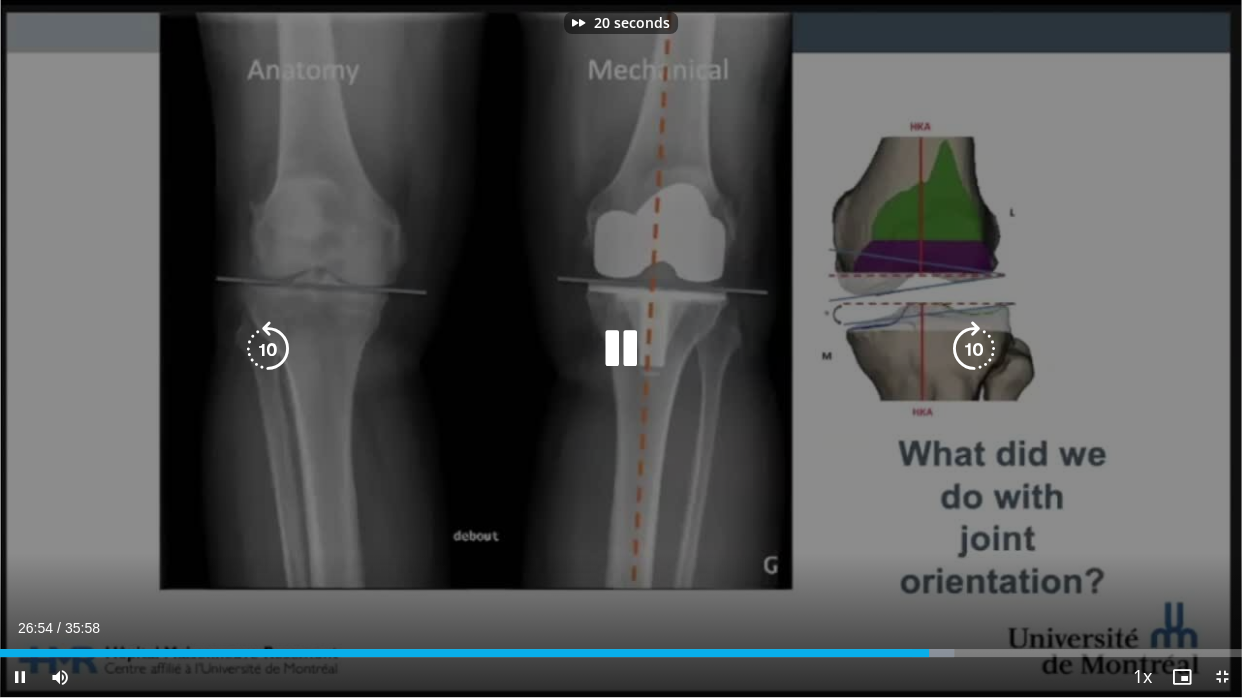 click at bounding box center [974, 349] 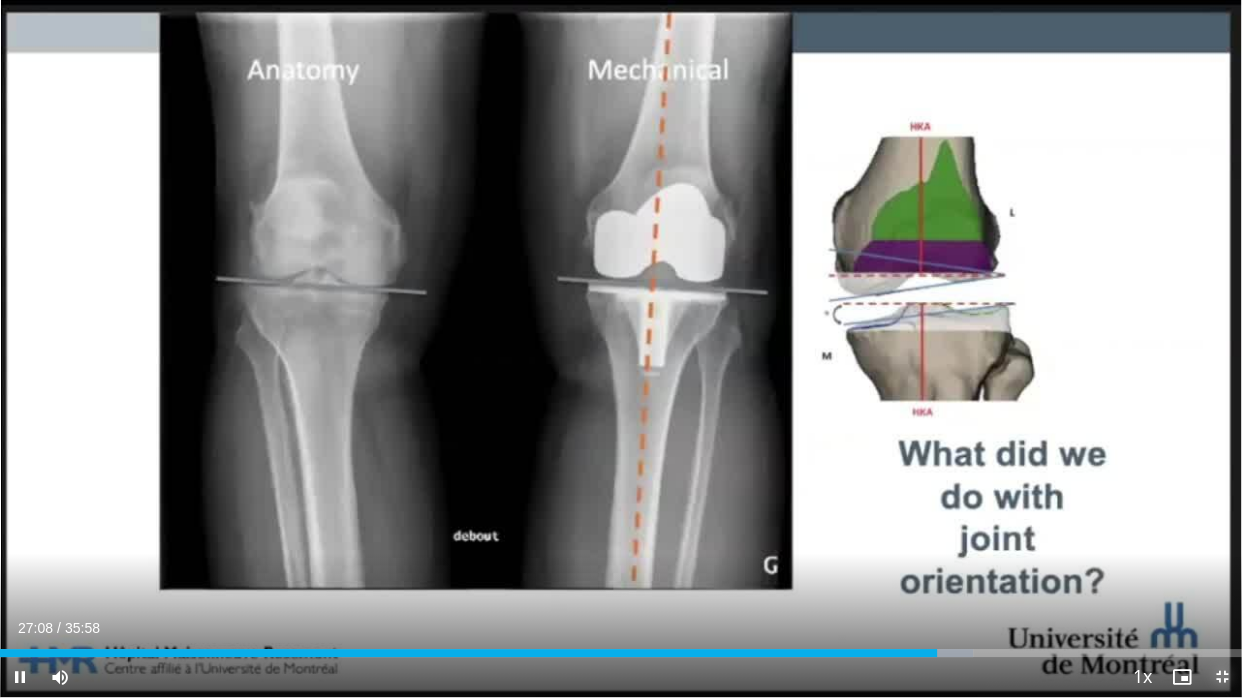 click at bounding box center [1222, 677] 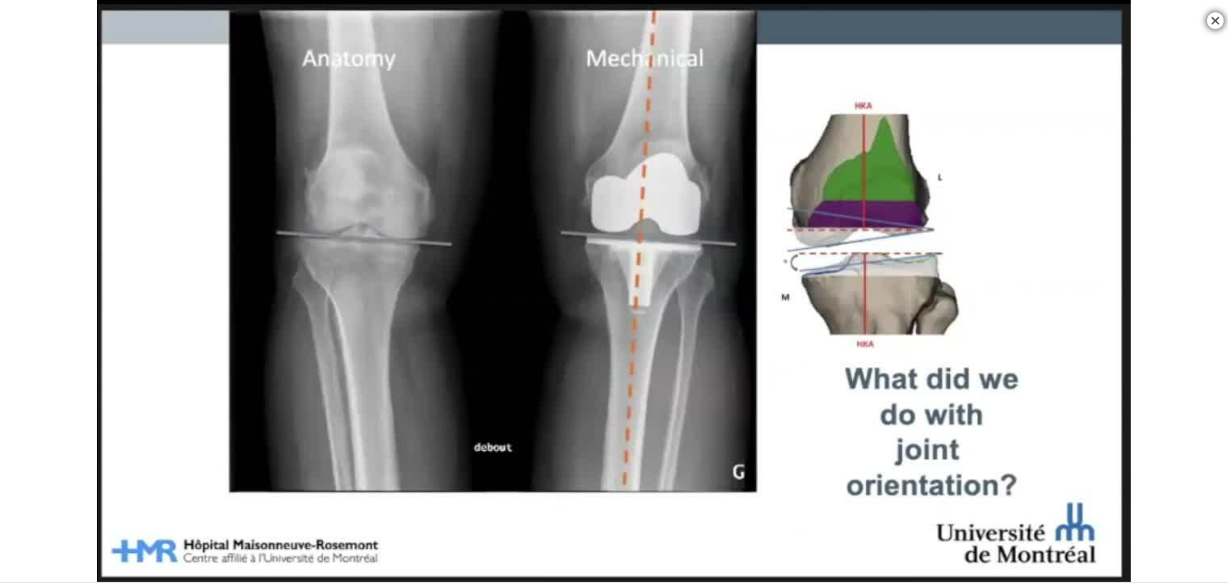 scroll, scrollTop: 1346, scrollLeft: 0, axis: vertical 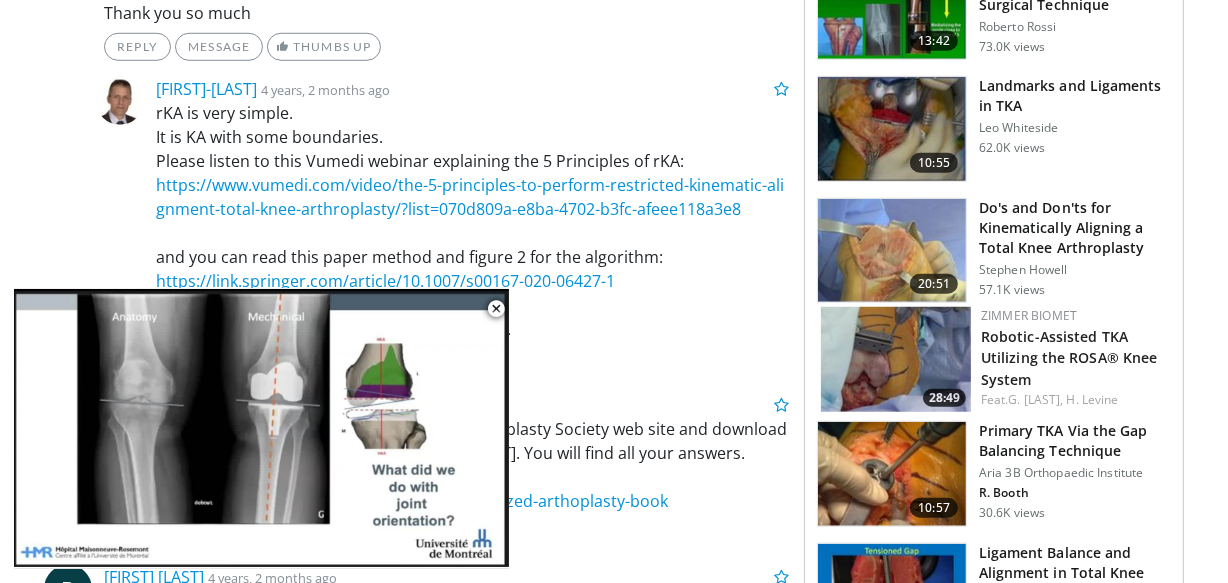 click on "Do's and Don'ts for Kinematically Aligning a Total Knee Arthroplasty" at bounding box center [1075, 228] 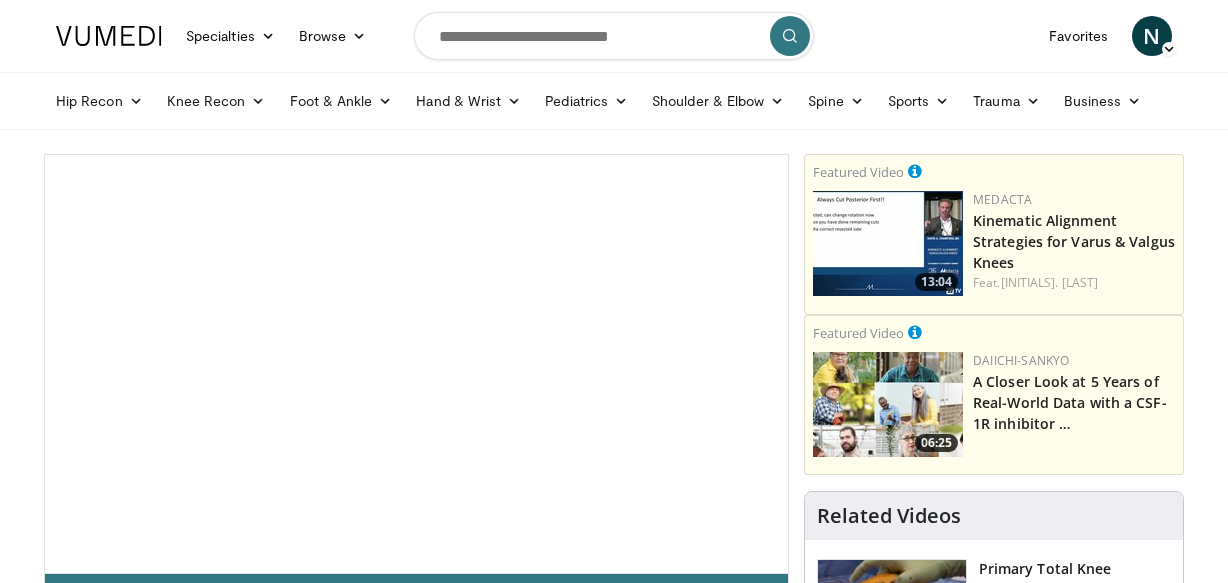 scroll, scrollTop: 0, scrollLeft: 0, axis: both 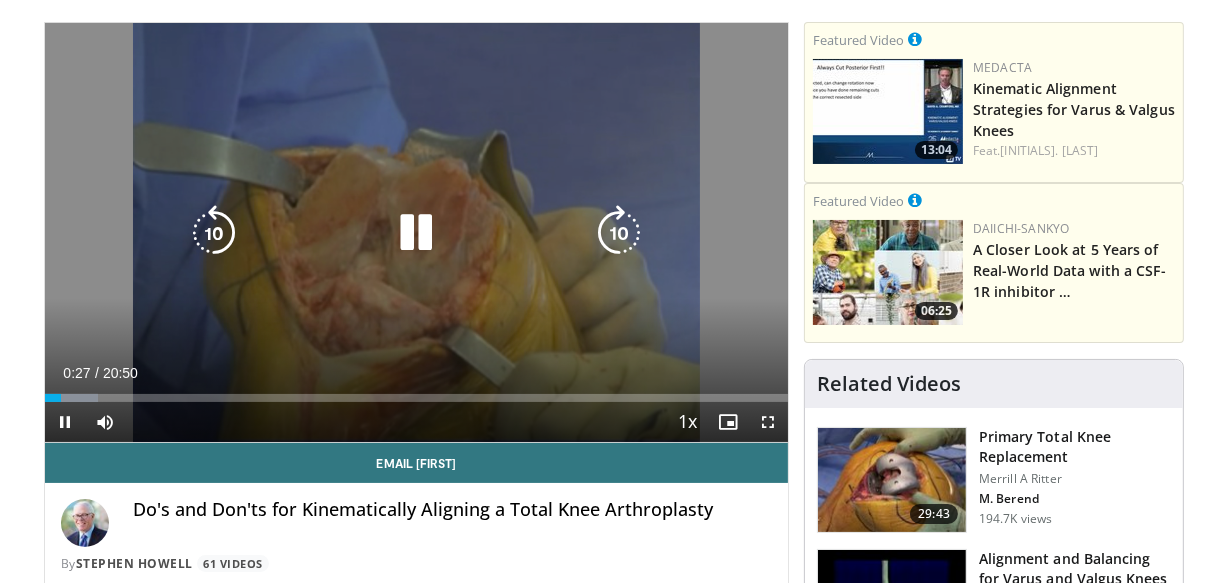 click at bounding box center [619, 233] 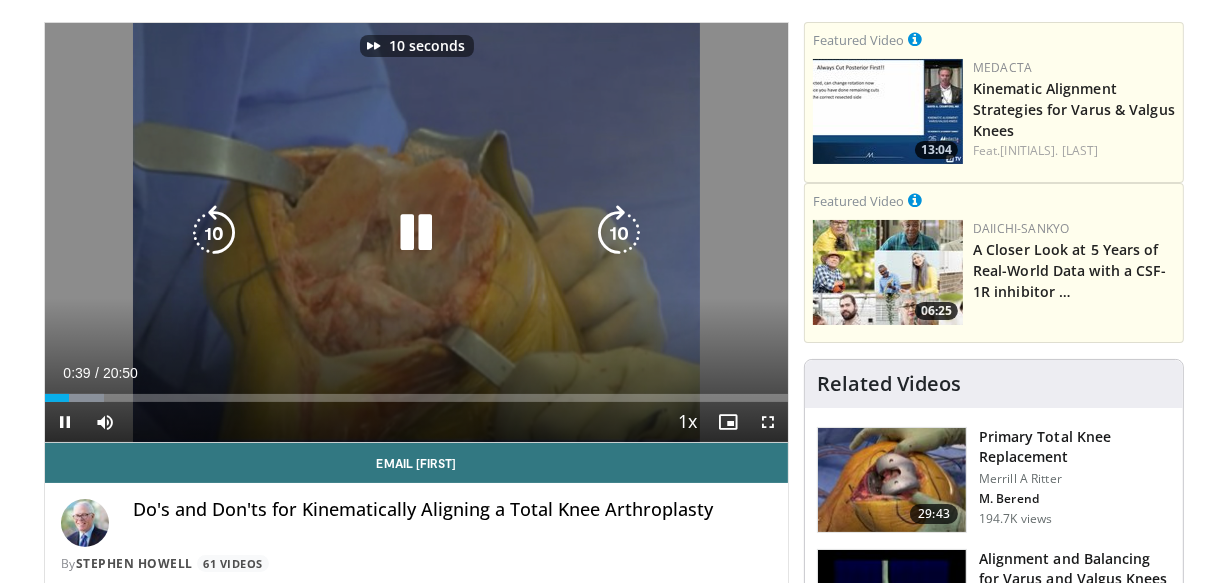click at bounding box center (619, 233) 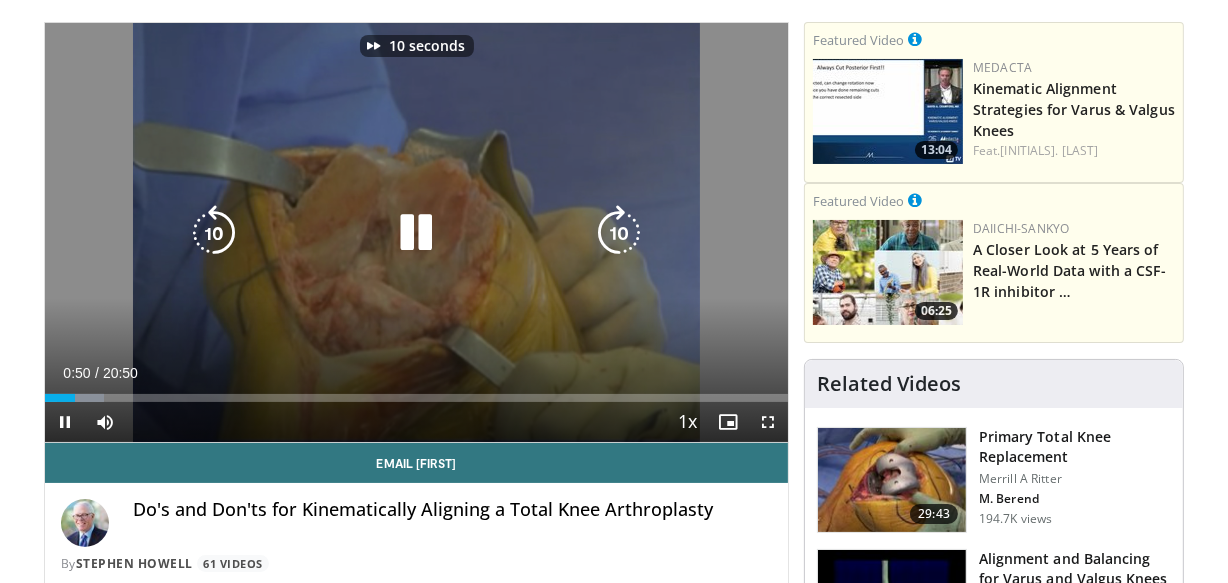 click at bounding box center (619, 233) 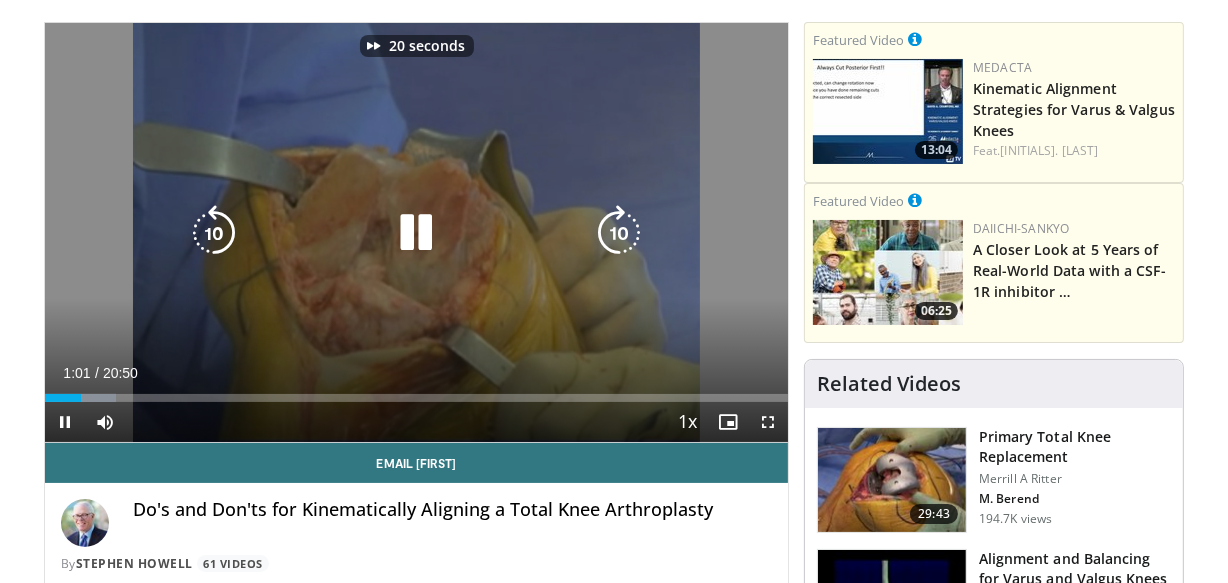 click at bounding box center [619, 233] 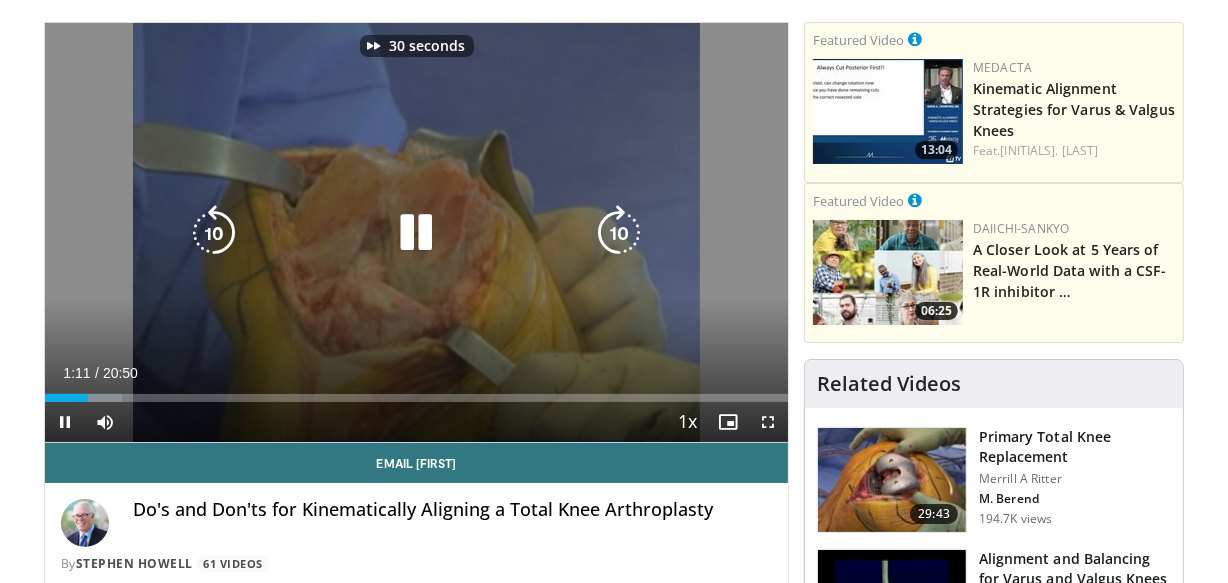 click at bounding box center (619, 233) 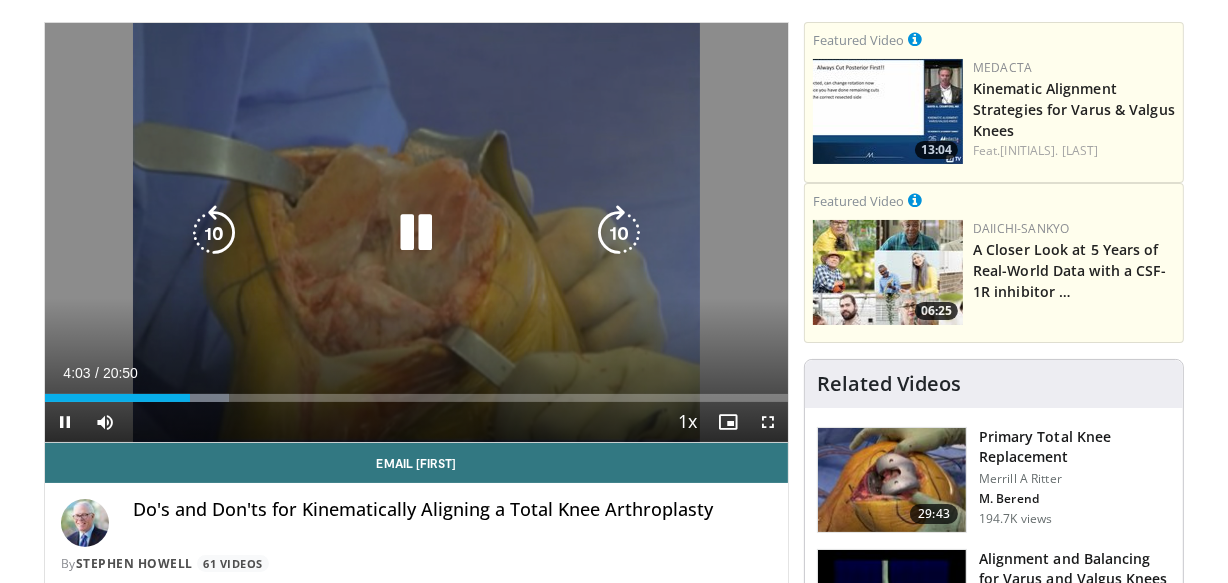 click at bounding box center (214, 233) 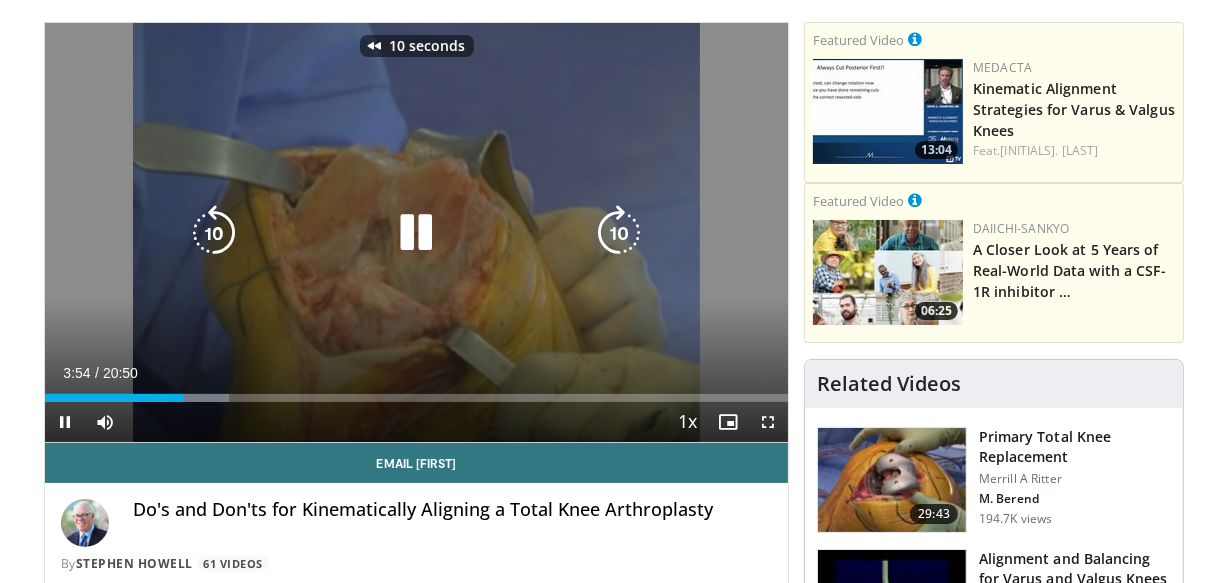 click at bounding box center [214, 233] 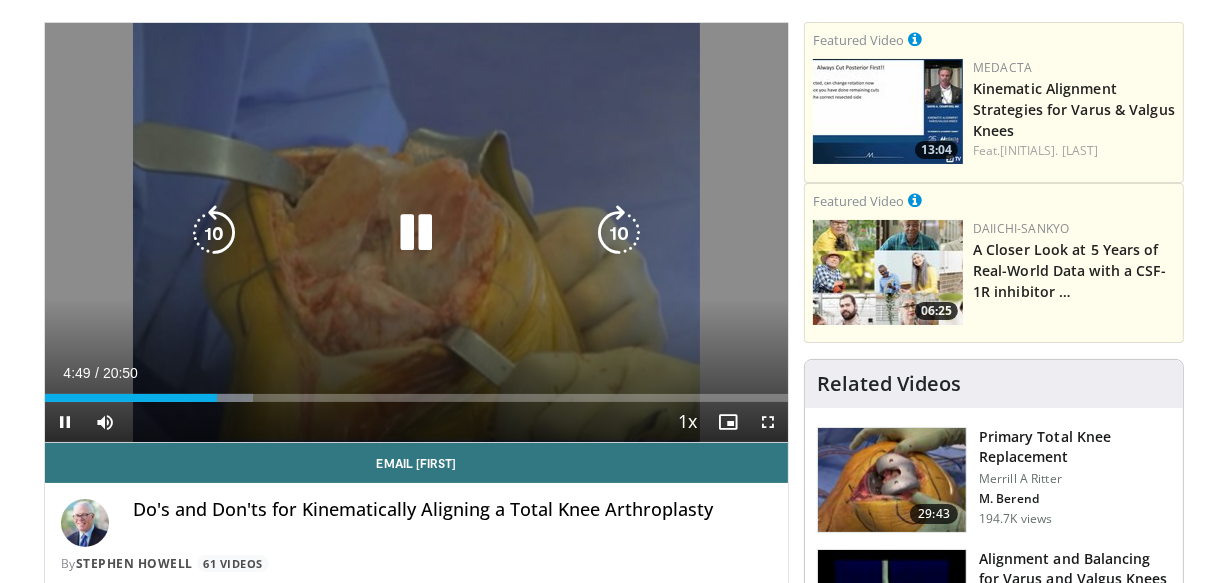 click at bounding box center (214, 233) 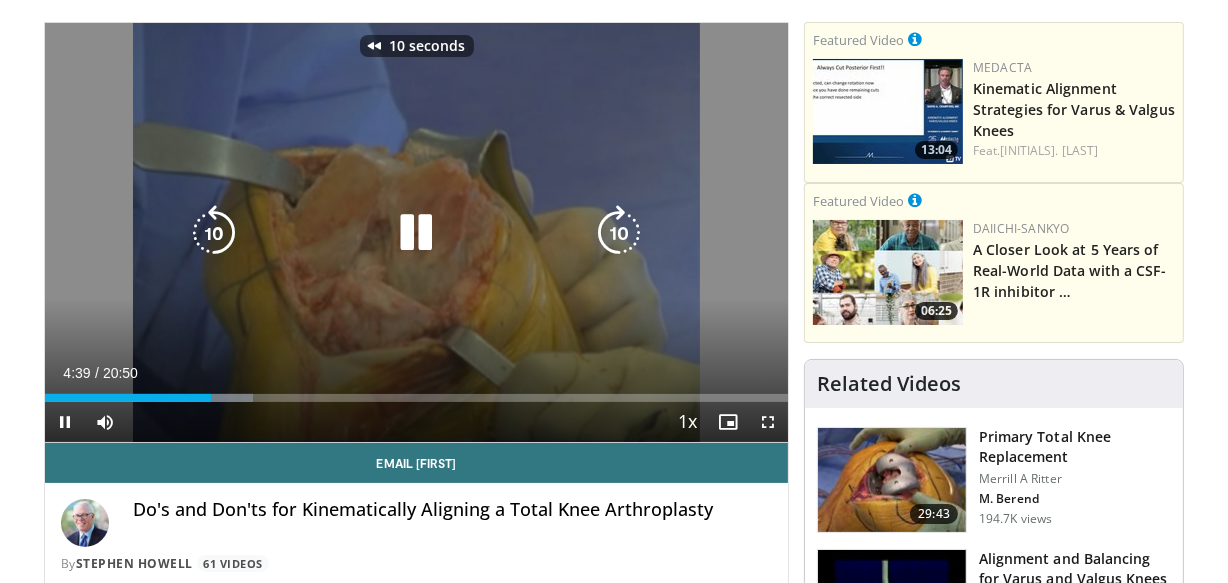 click at bounding box center (214, 233) 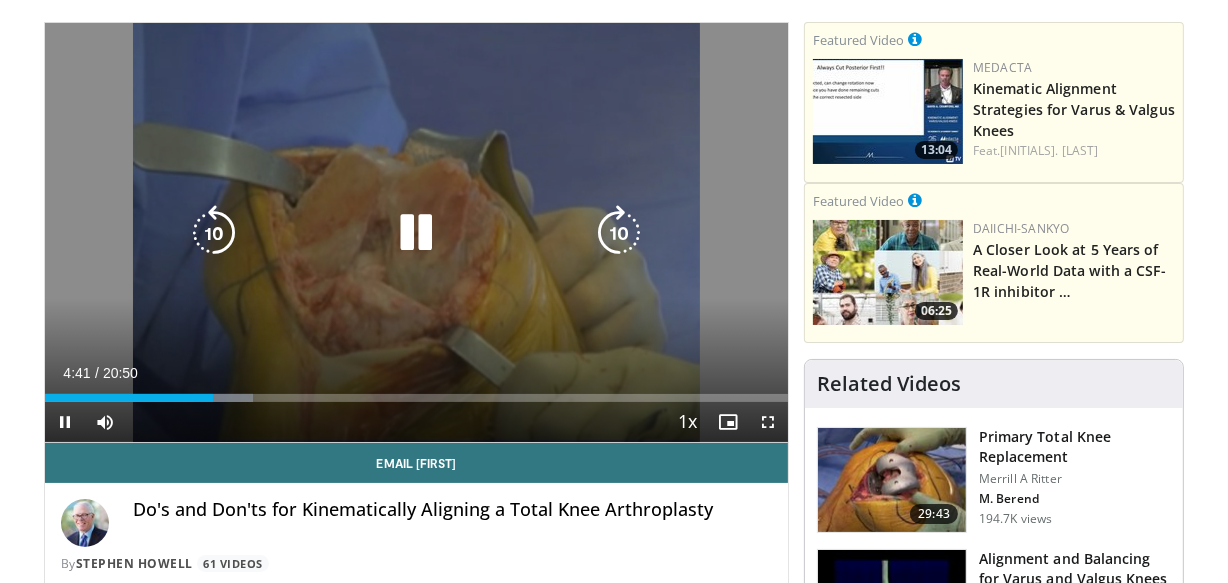 click at bounding box center (214, 233) 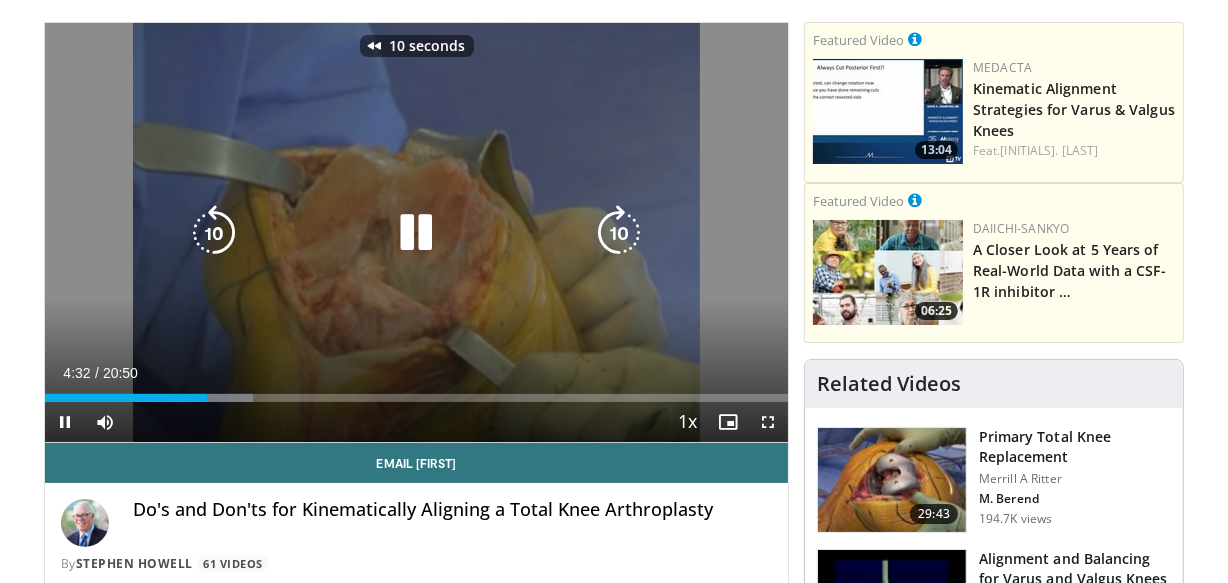 click at bounding box center [214, 233] 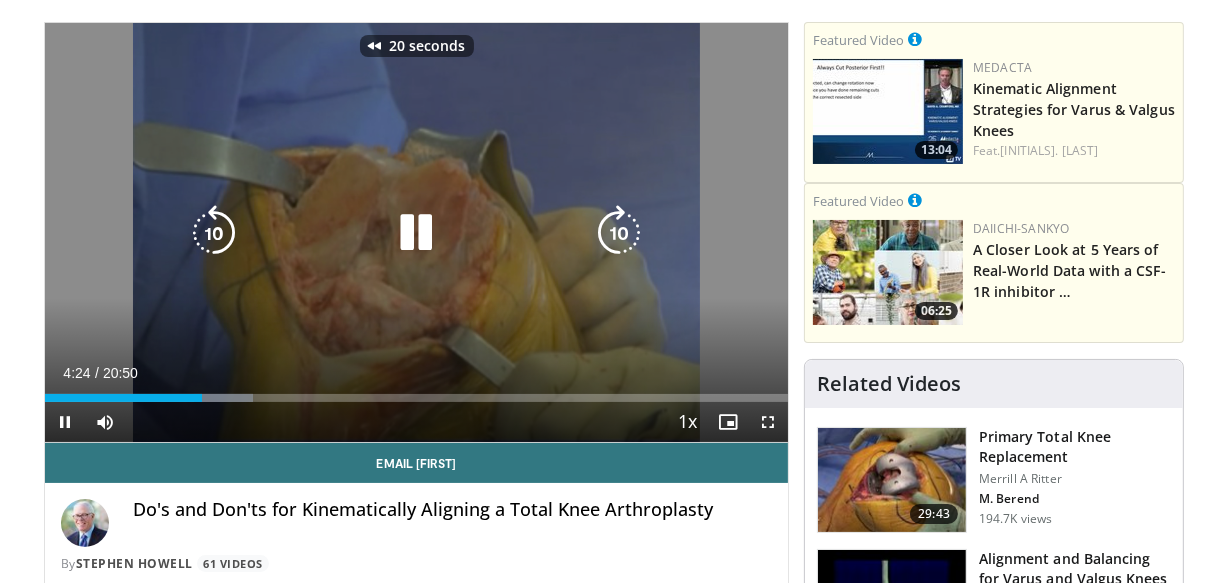 click at bounding box center [214, 233] 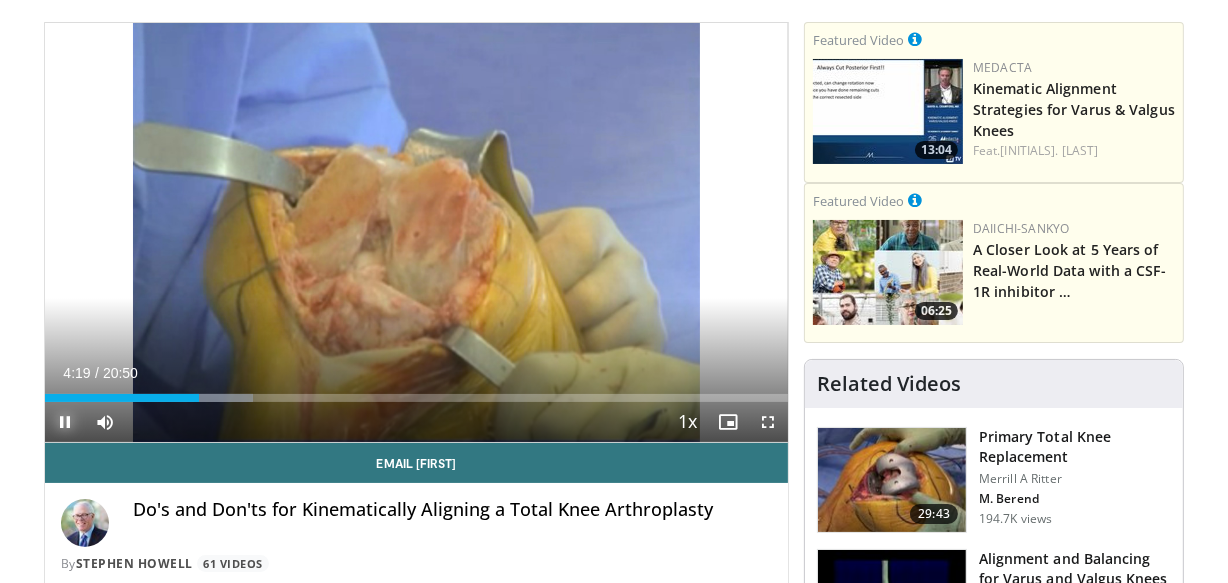 click at bounding box center (65, 422) 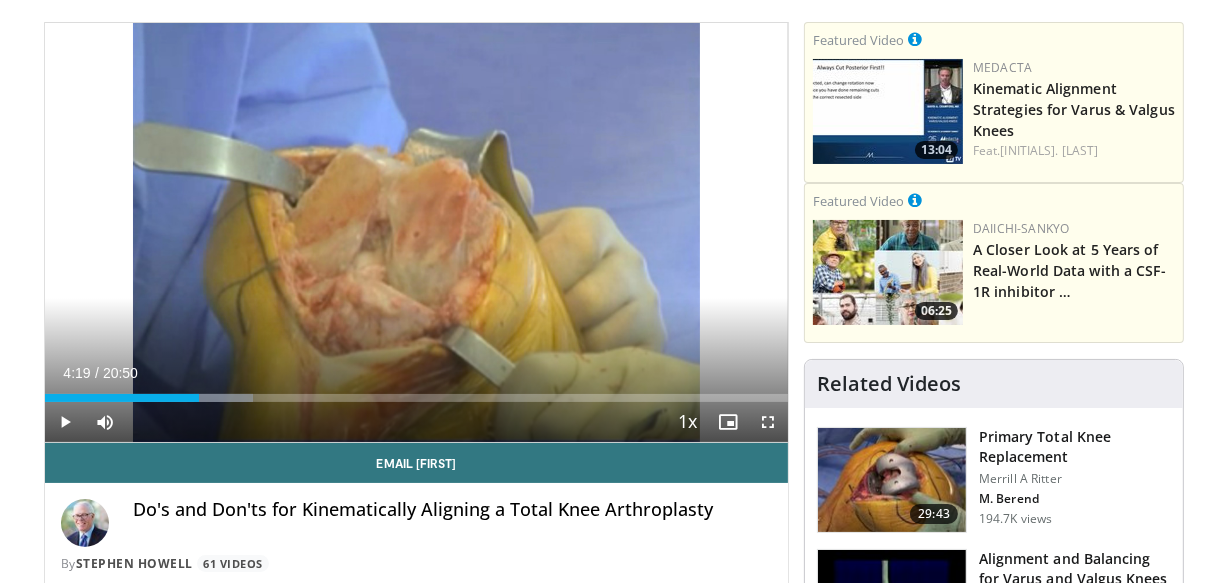 click on "Current Time  4:19 / Duration  20:50 Play Skip Backward Skip Forward Mute Loaded :  27.94% 04:19 02:02 Stream Type  LIVE Seek to live, currently behind live LIVE   1x Playback Rate 0.5x 0.75x 1x , selected 1.25x 1.5x 1.75x 2x Chapters Chapters Descriptions descriptions off , selected Captions captions settings , opens captions settings dialog captions off , selected Audio Track en (Main) , selected Fullscreen Enable picture-in-picture mode" at bounding box center [416, 422] 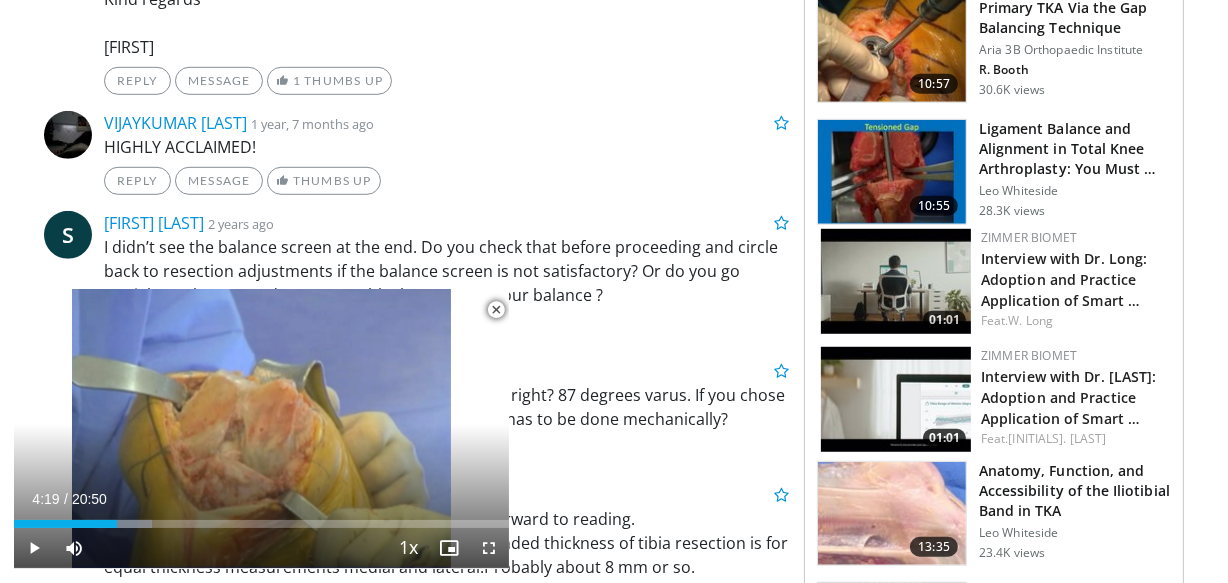 scroll, scrollTop: 1490, scrollLeft: 0, axis: vertical 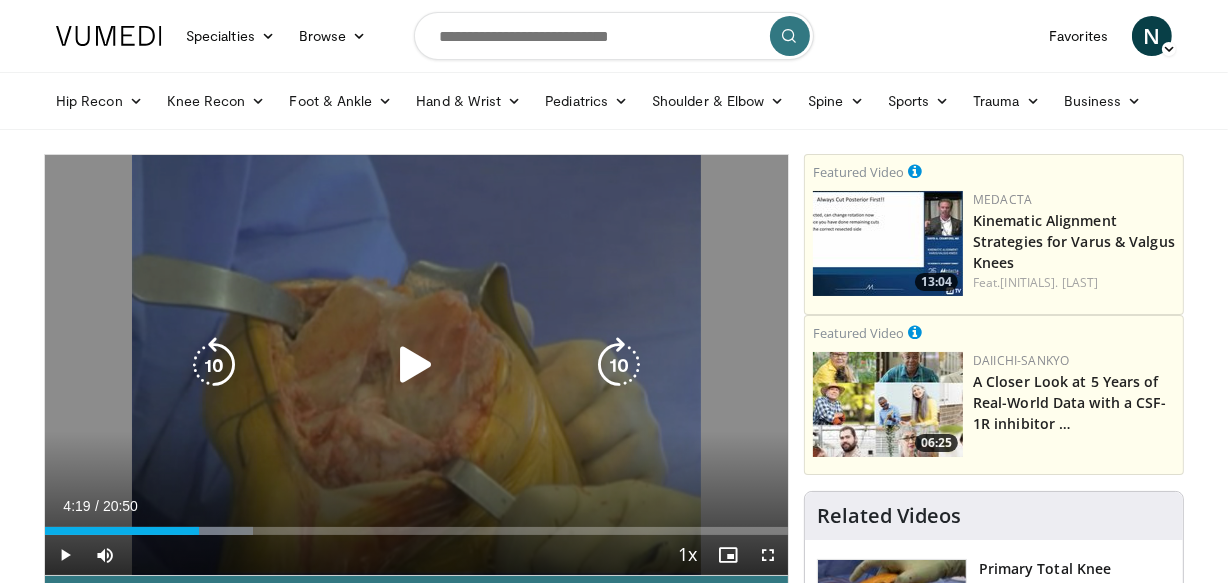 click at bounding box center (214, 365) 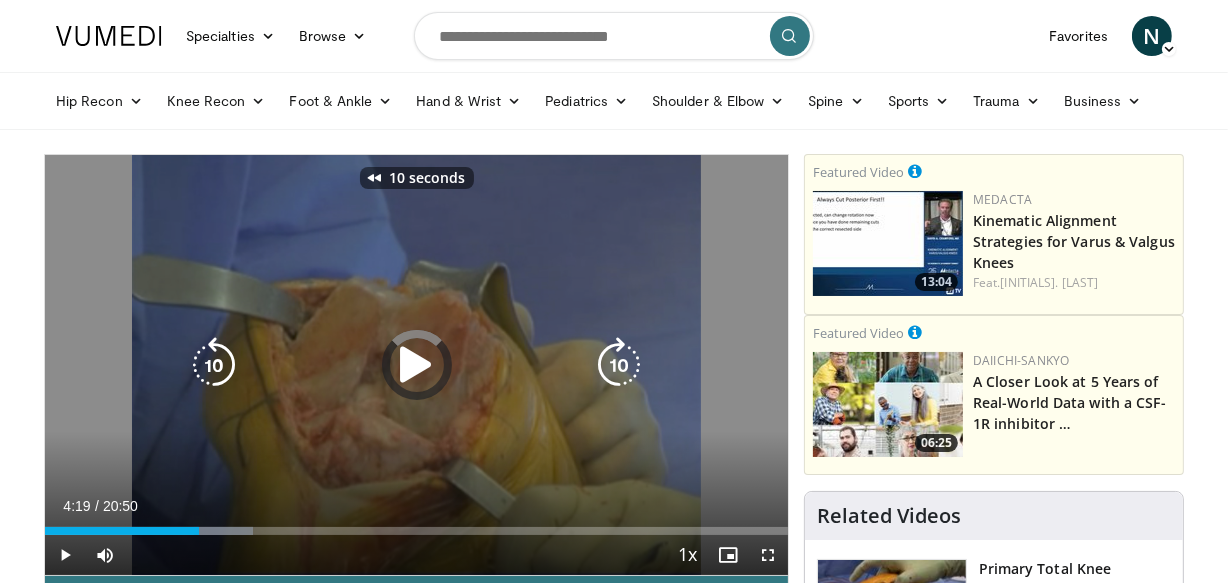 click at bounding box center [214, 365] 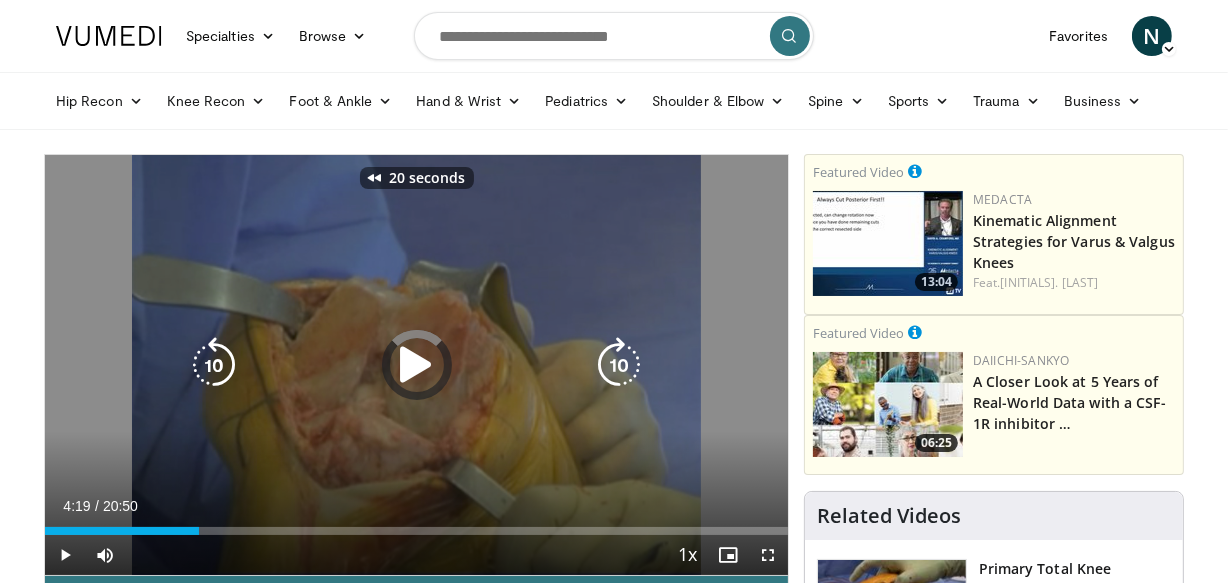 click at bounding box center (214, 365) 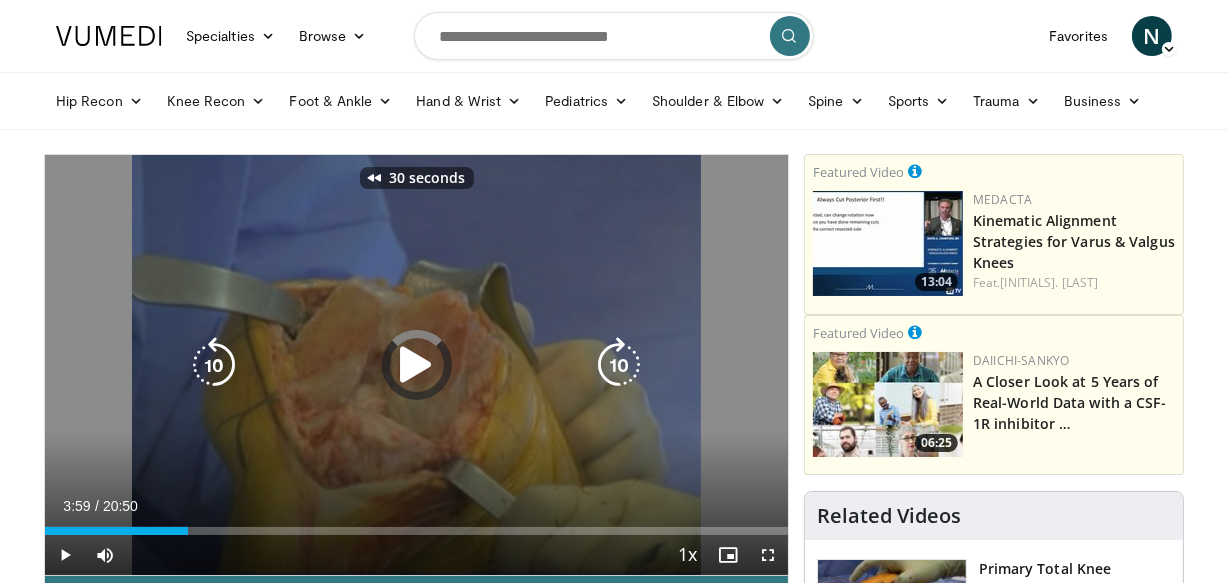 click at bounding box center (214, 365) 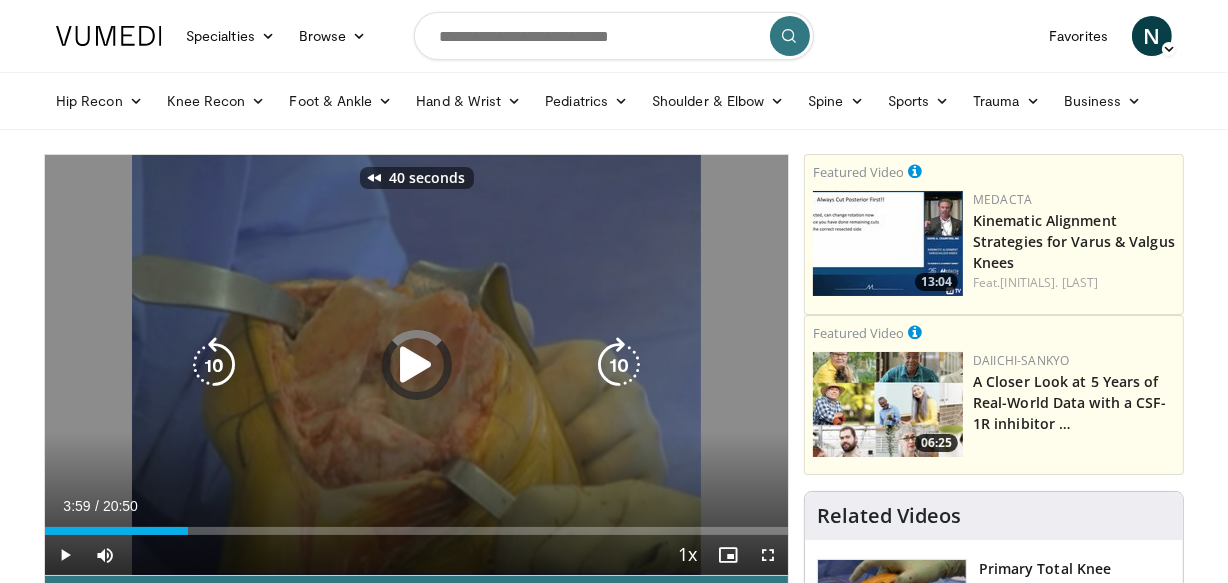 click at bounding box center (214, 365) 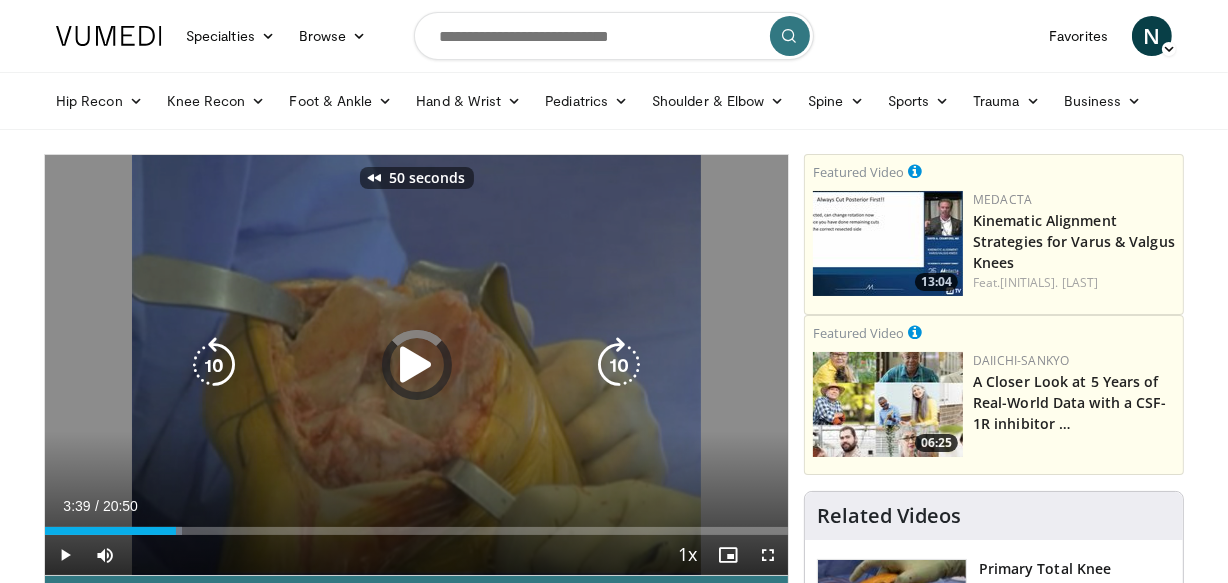 click at bounding box center (214, 365) 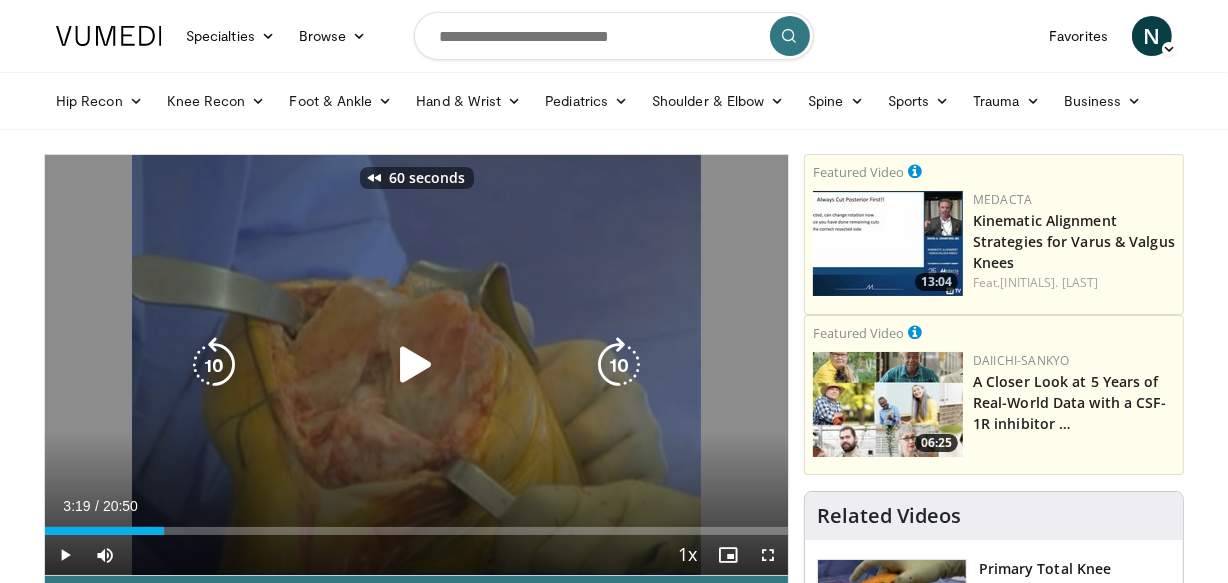 click at bounding box center (214, 365) 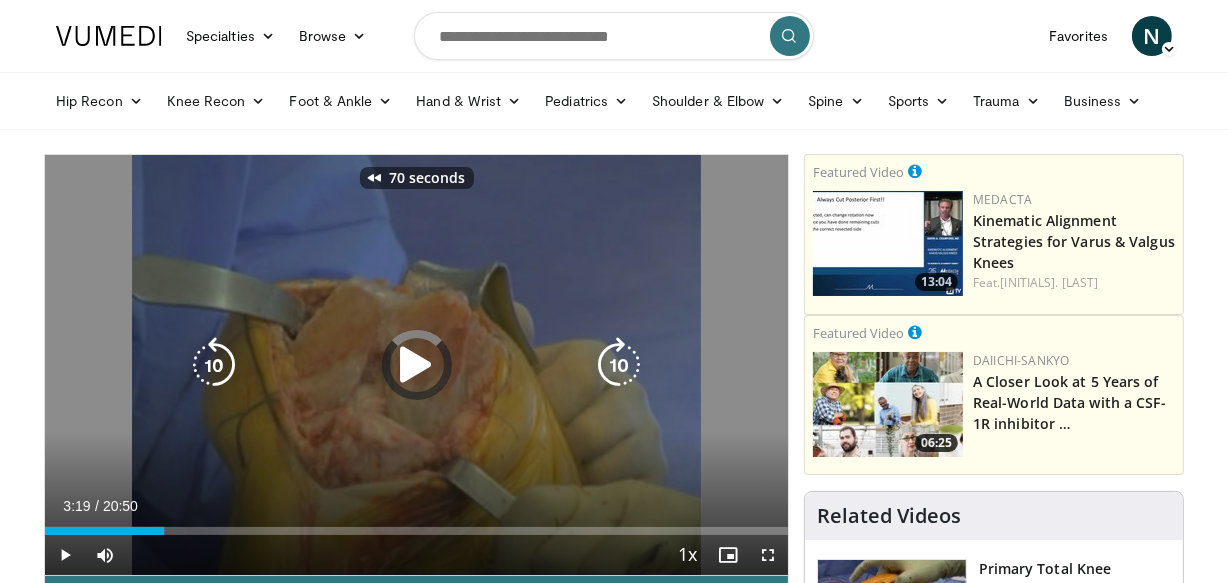 click at bounding box center (214, 365) 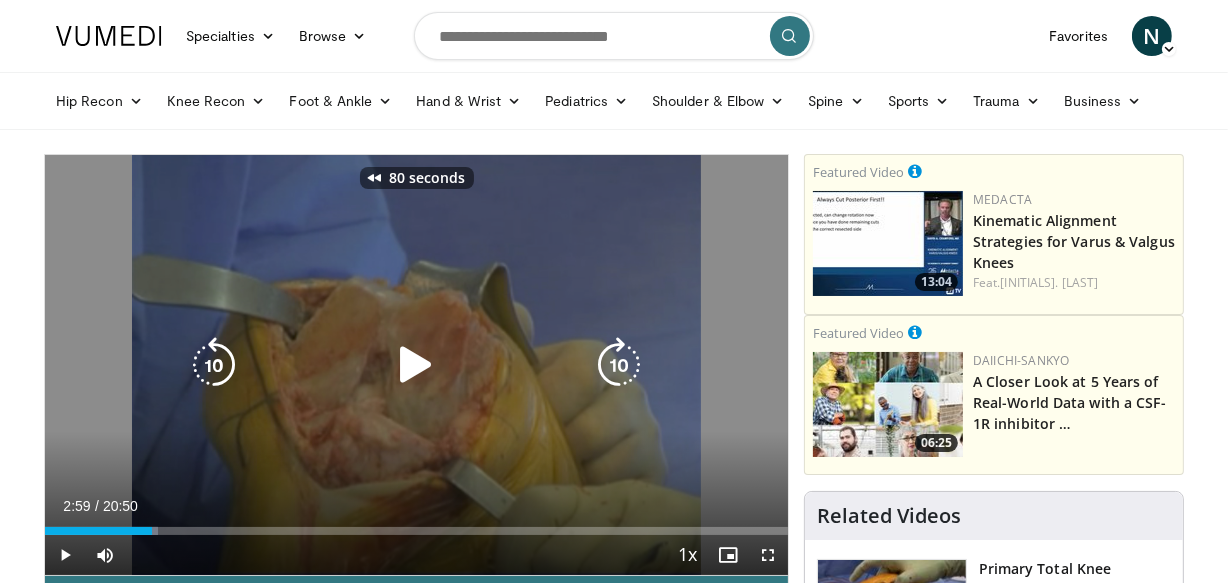 click at bounding box center [214, 365] 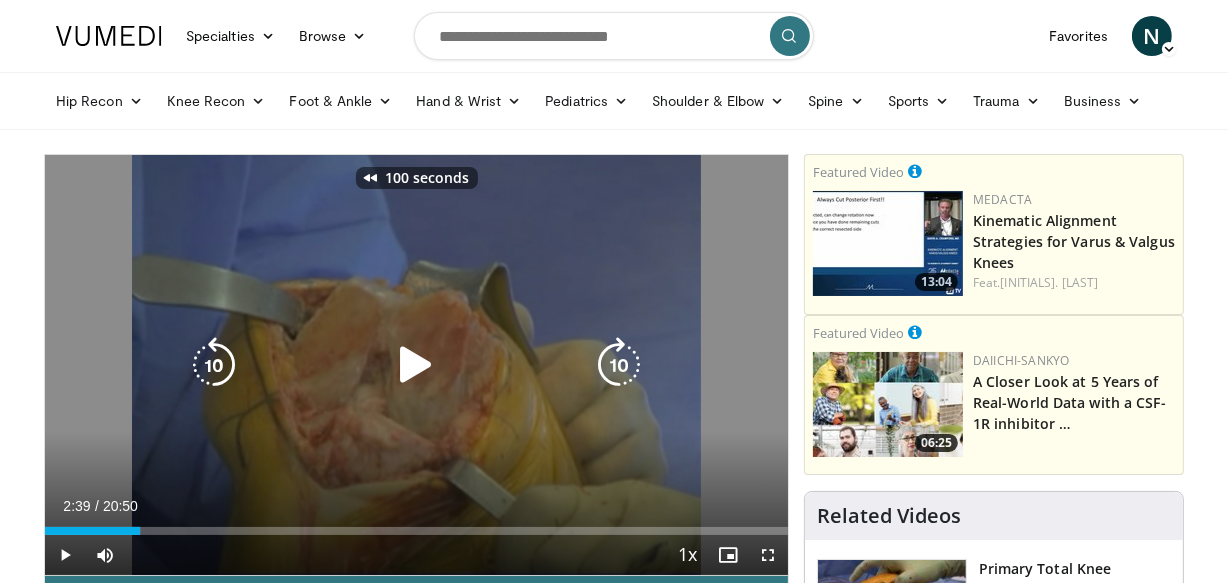 click at bounding box center (214, 365) 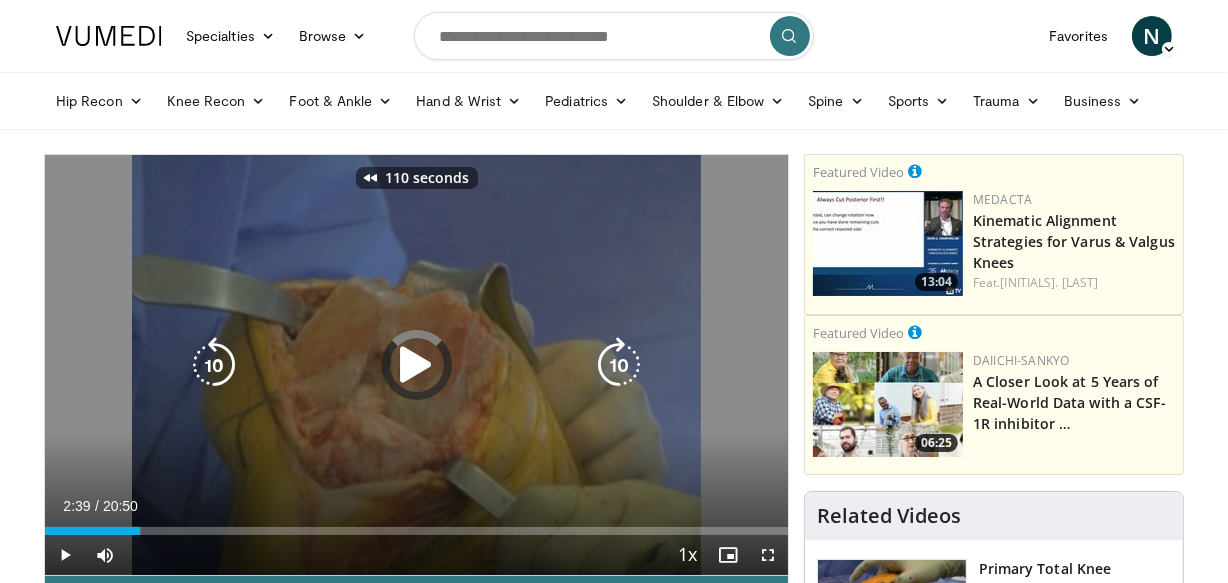 click at bounding box center [214, 365] 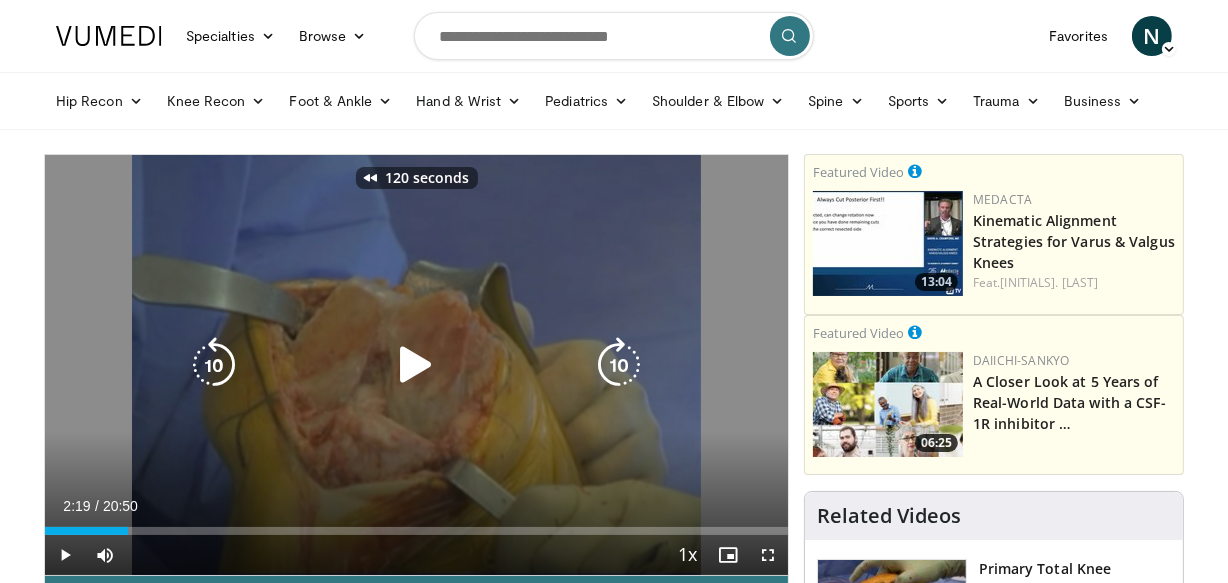 click at bounding box center (214, 365) 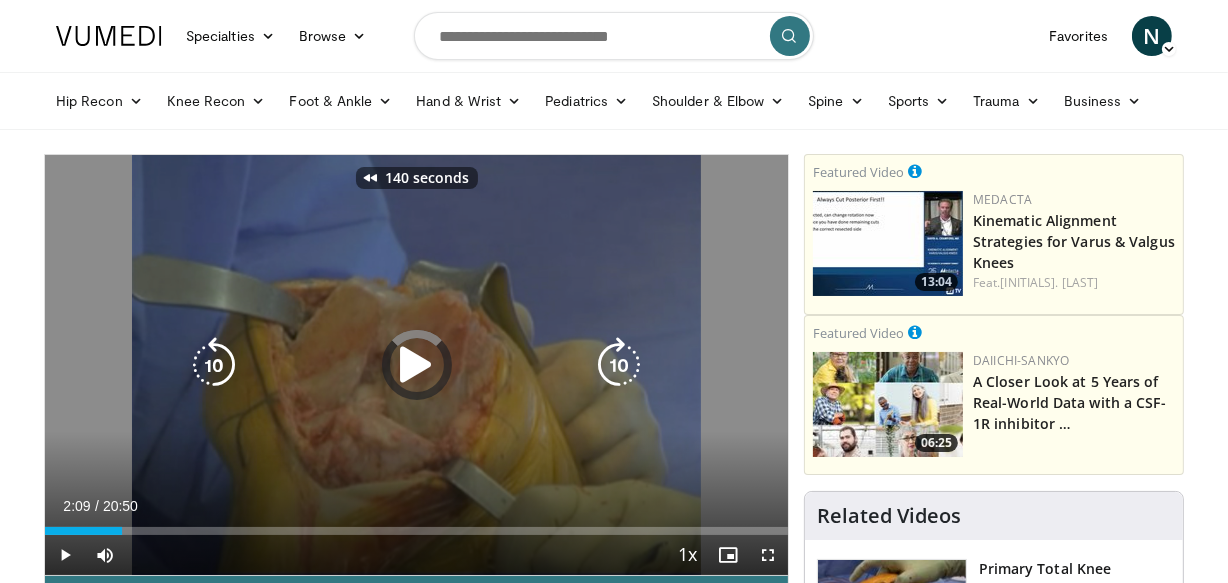 click at bounding box center [214, 365] 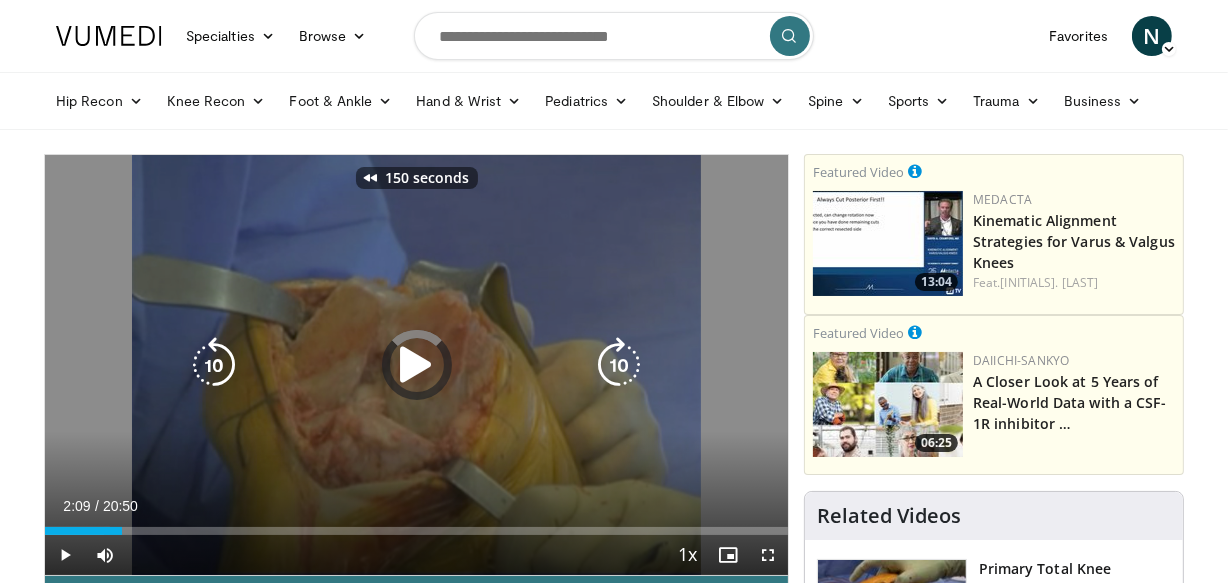 click at bounding box center [214, 365] 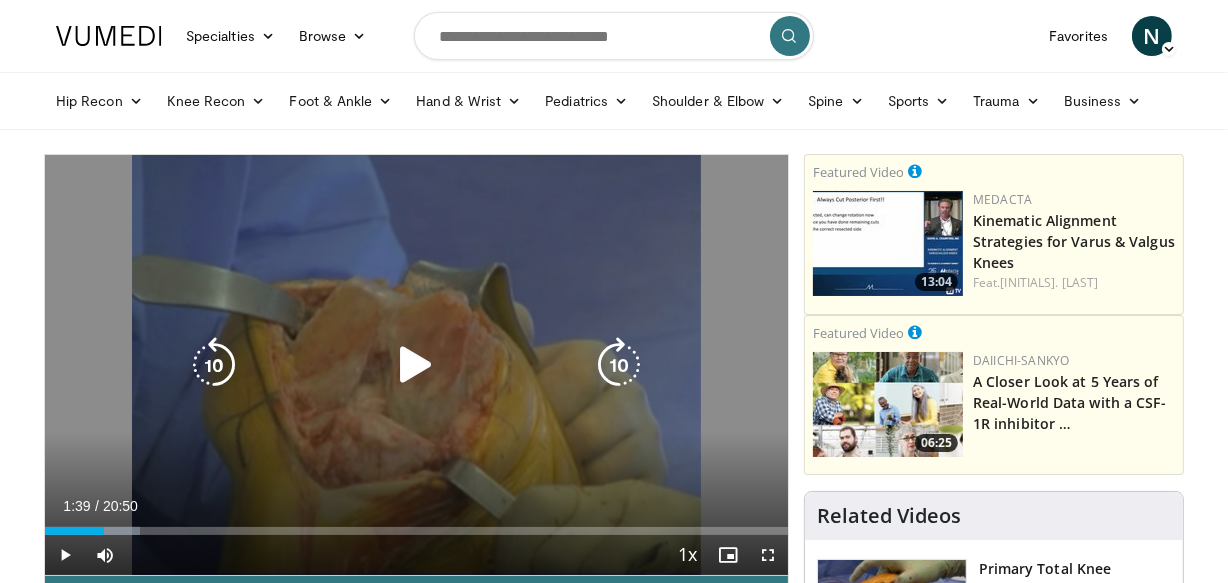 click at bounding box center [619, 365] 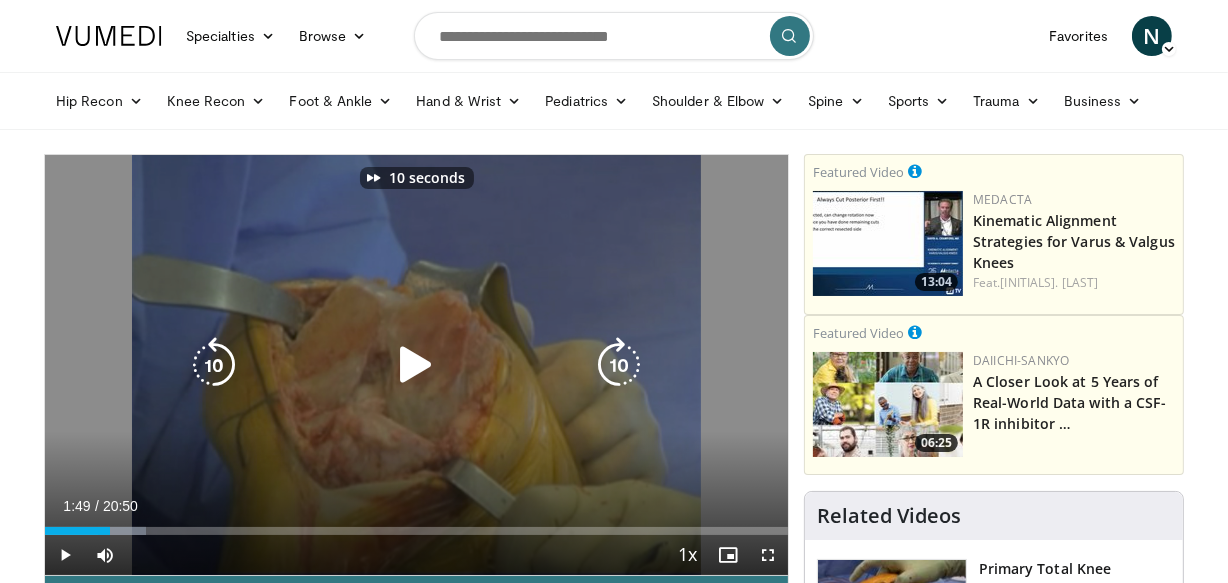 click at bounding box center (416, 365) 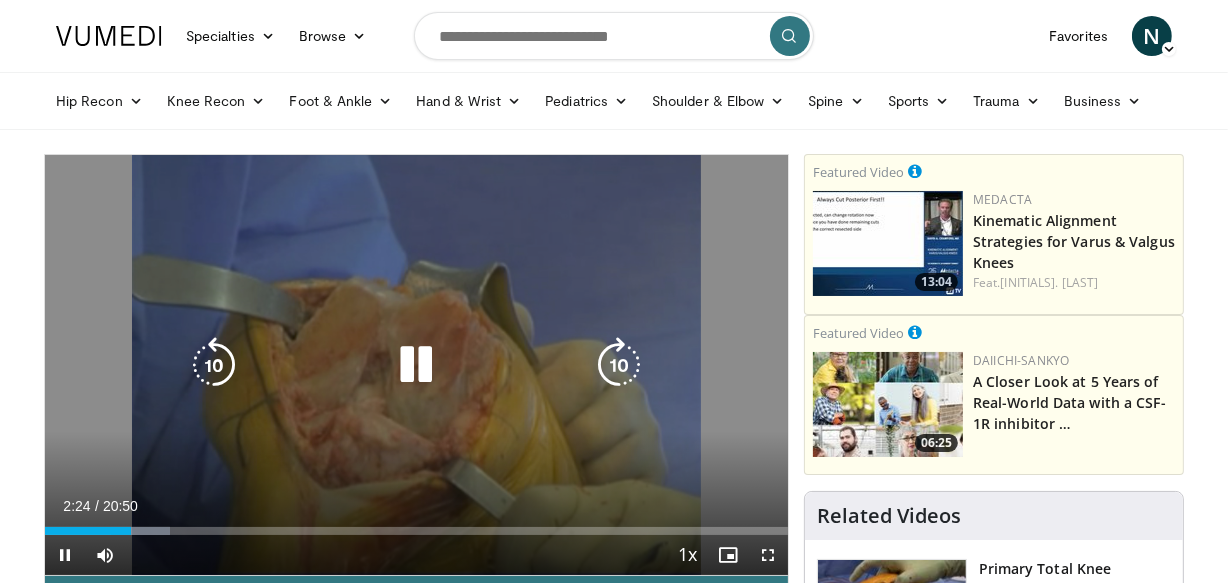 click at bounding box center (416, 365) 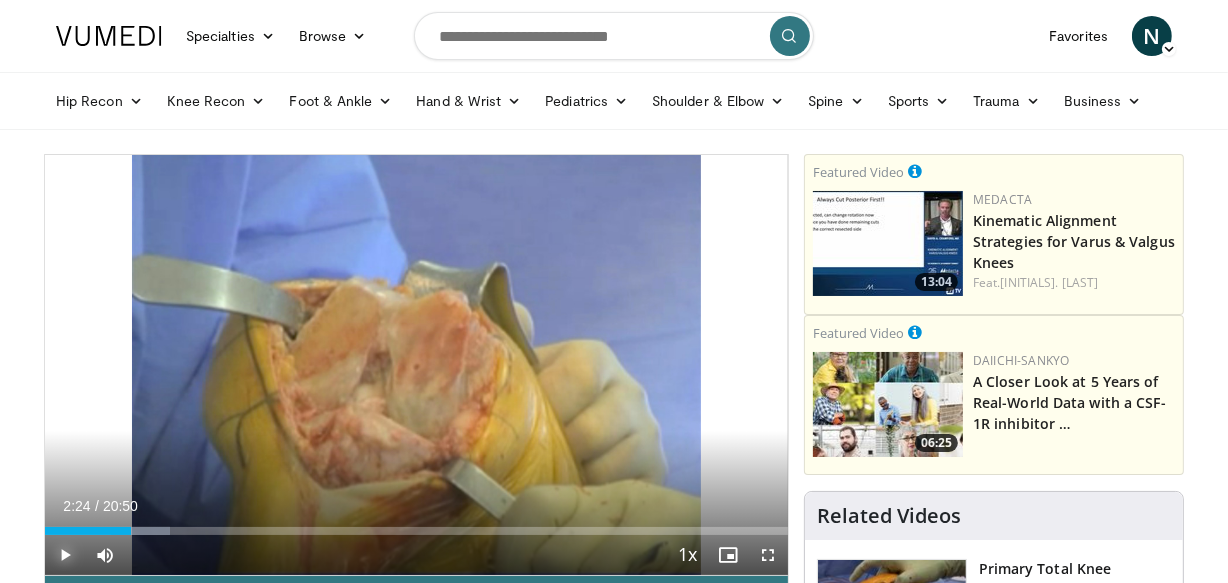 click at bounding box center [65, 555] 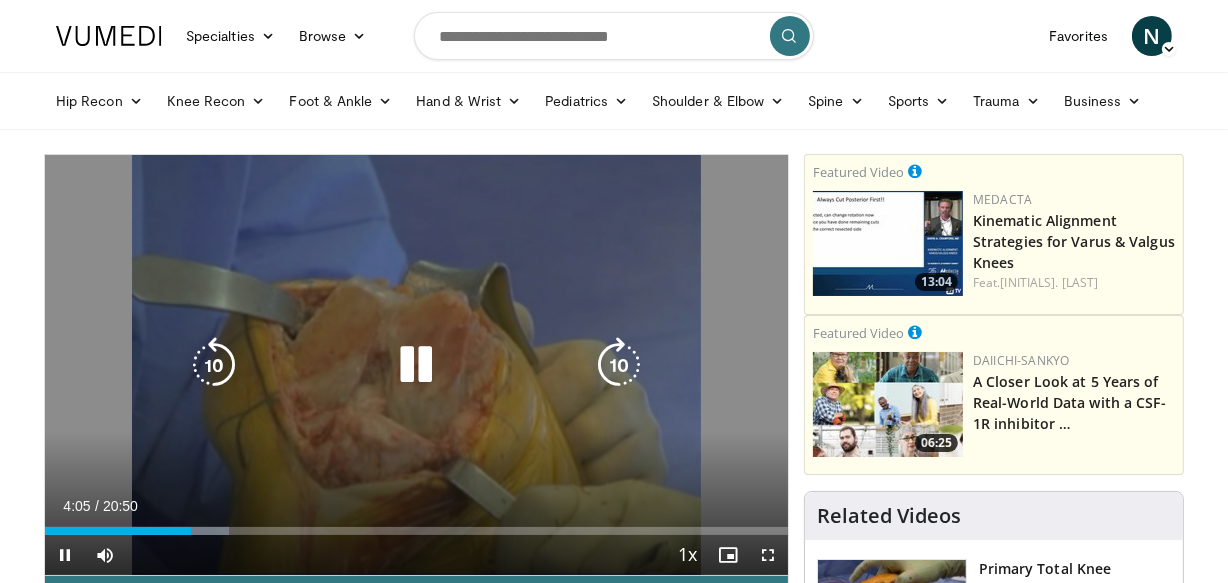 click at bounding box center (214, 365) 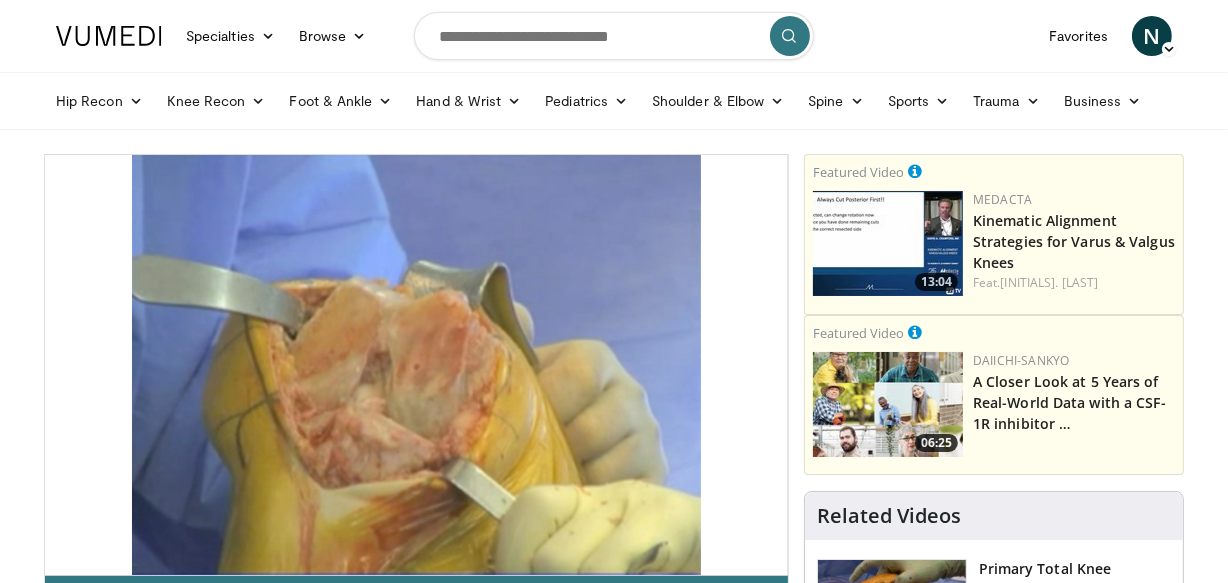 click on "10 seconds
Tap to unmute" at bounding box center [416, 365] 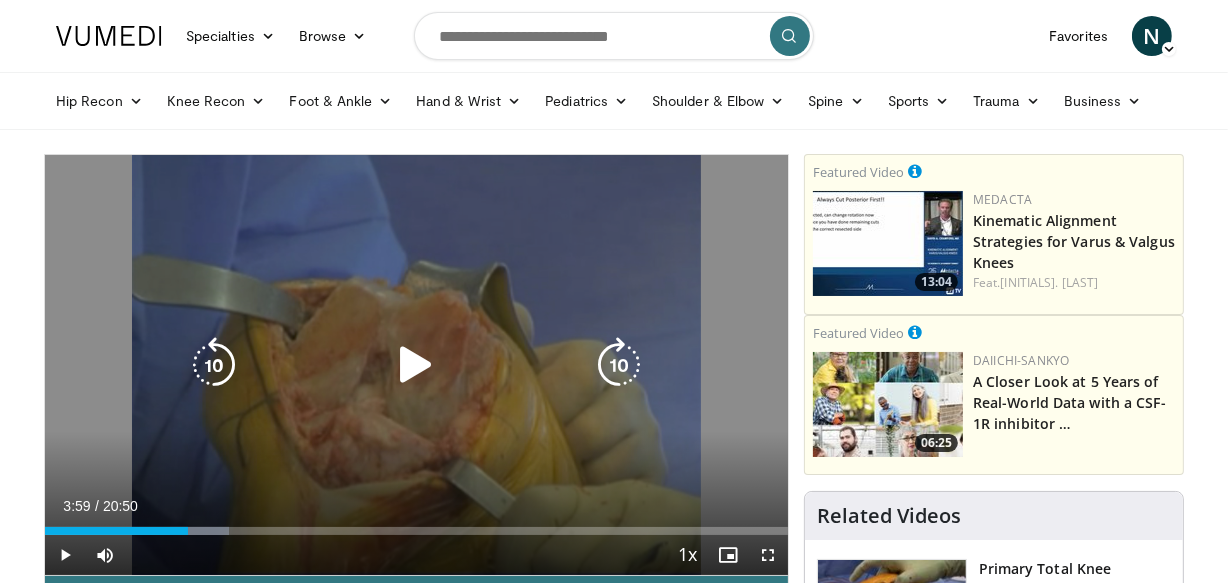 click at bounding box center (214, 365) 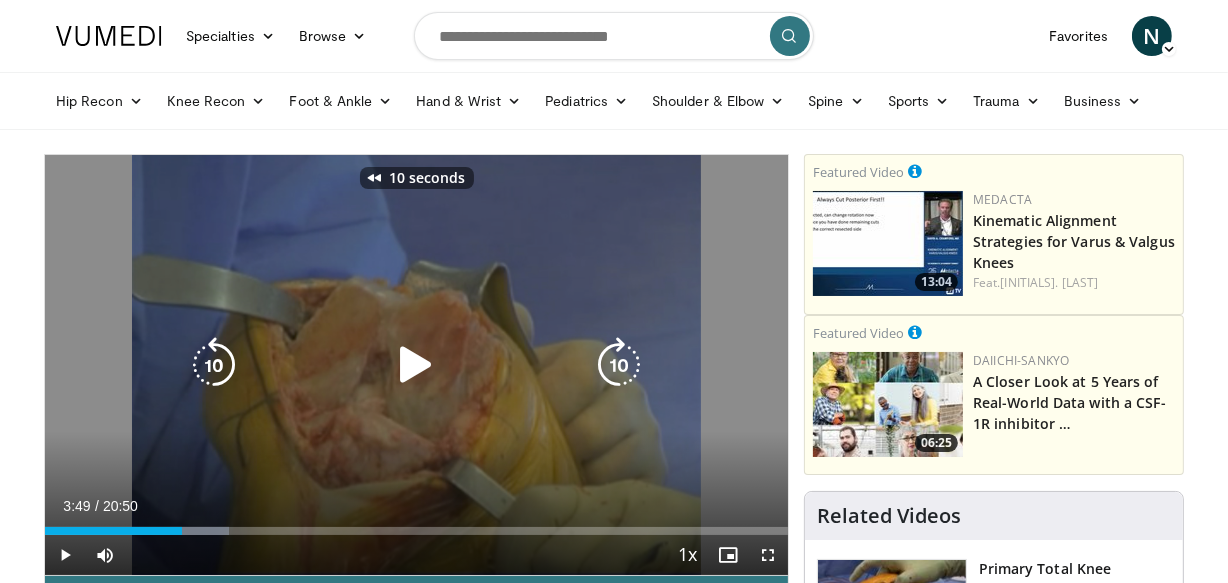 click at bounding box center [416, 365] 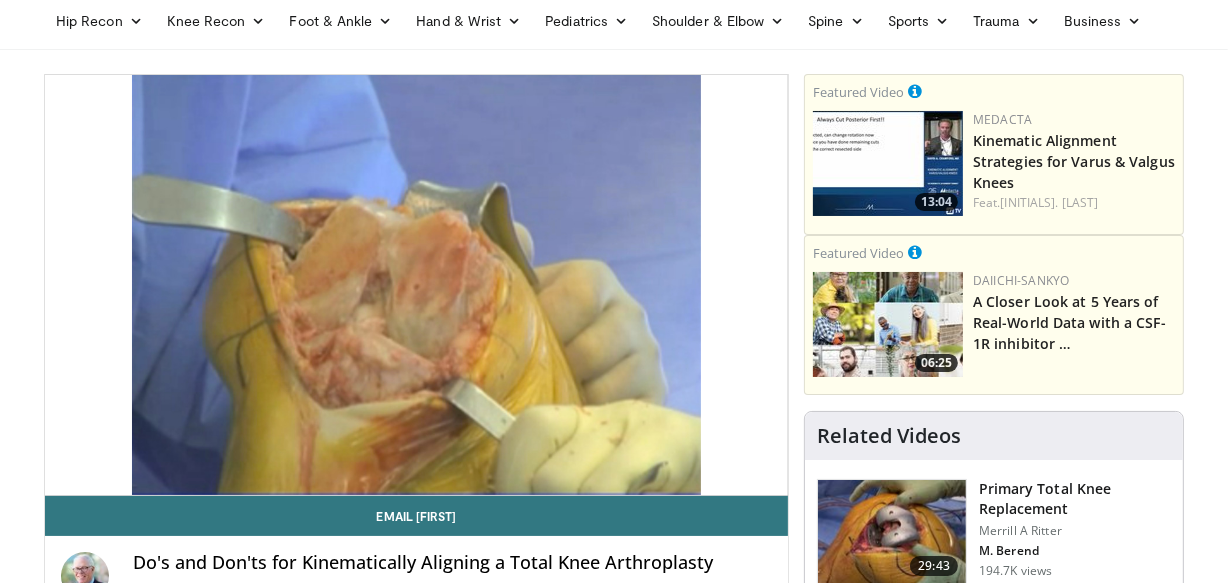 scroll, scrollTop: 82, scrollLeft: 0, axis: vertical 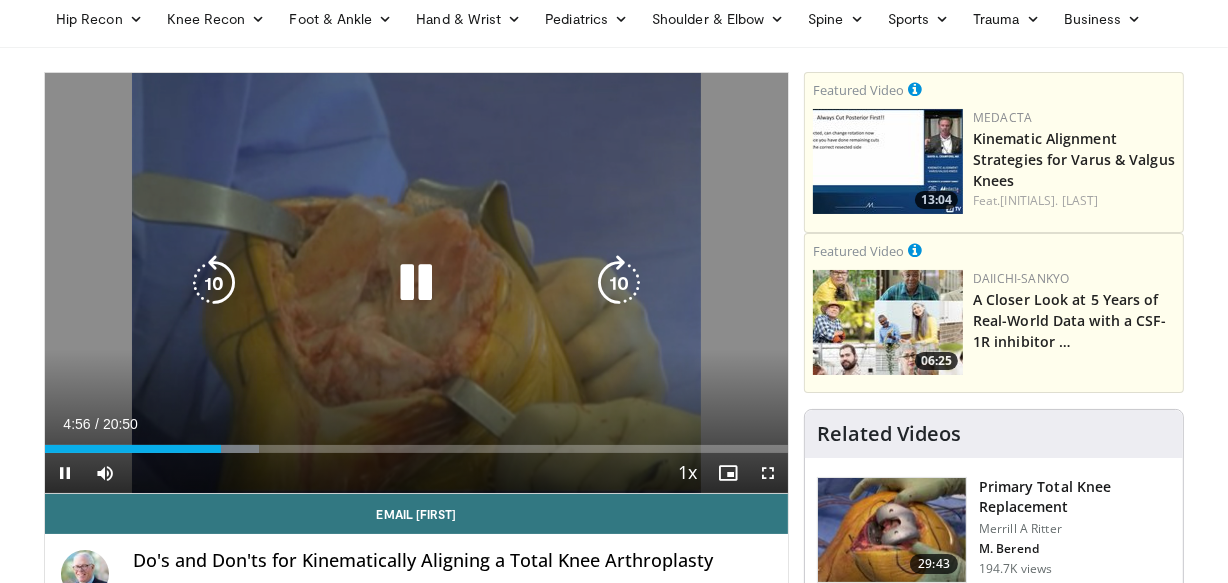 click at bounding box center (619, 283) 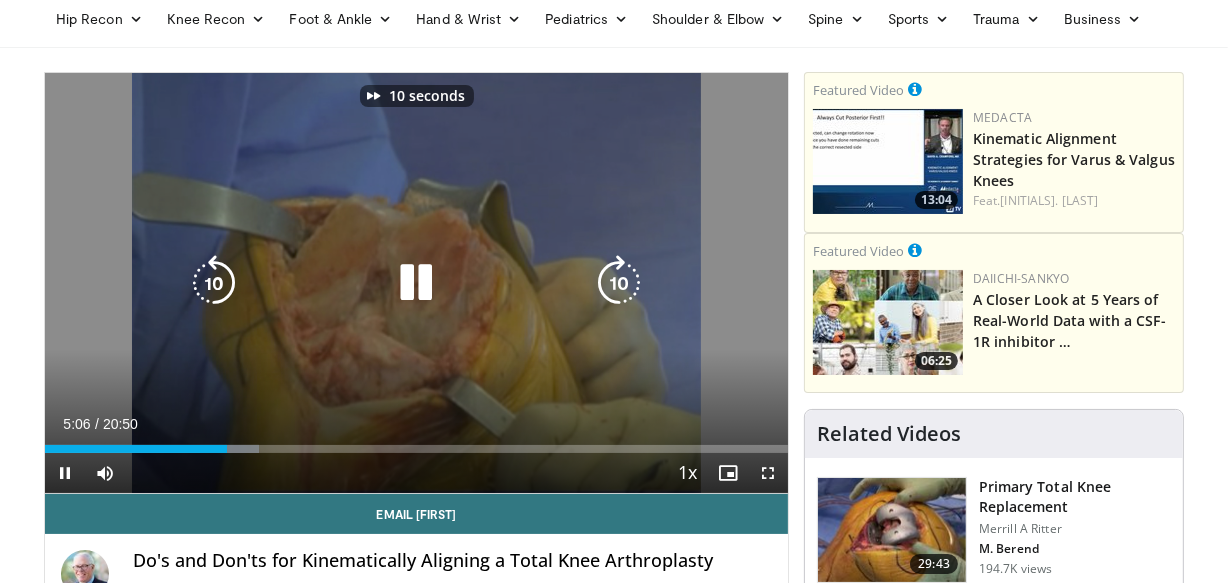 click at bounding box center (619, 283) 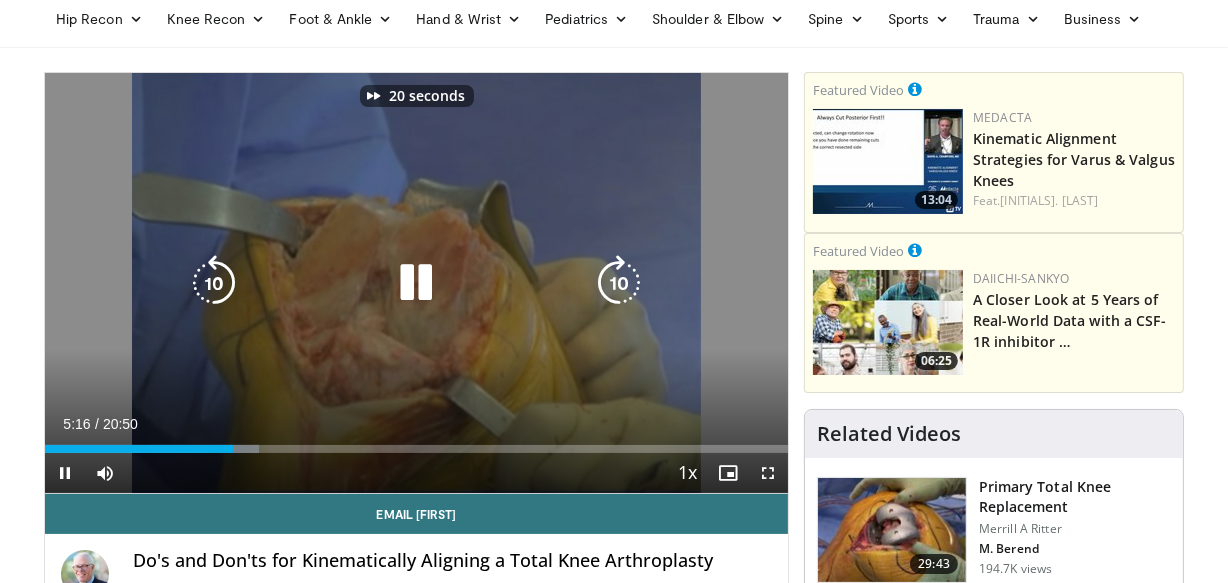 click at bounding box center (619, 283) 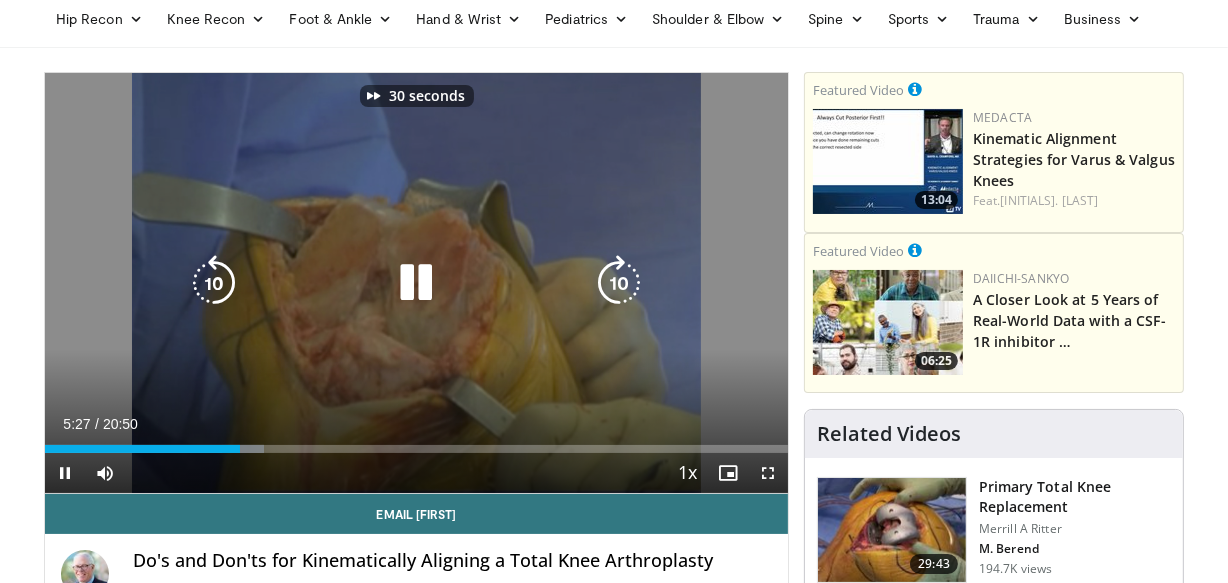 click at bounding box center (619, 283) 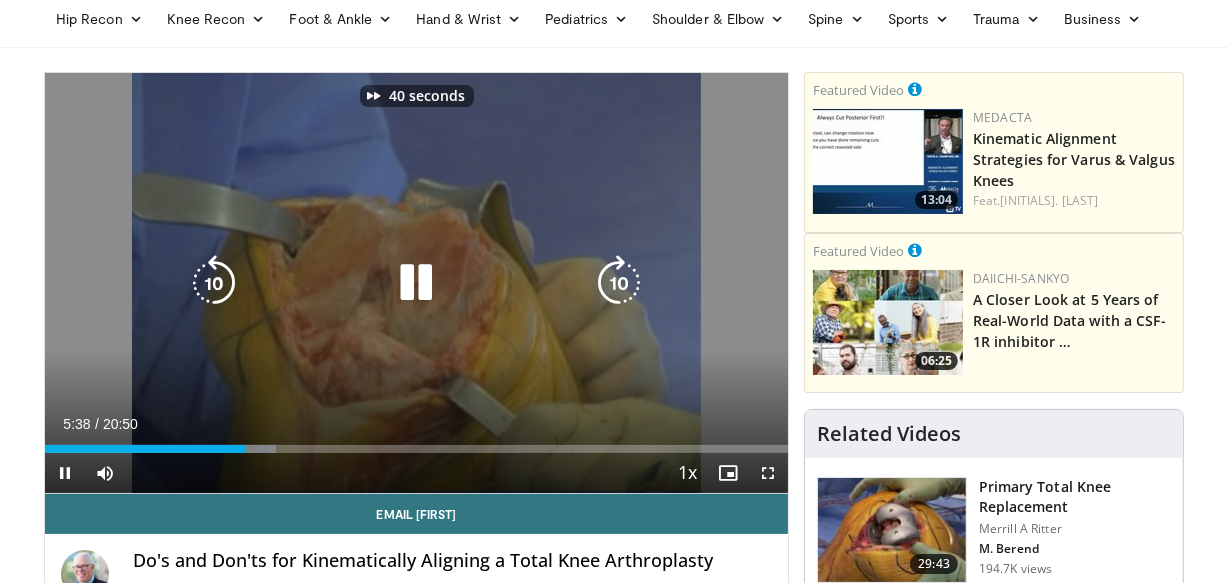 click at bounding box center (619, 283) 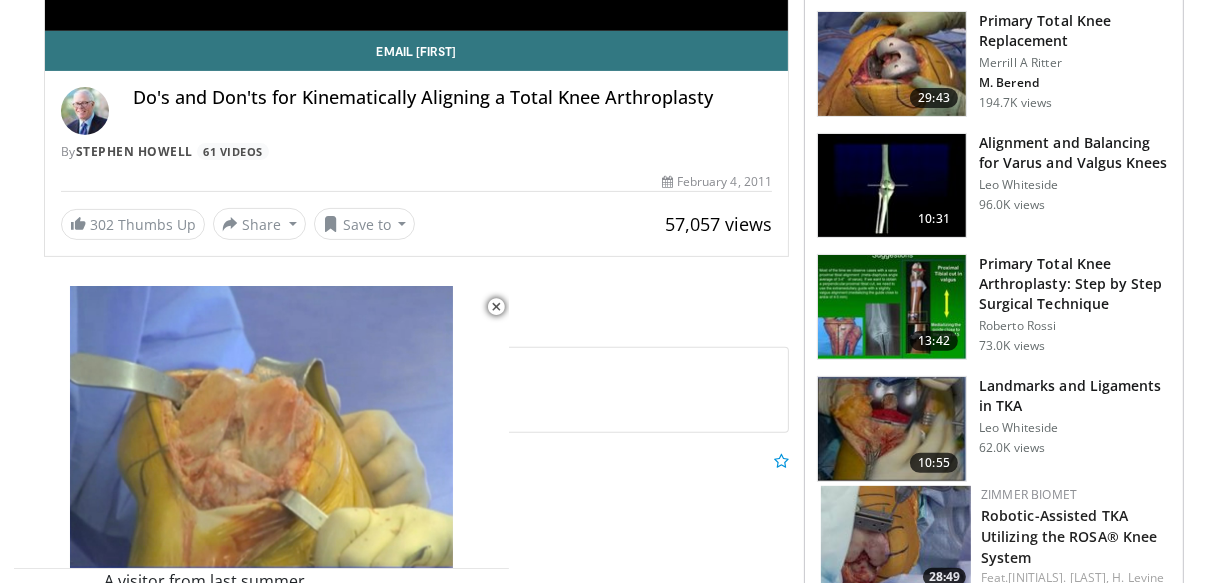 scroll, scrollTop: 547, scrollLeft: 0, axis: vertical 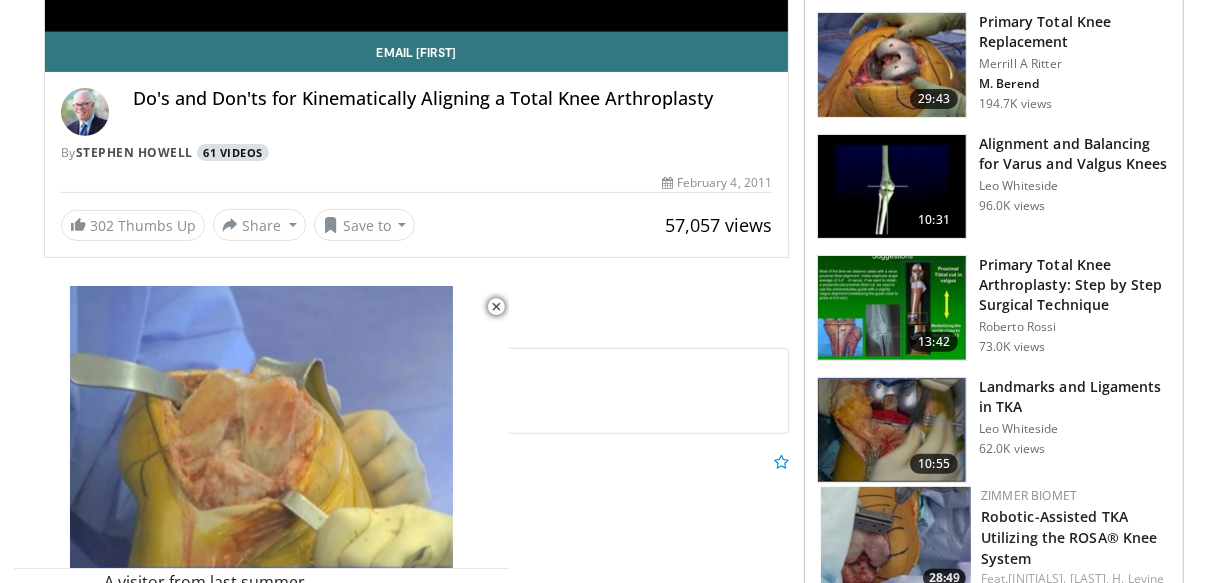 click on "61 Videos" at bounding box center (233, 152) 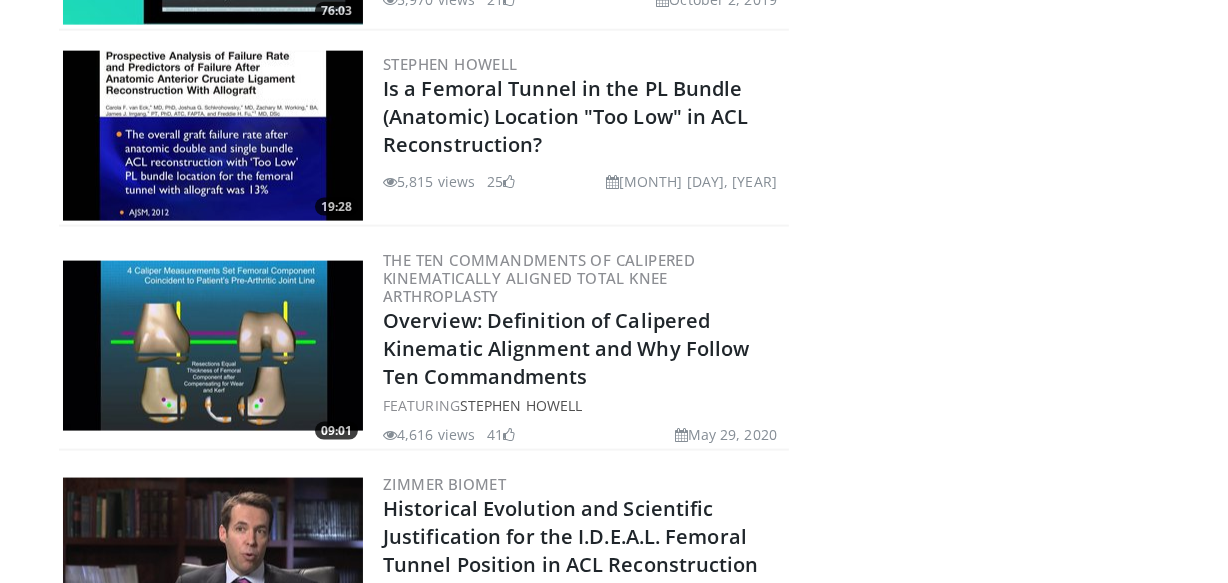 scroll, scrollTop: 2390, scrollLeft: 0, axis: vertical 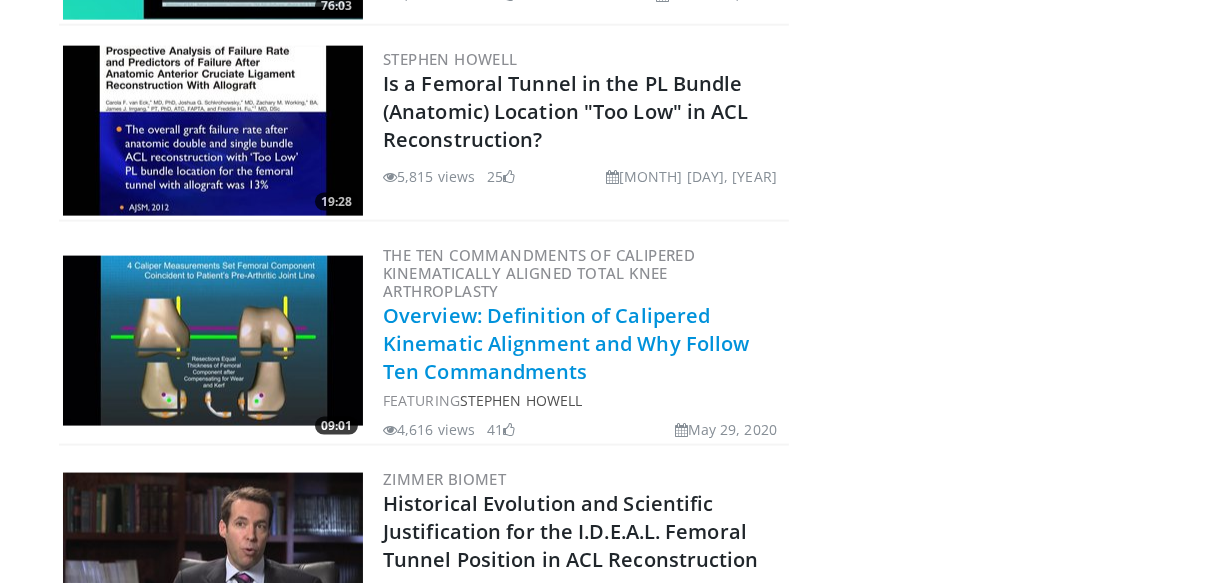 click on "Overview: Definition of Calipered Kinematic Alignment and Why Follow Ten Commandments" at bounding box center [566, 343] 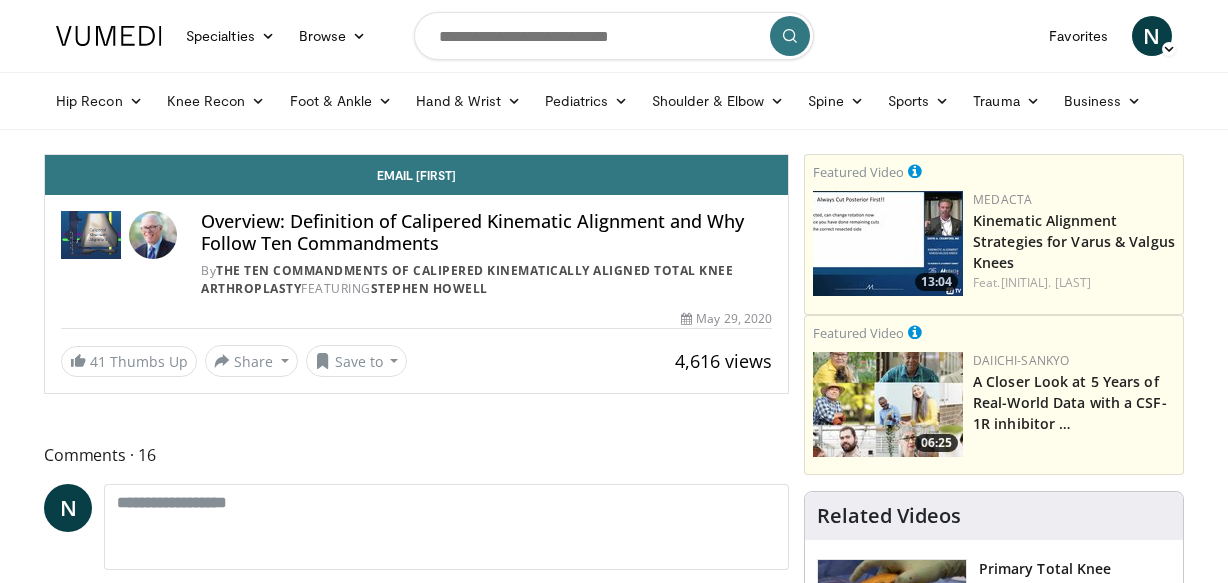 scroll, scrollTop: 0, scrollLeft: 0, axis: both 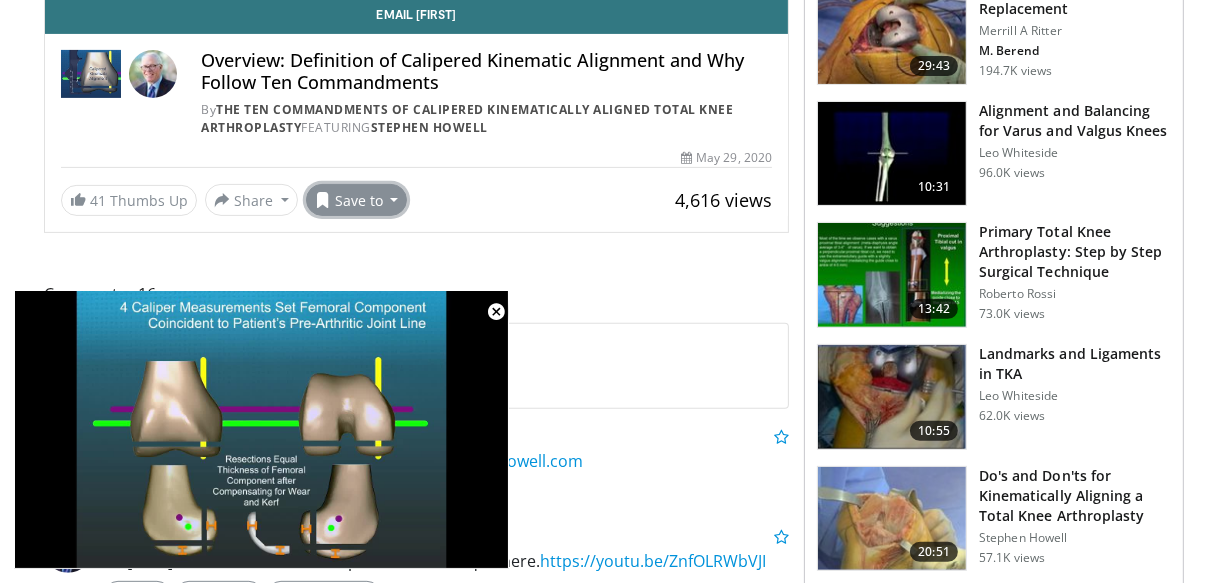 click on "Save to" at bounding box center [357, 200] 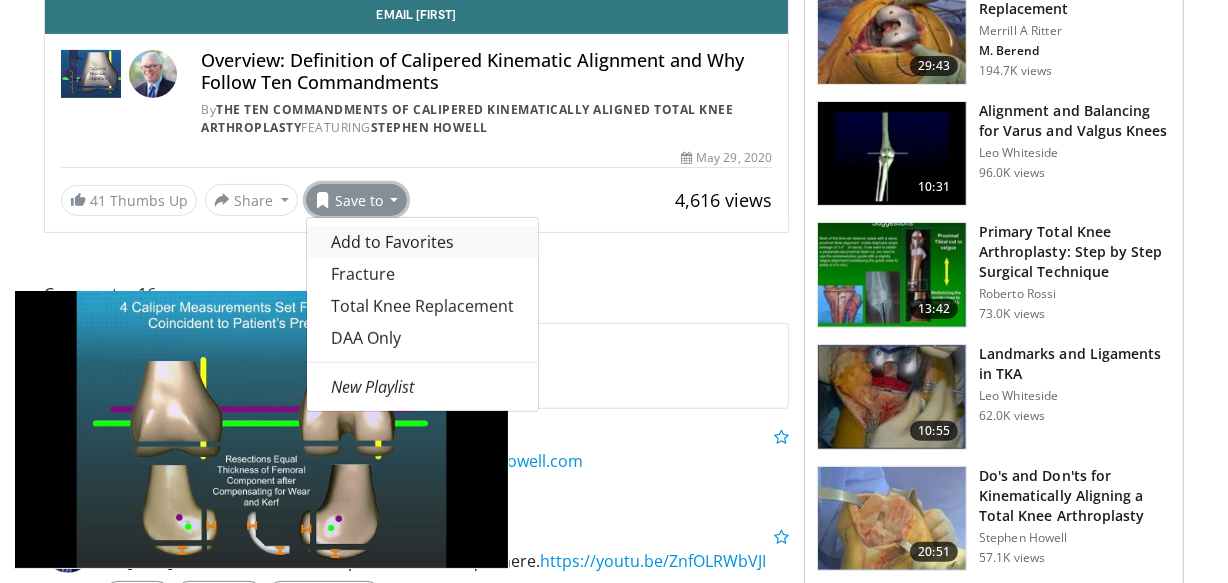 click on "Add to Favorites" at bounding box center (392, 242) 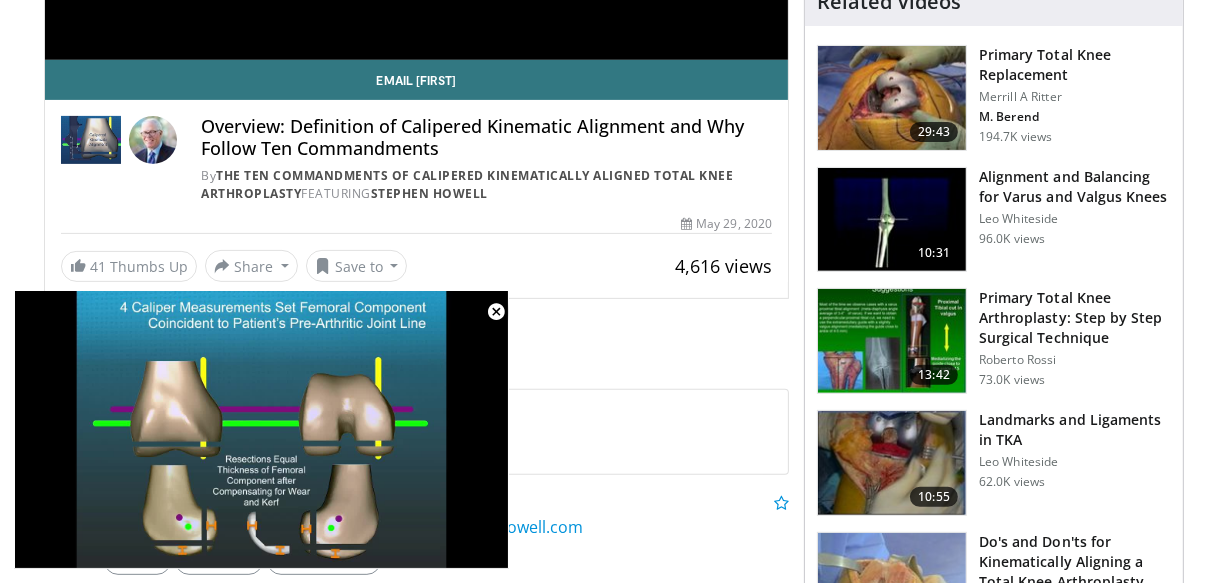 scroll, scrollTop: 646, scrollLeft: 0, axis: vertical 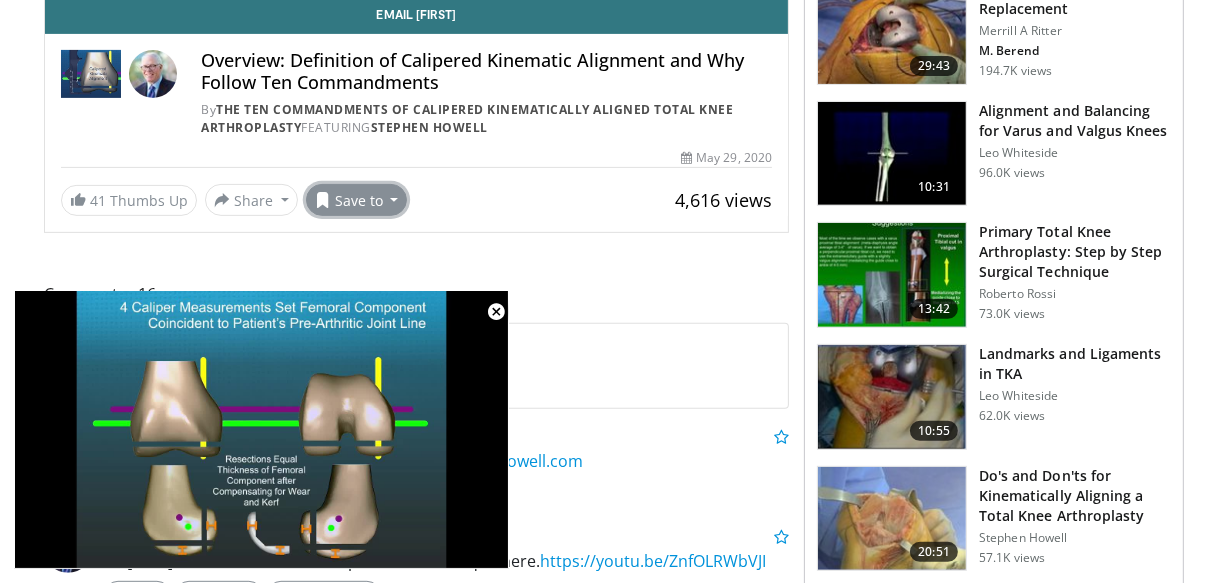 click on "Save to" at bounding box center (357, 200) 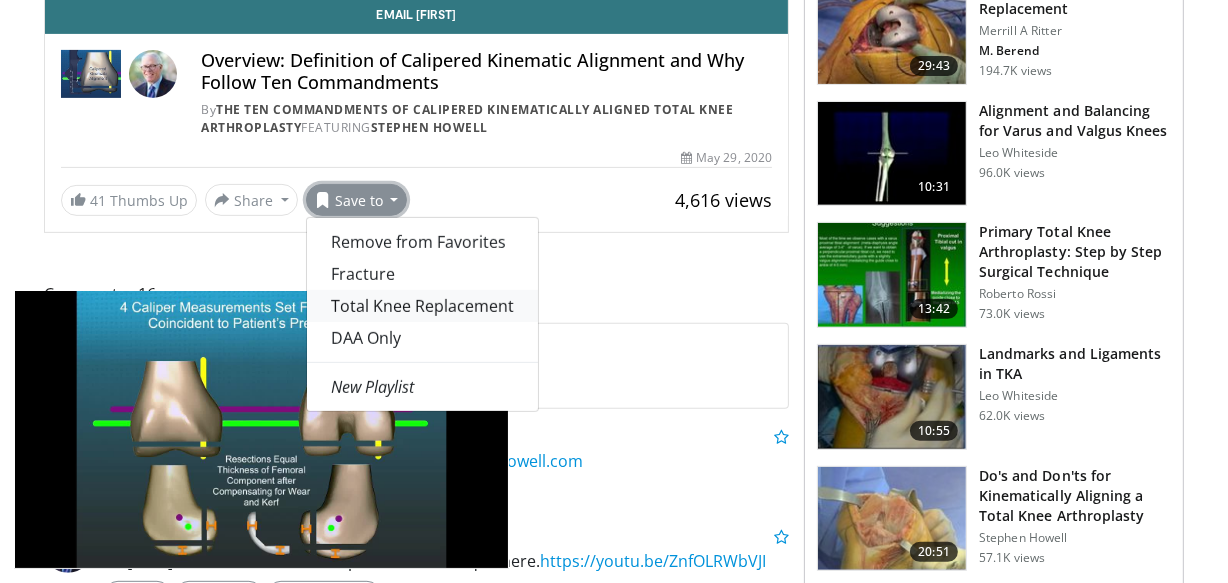click on "Total Knee Replacement" at bounding box center [422, 306] 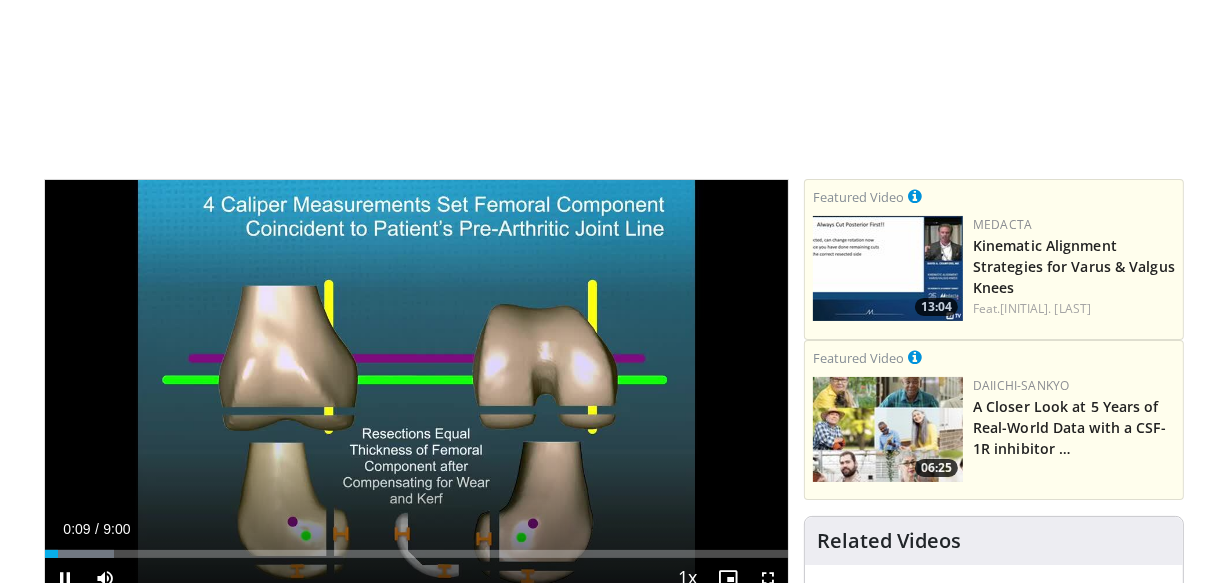 scroll, scrollTop: 157, scrollLeft: 0, axis: vertical 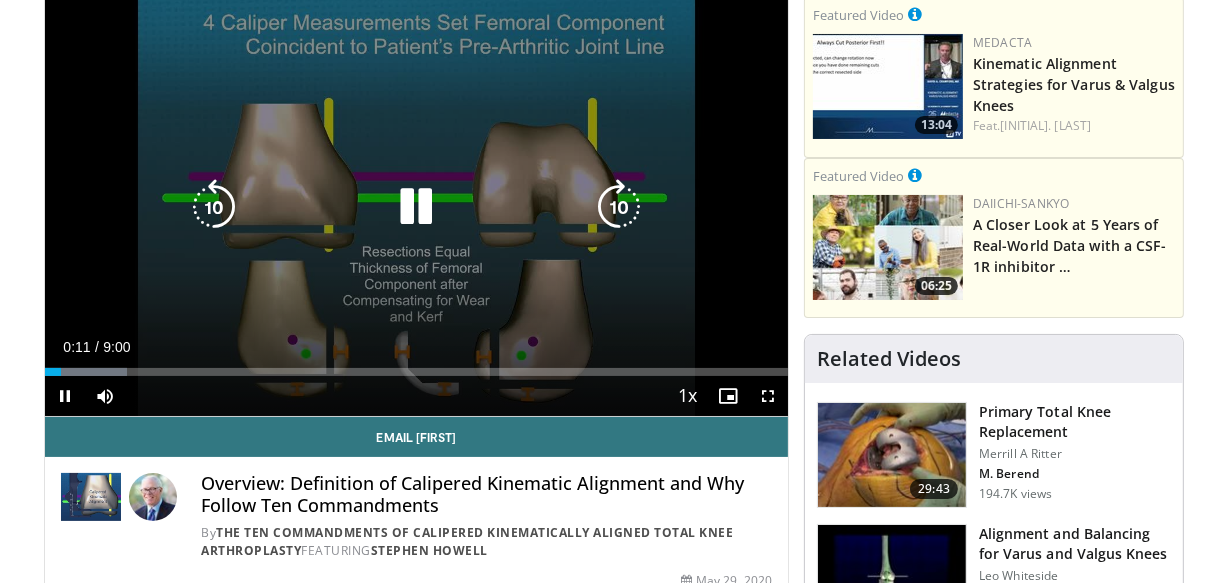 click at bounding box center [619, 207] 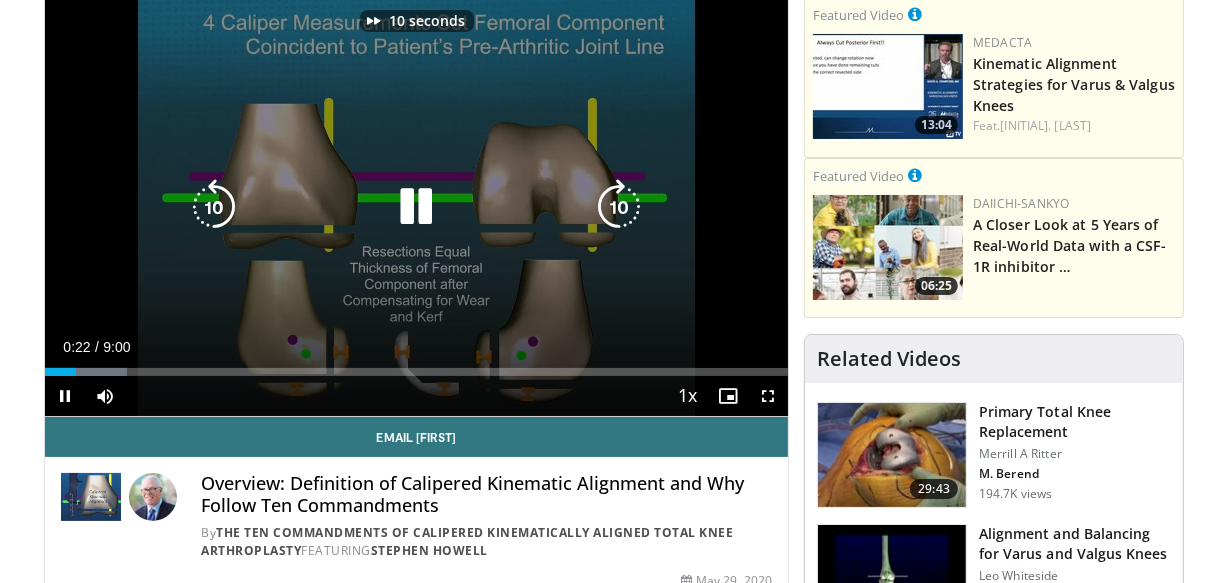 click at bounding box center (619, 207) 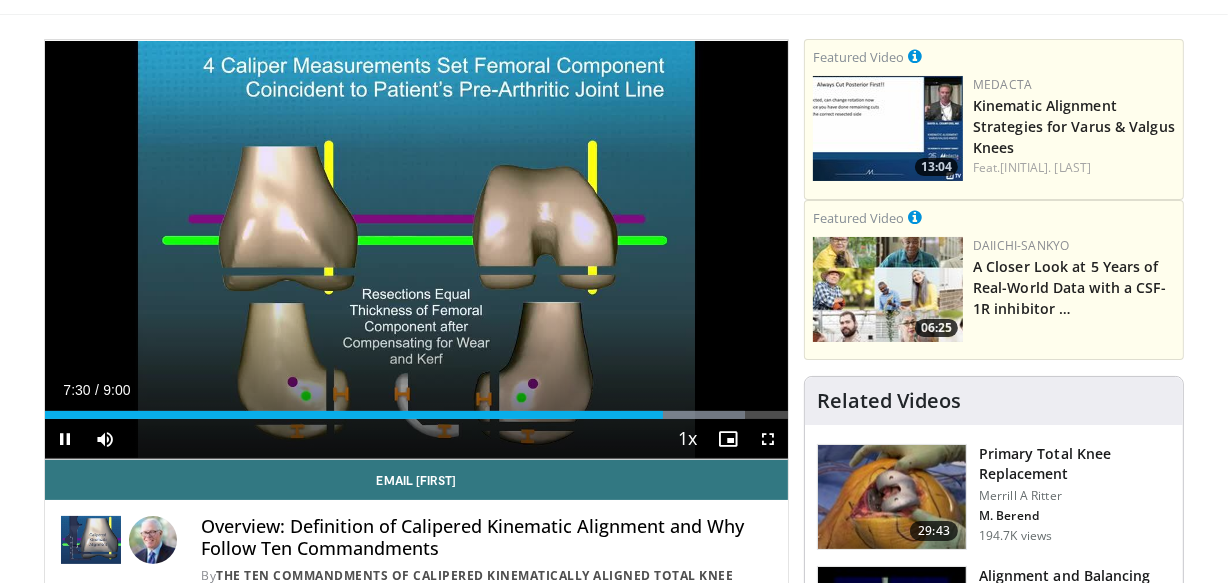 scroll, scrollTop: 113, scrollLeft: 0, axis: vertical 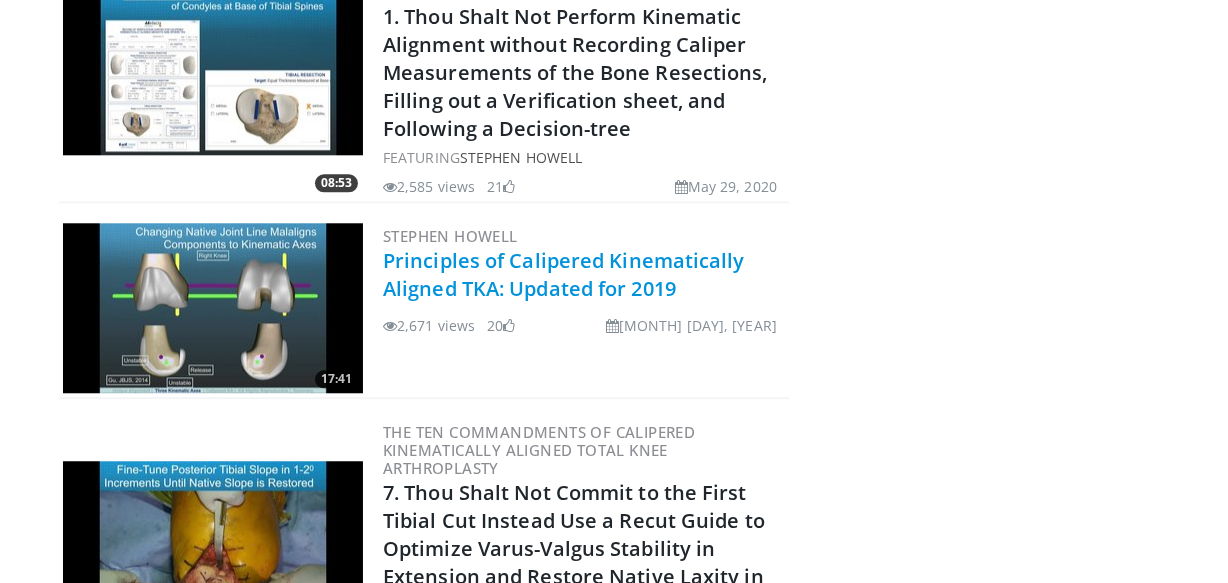 click on "Principles of Calipered Kinematically Aligned TKA: Updated for 2019" at bounding box center (564, 274) 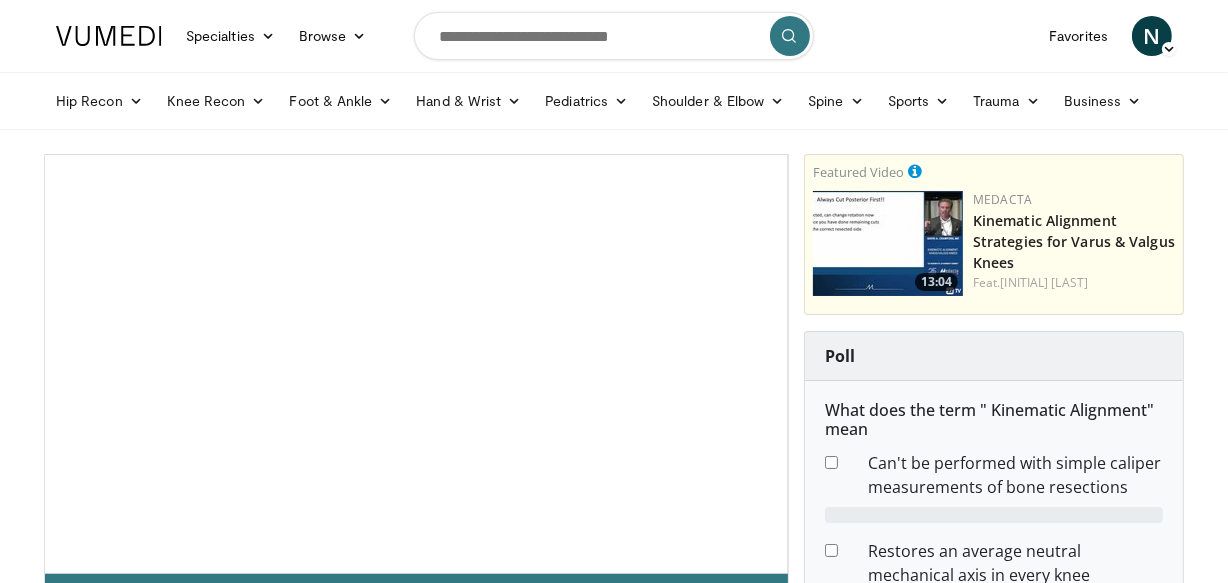 scroll, scrollTop: 161, scrollLeft: 0, axis: vertical 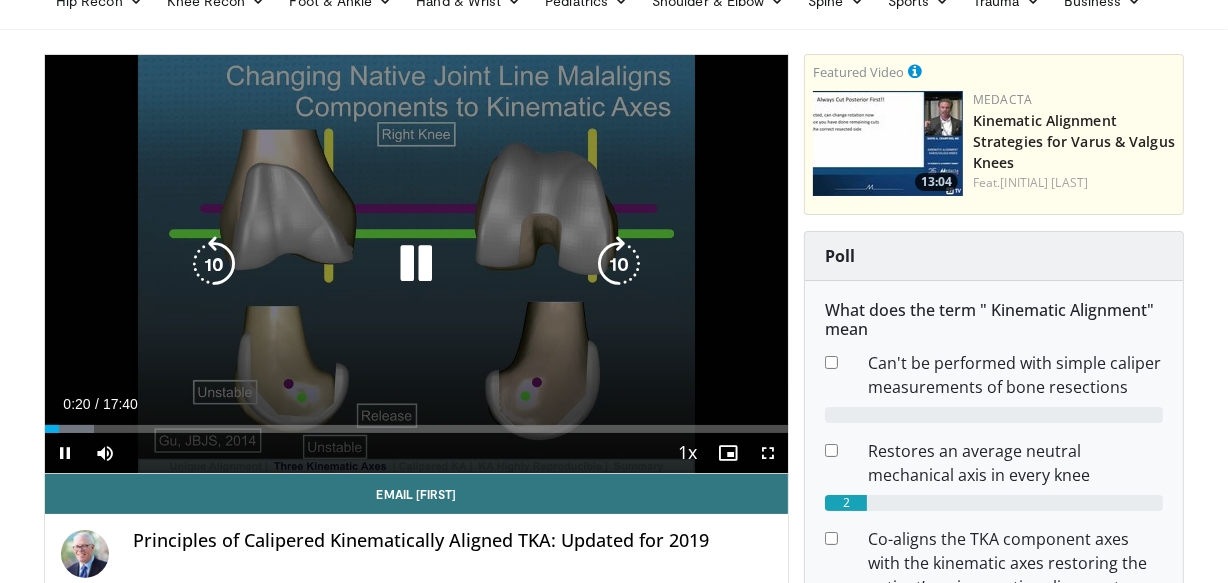 click at bounding box center (619, 264) 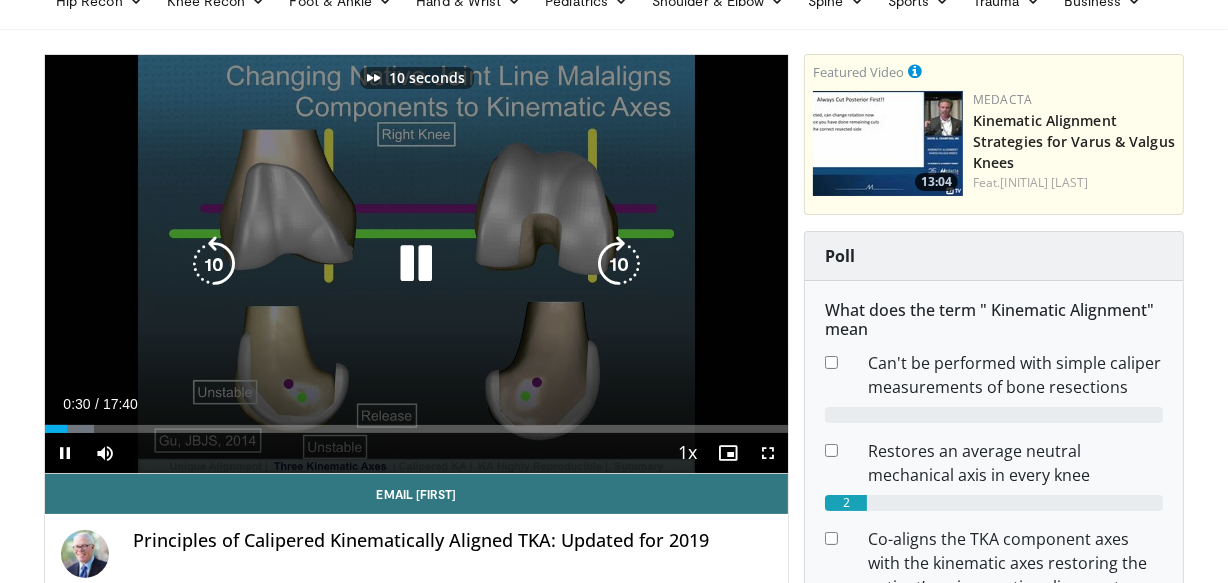 click at bounding box center (619, 264) 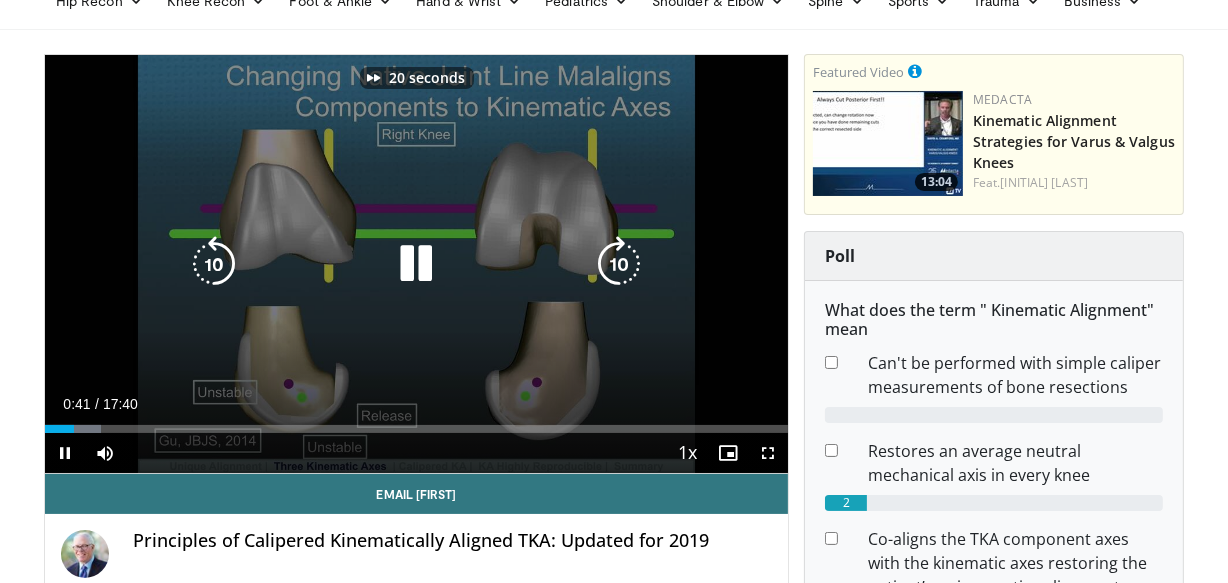 click at bounding box center (619, 264) 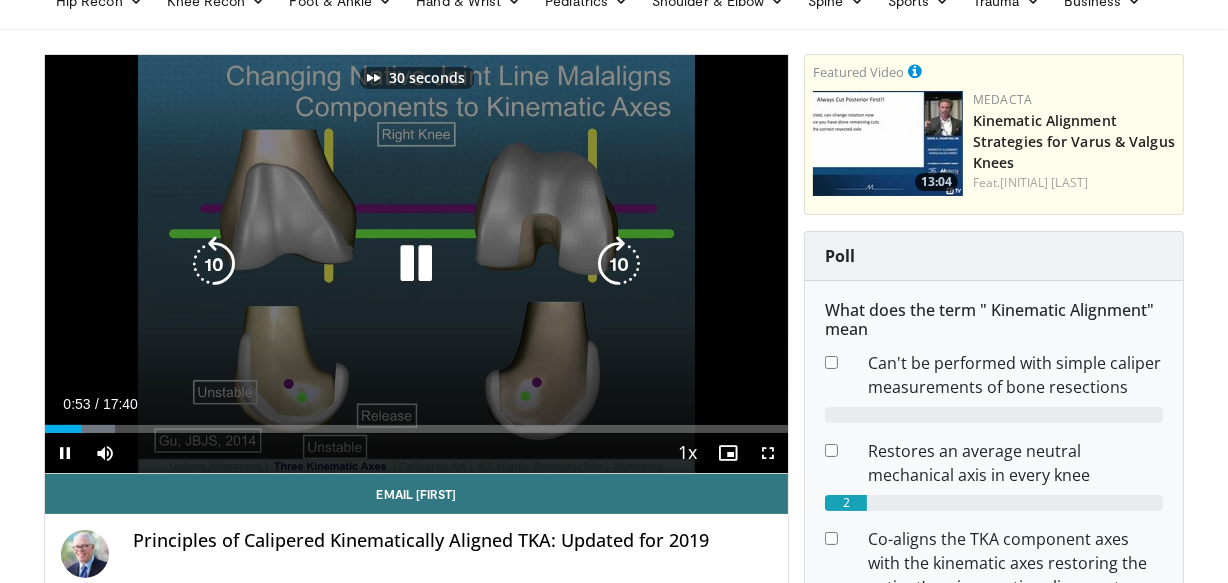 click at bounding box center [619, 264] 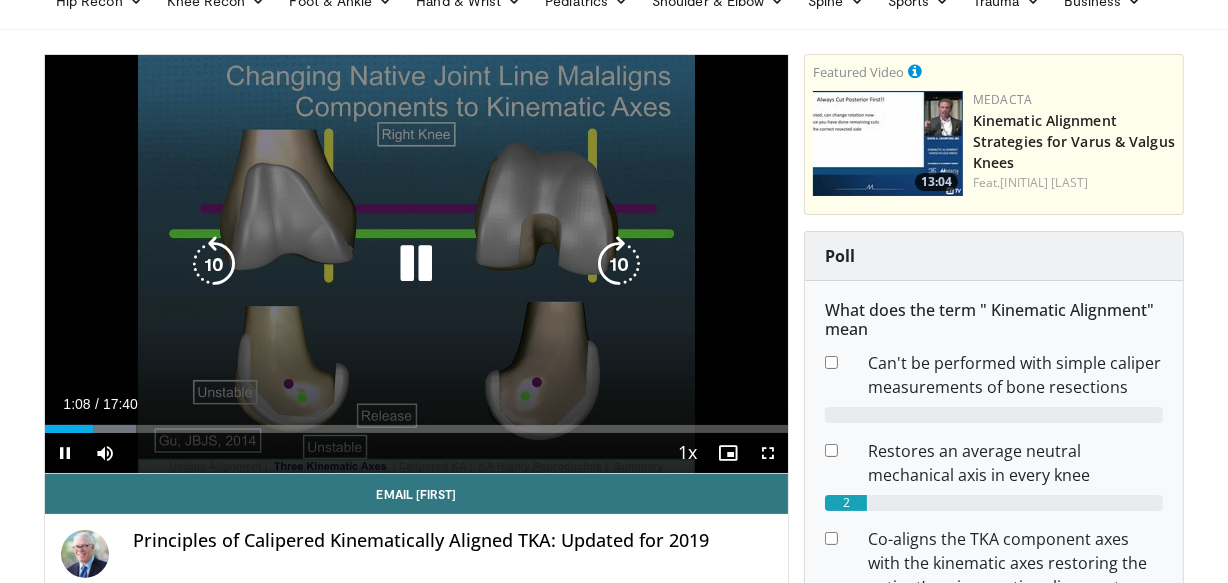 click at bounding box center [619, 264] 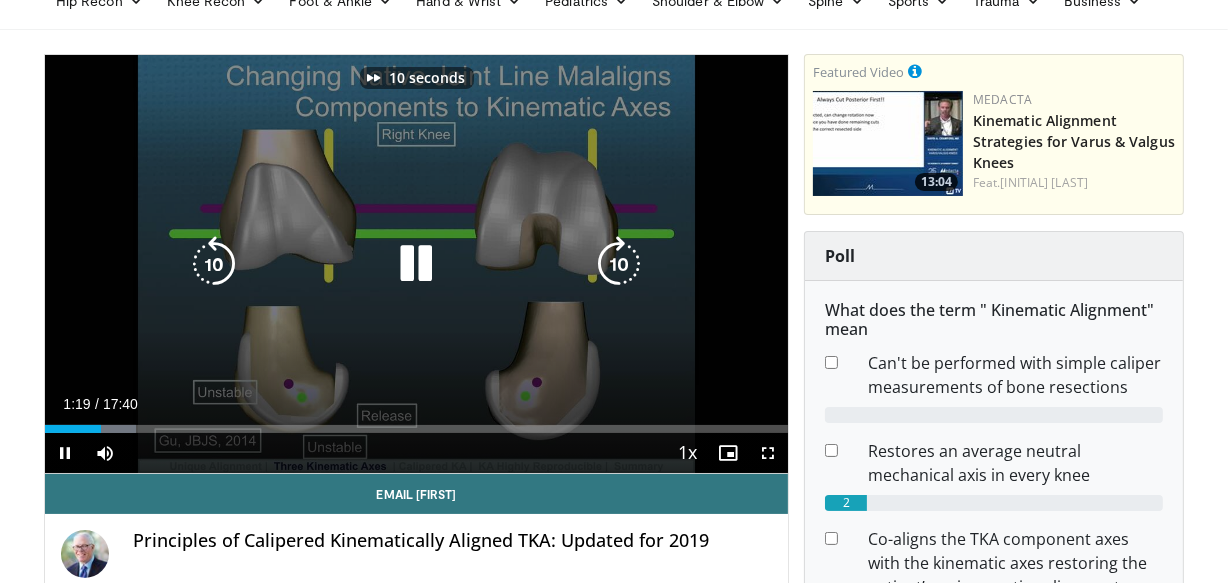 click at bounding box center [619, 264] 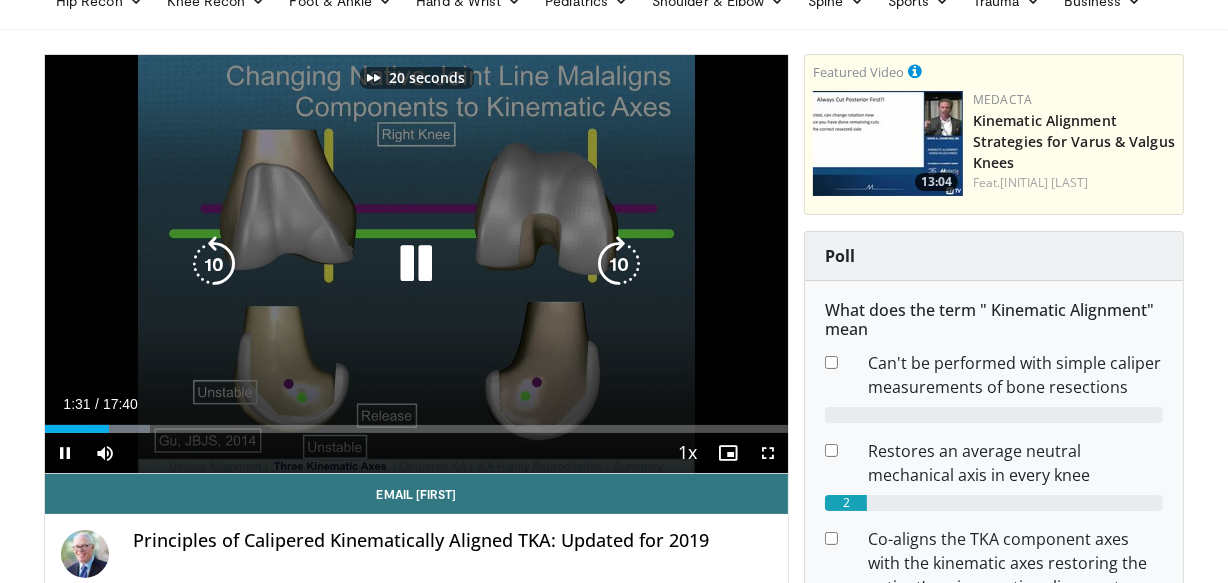 click at bounding box center [619, 264] 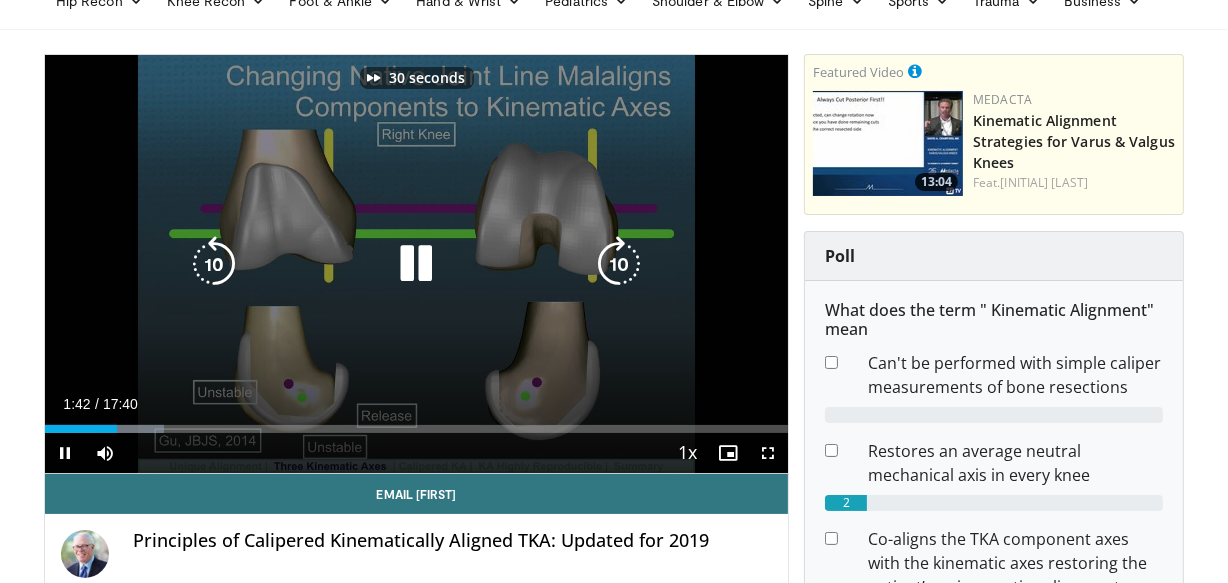 click at bounding box center (619, 264) 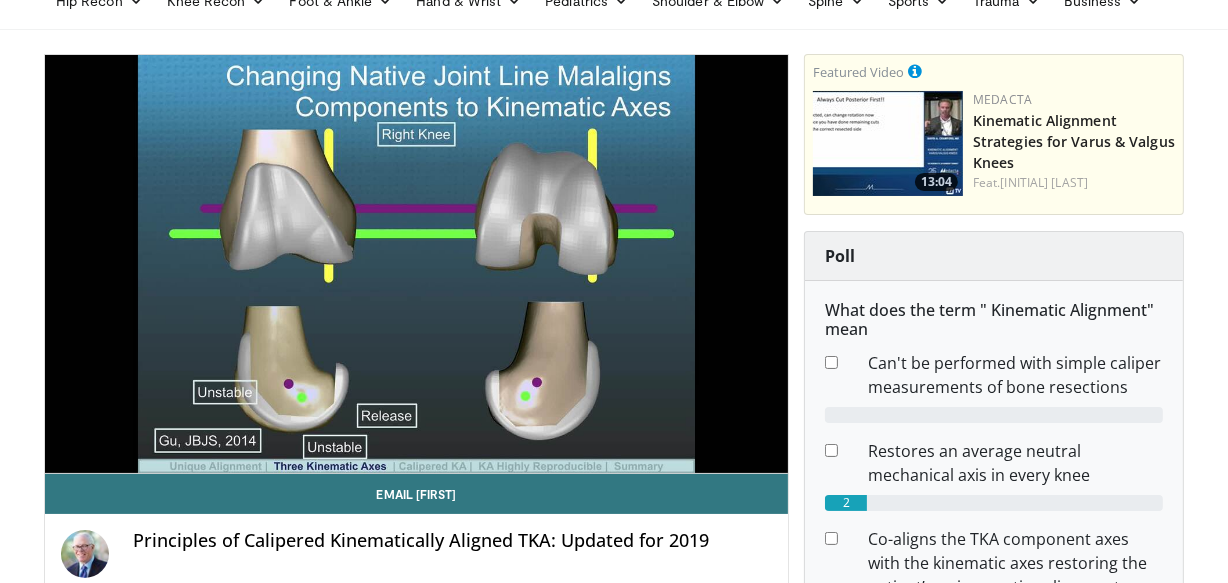 click on "40 seconds
Tap to unmute" at bounding box center (416, 264) 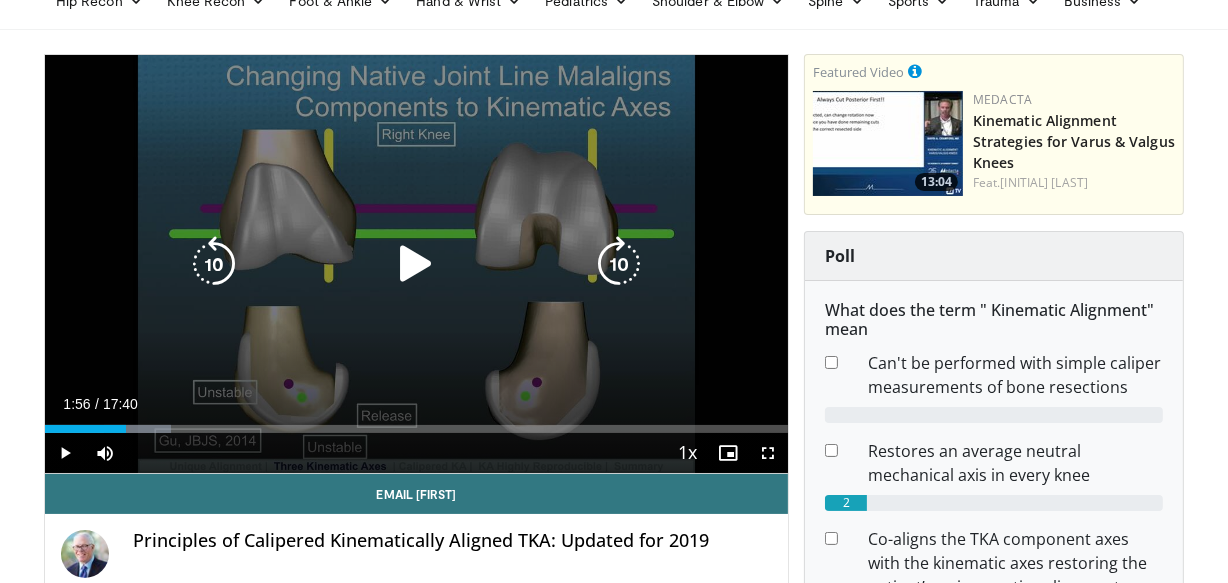 click at bounding box center (416, 264) 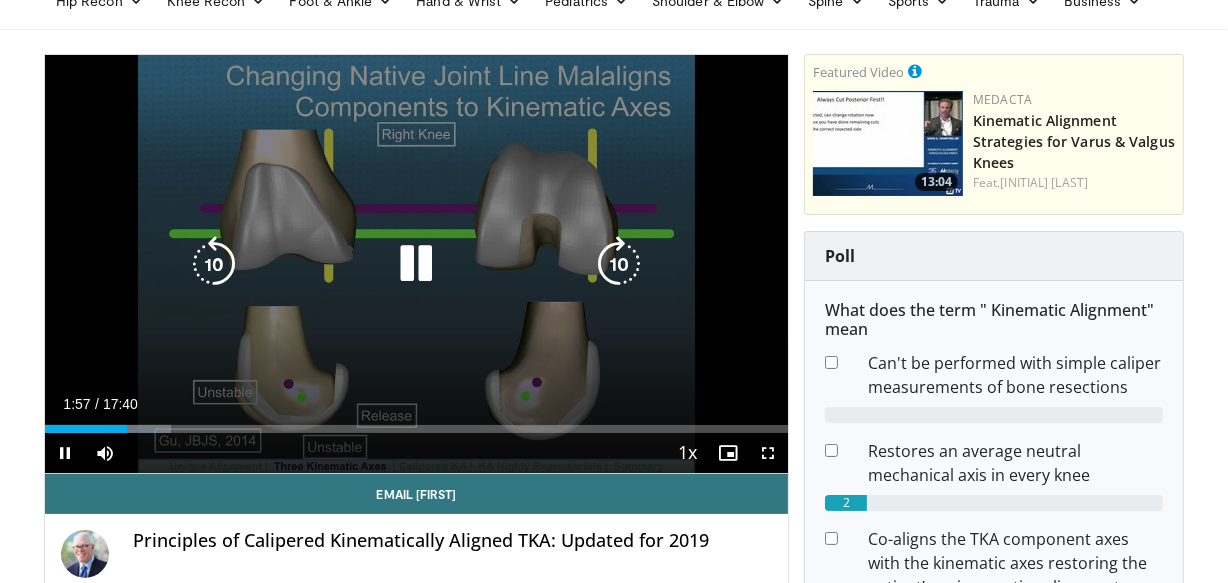 click at bounding box center [619, 264] 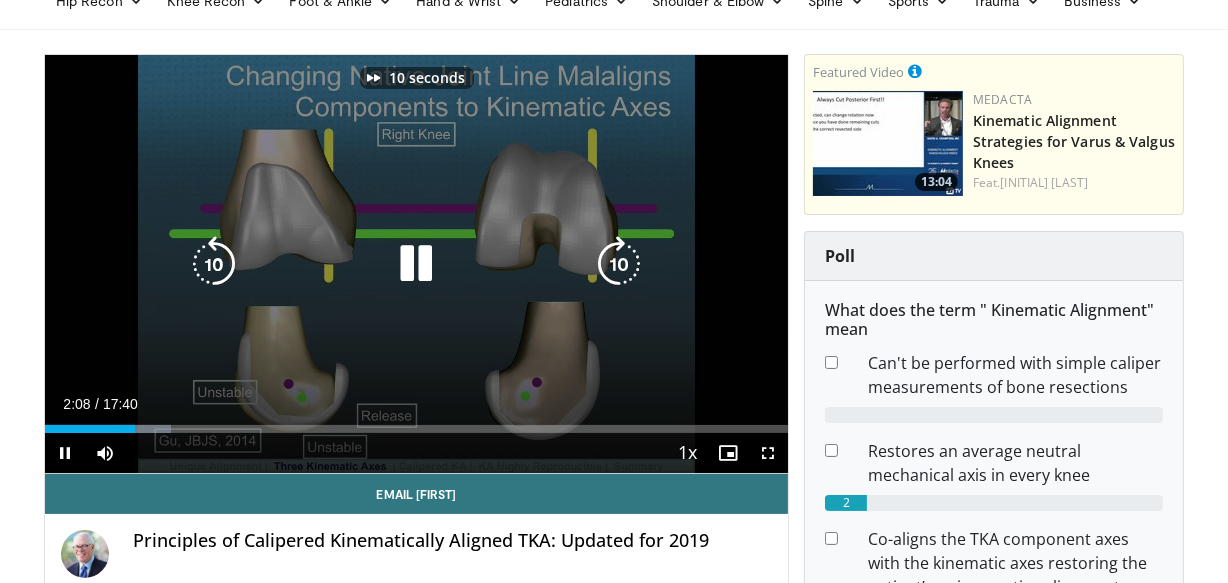 click at bounding box center [619, 264] 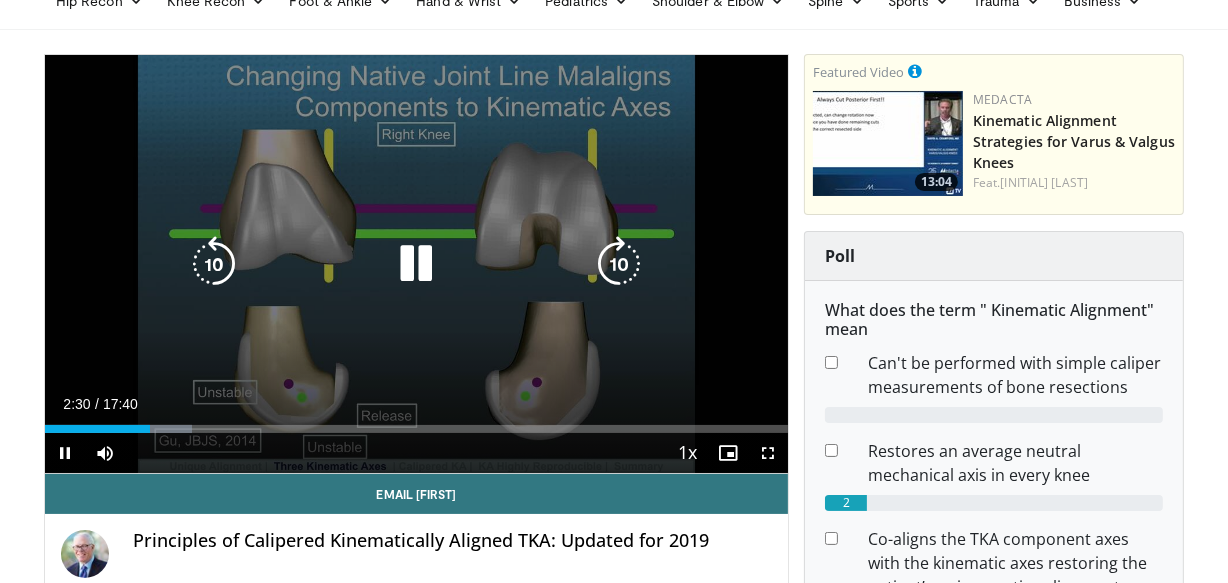 click at bounding box center (619, 264) 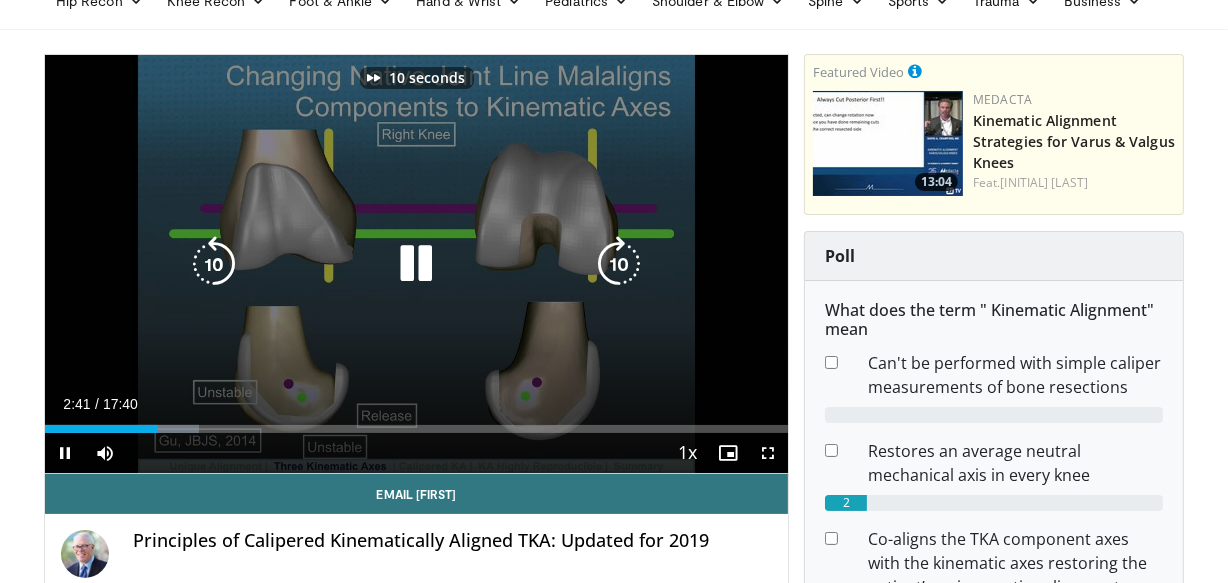 click at bounding box center [619, 264] 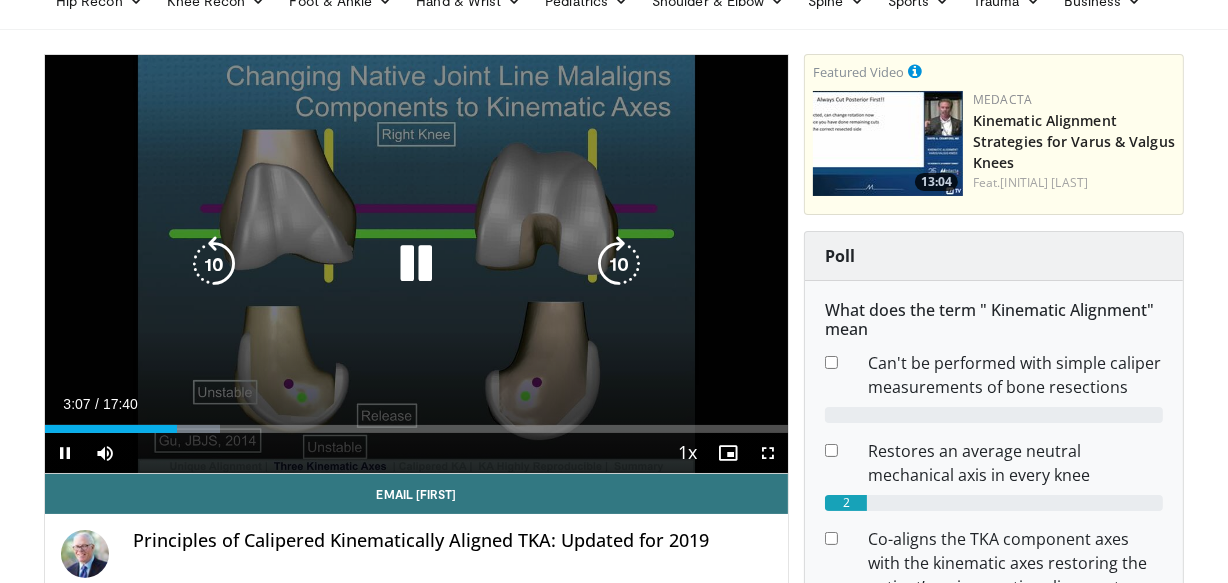 click at bounding box center [619, 264] 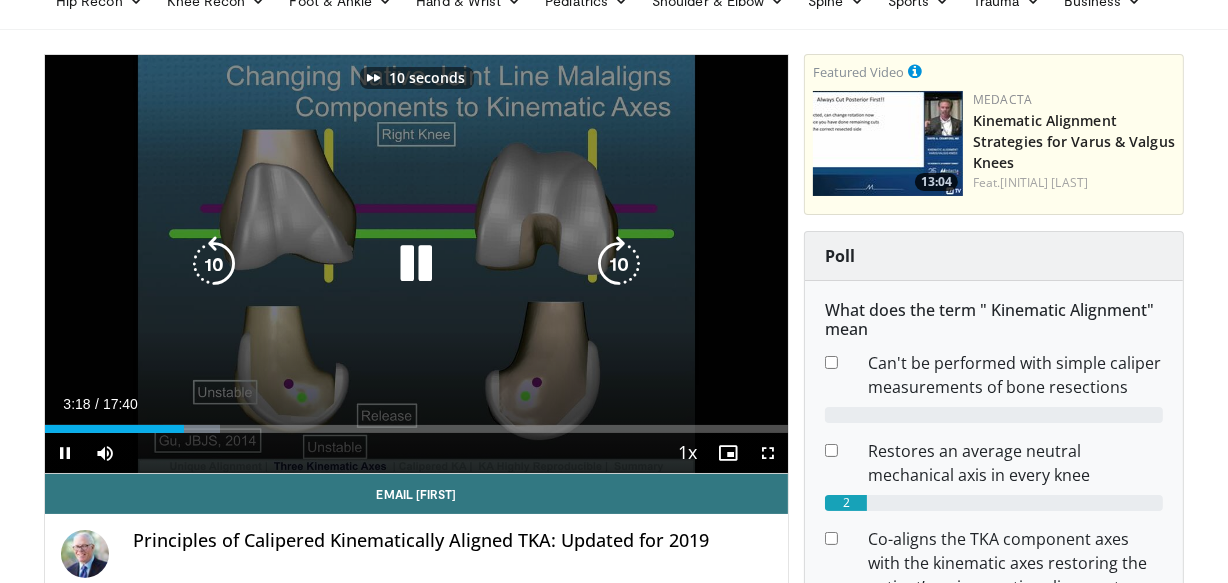click at bounding box center [619, 264] 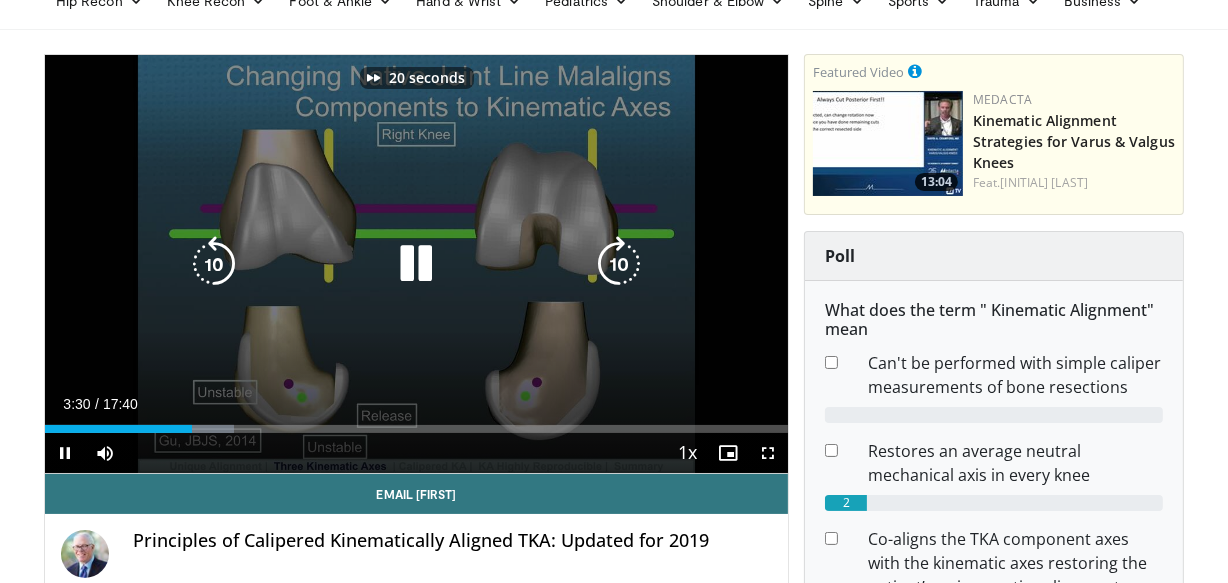 click at bounding box center (619, 264) 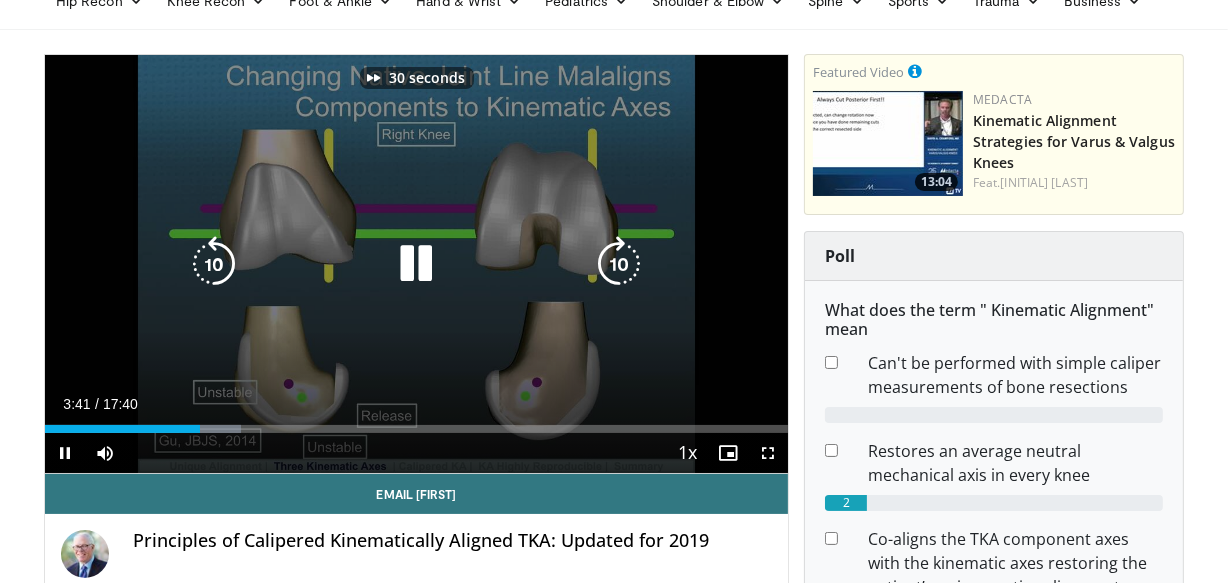 click at bounding box center (619, 264) 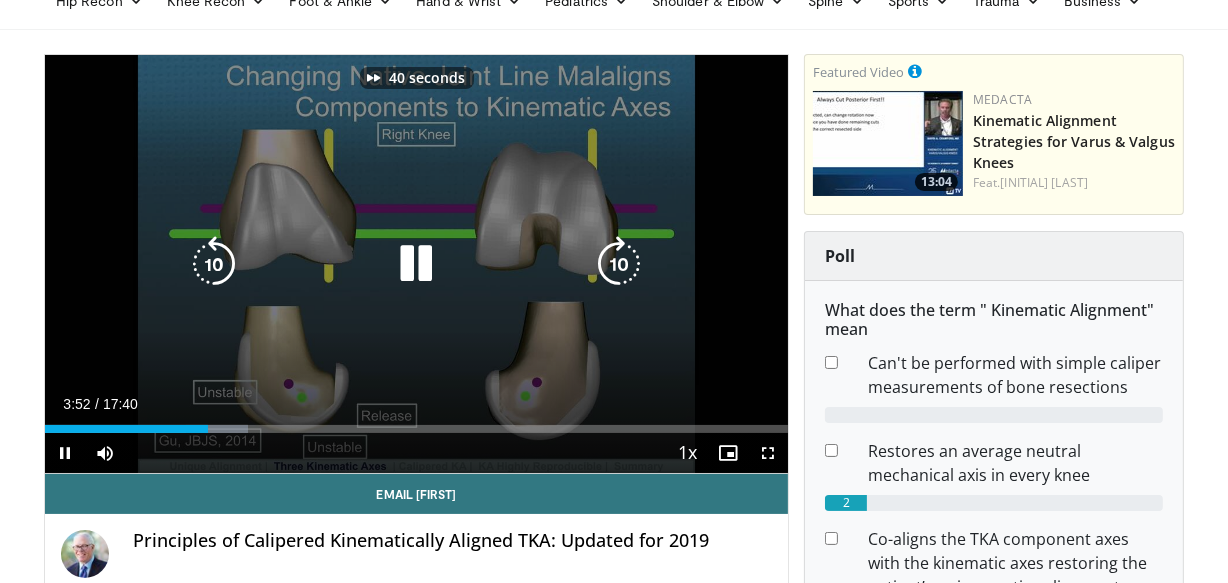 click at bounding box center [619, 264] 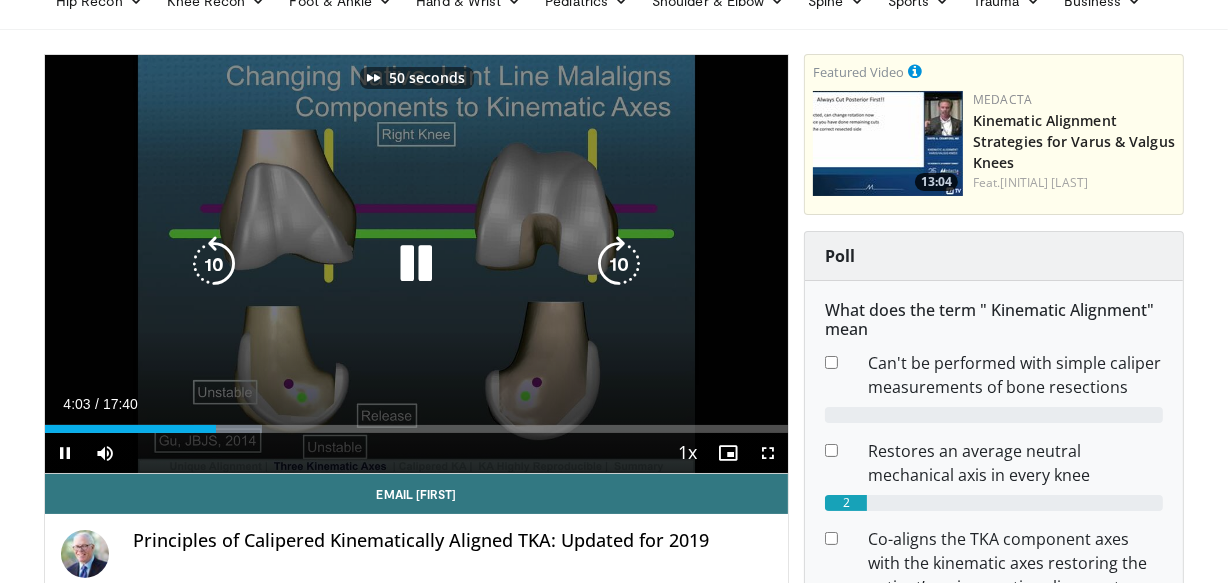 click at bounding box center [619, 264] 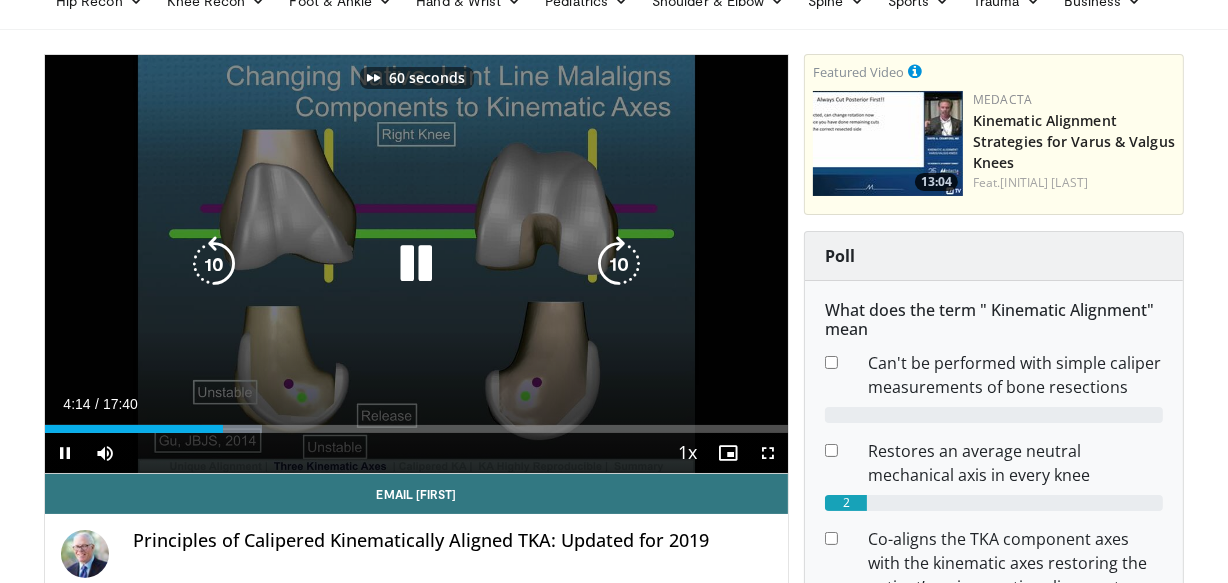 click at bounding box center (619, 264) 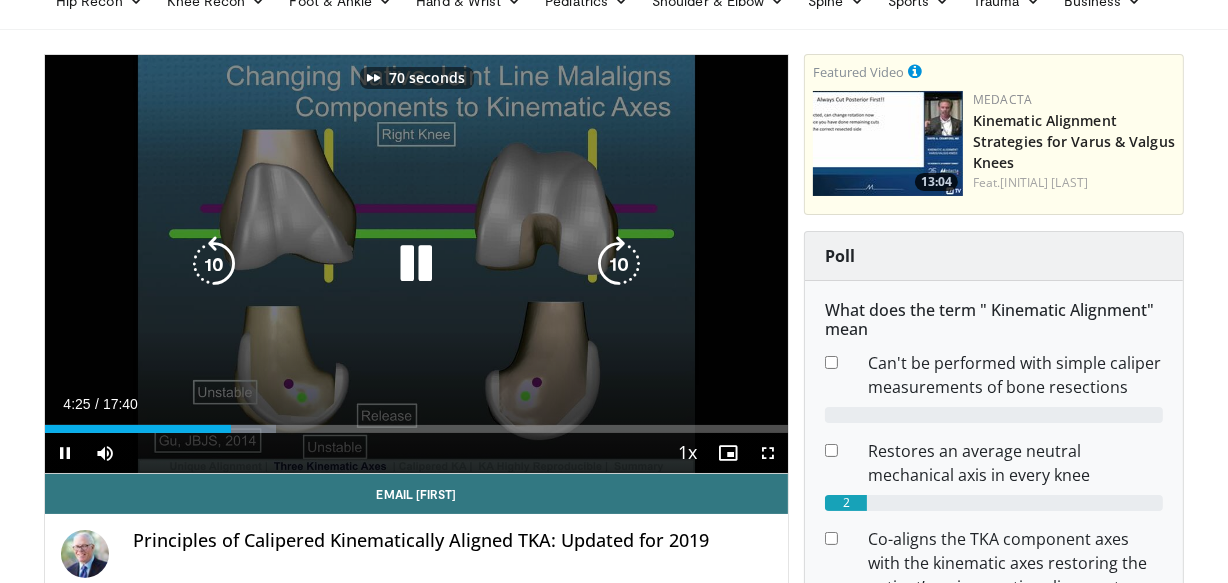 click at bounding box center (619, 264) 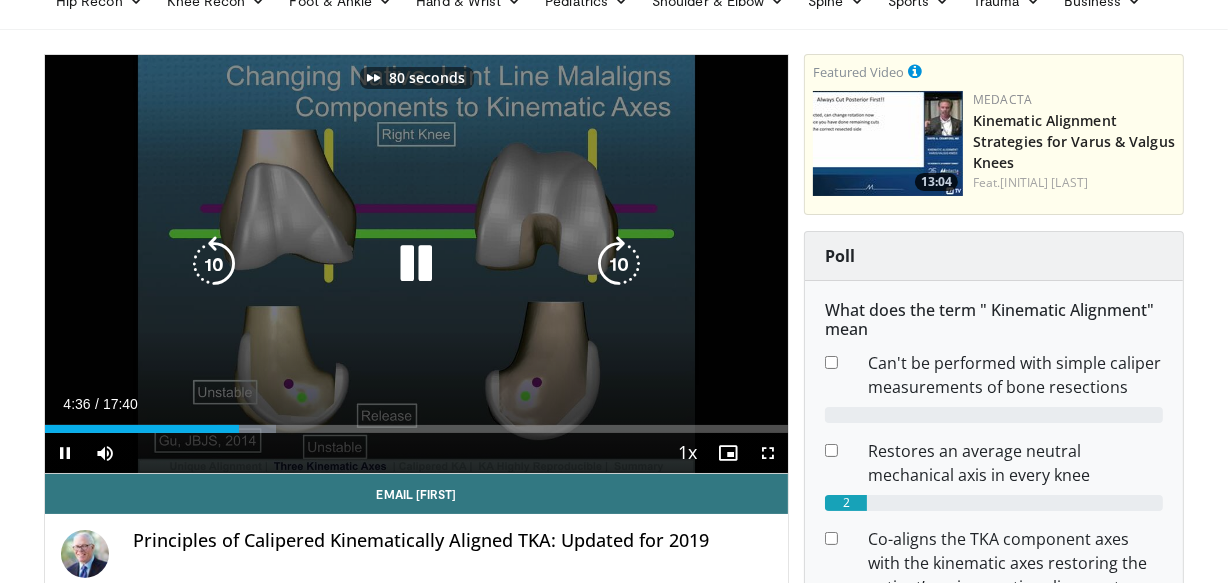 click at bounding box center (619, 264) 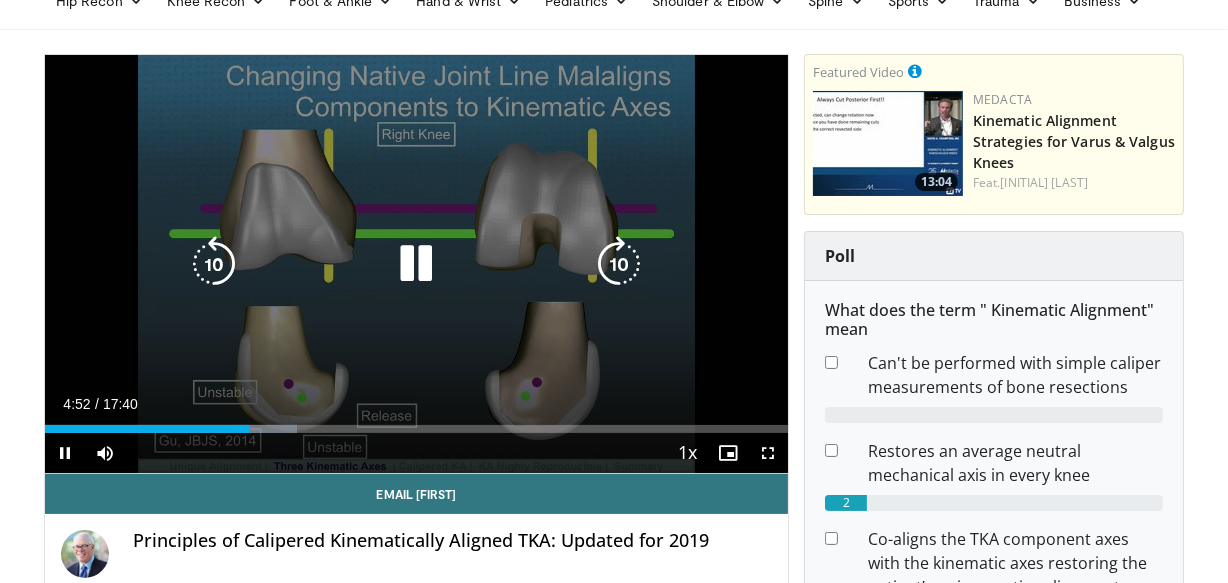 click at bounding box center [619, 264] 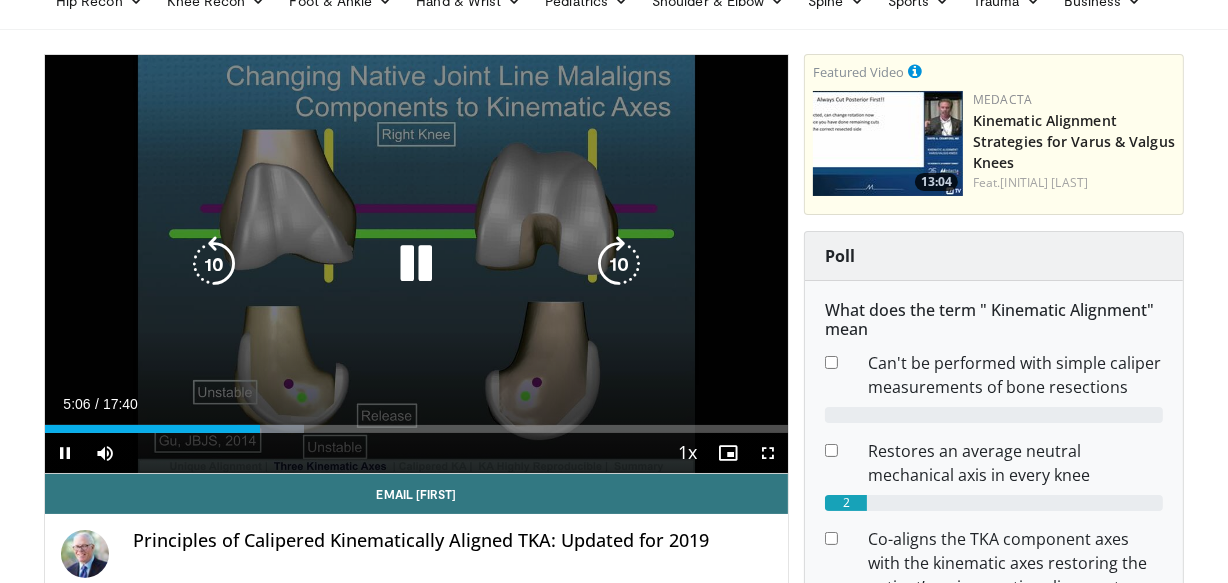 click at bounding box center [619, 264] 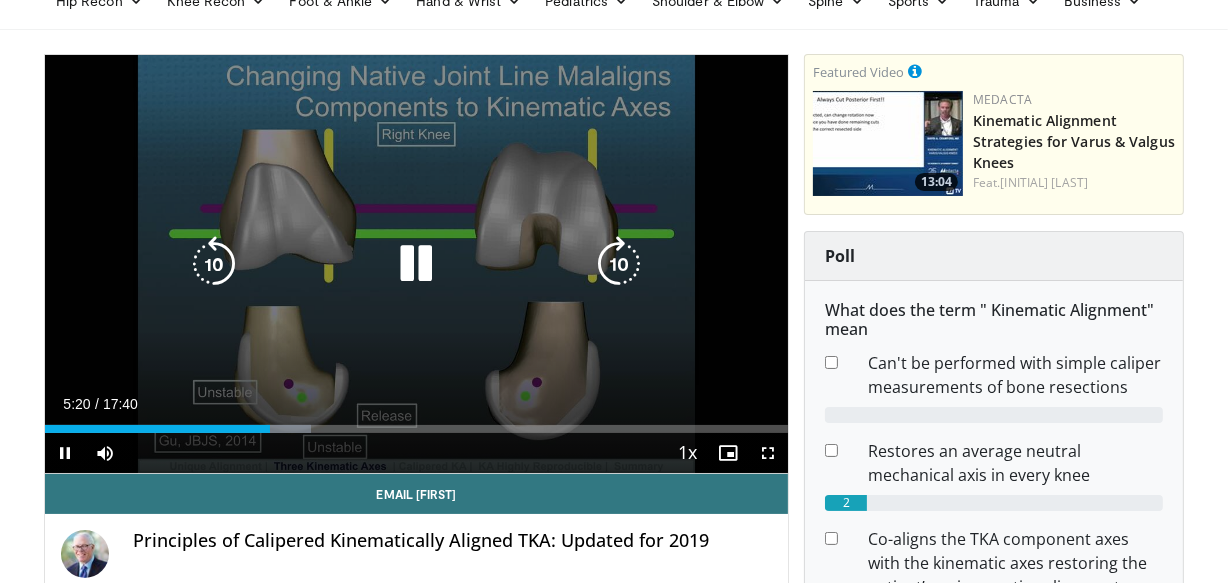 click at bounding box center [619, 264] 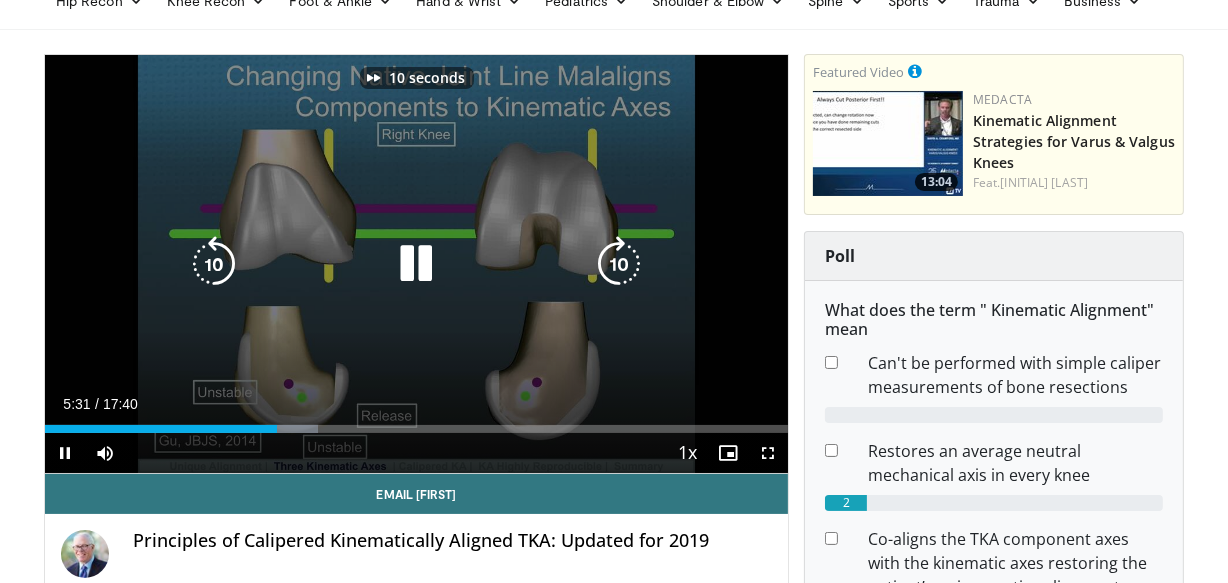 click at bounding box center [619, 264] 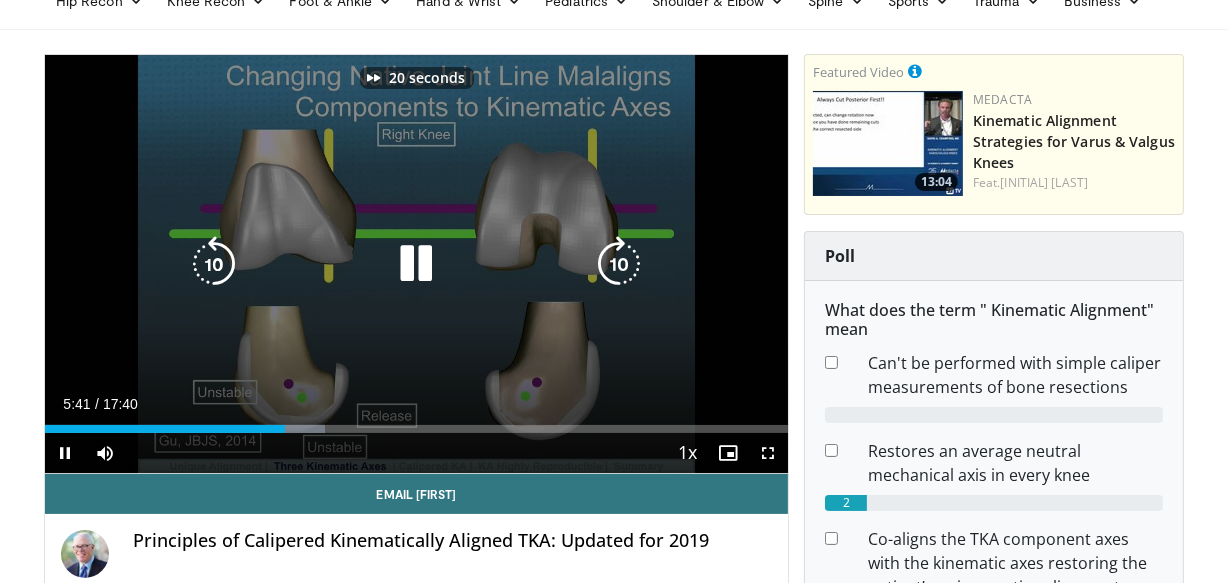click at bounding box center [619, 264] 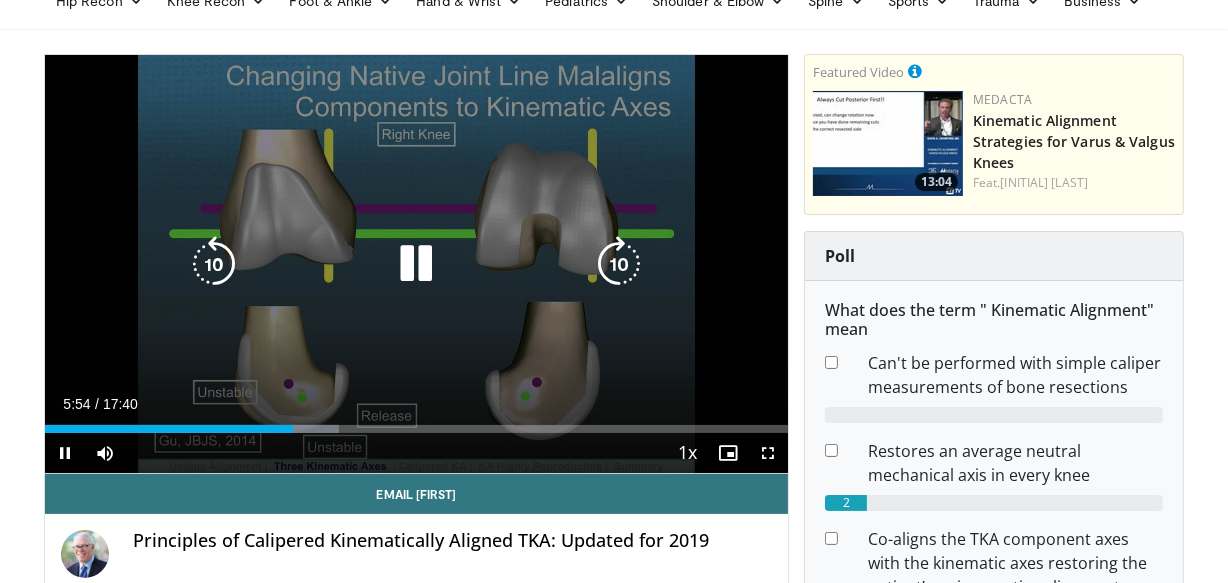 click at bounding box center [214, 264] 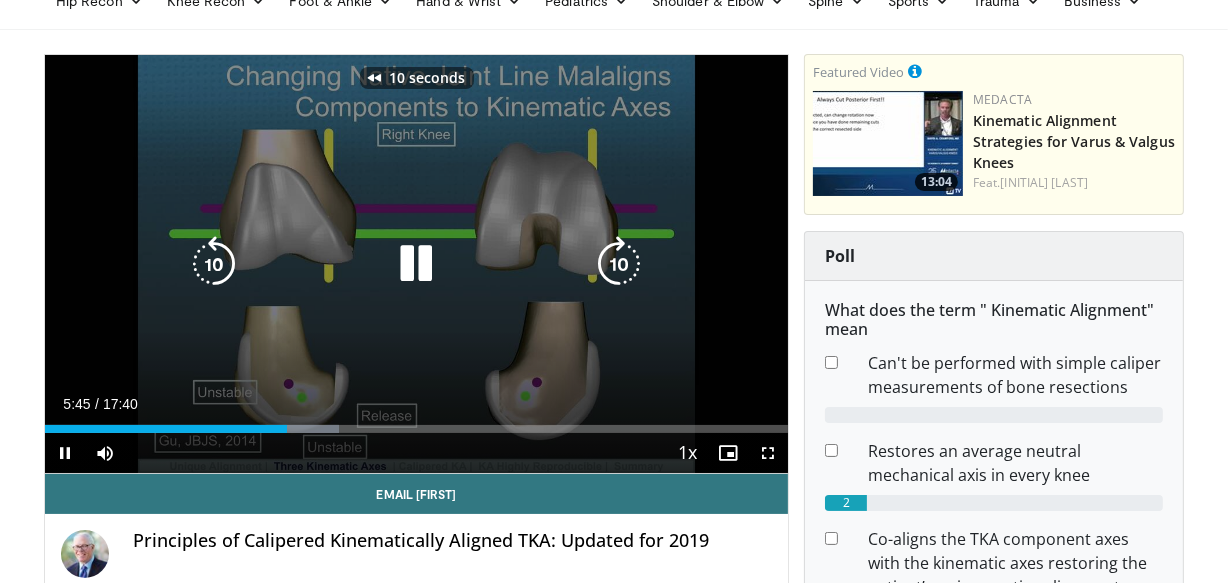 click at bounding box center [214, 264] 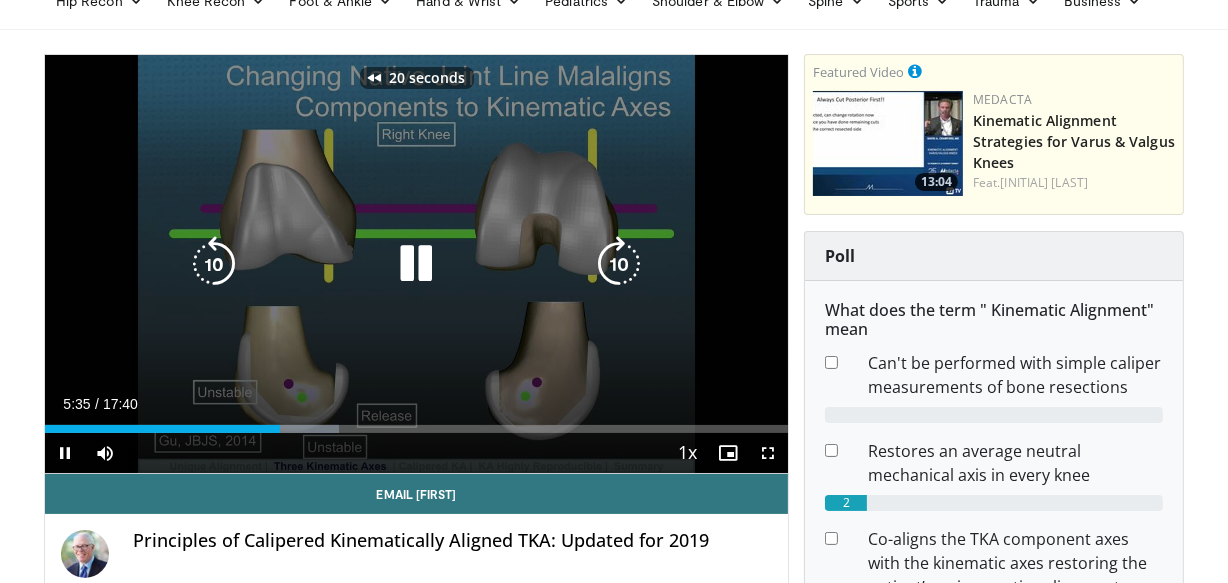 click at bounding box center (214, 264) 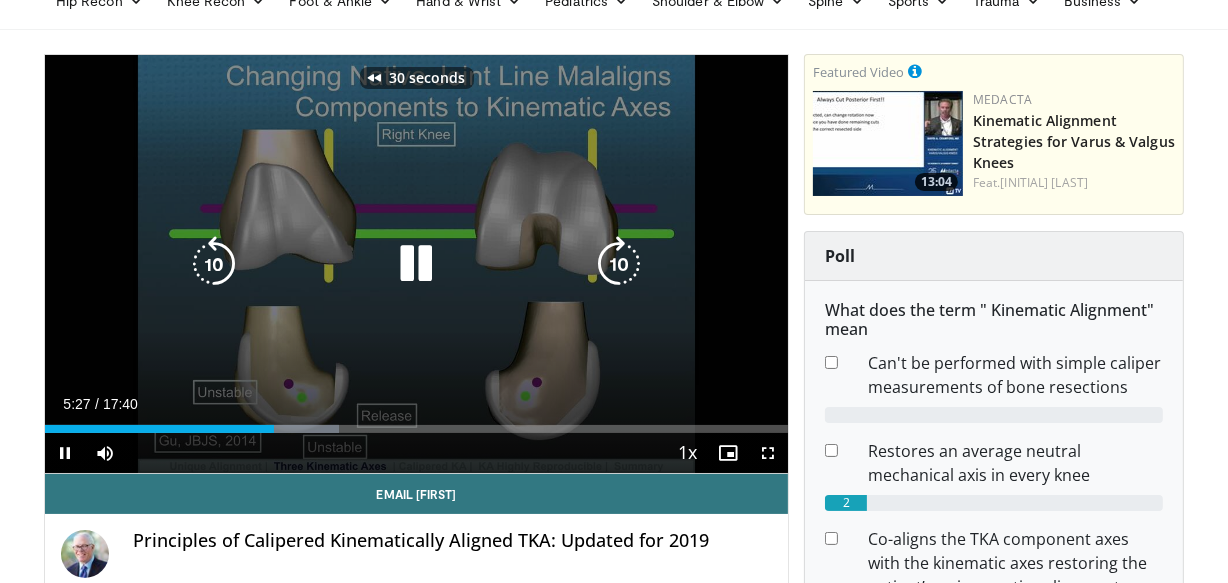 click at bounding box center [214, 264] 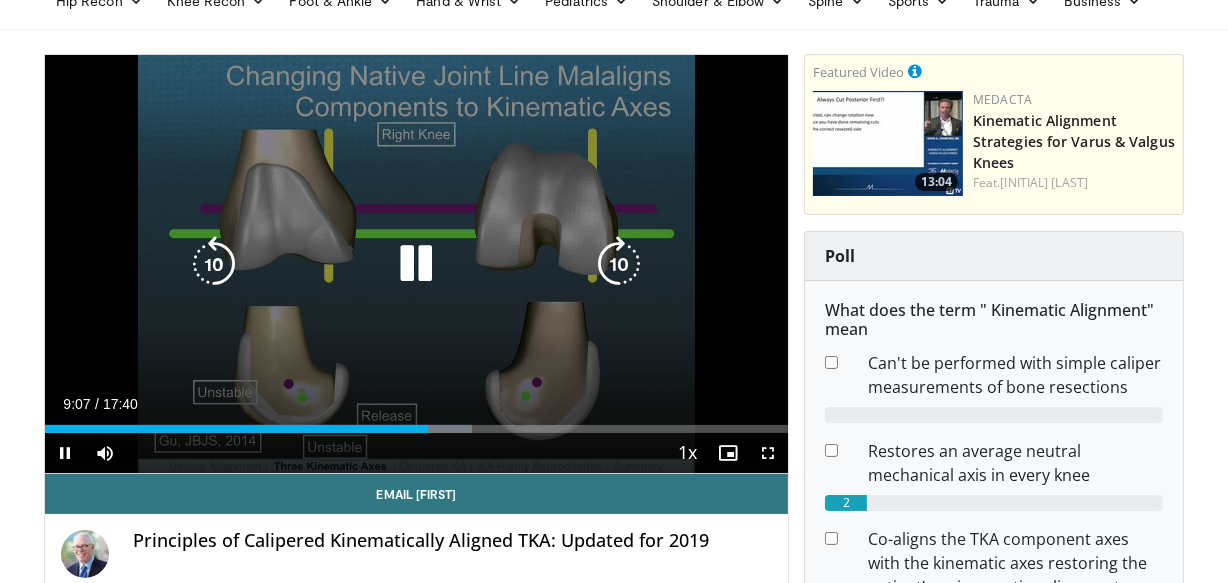 click at bounding box center (619, 264) 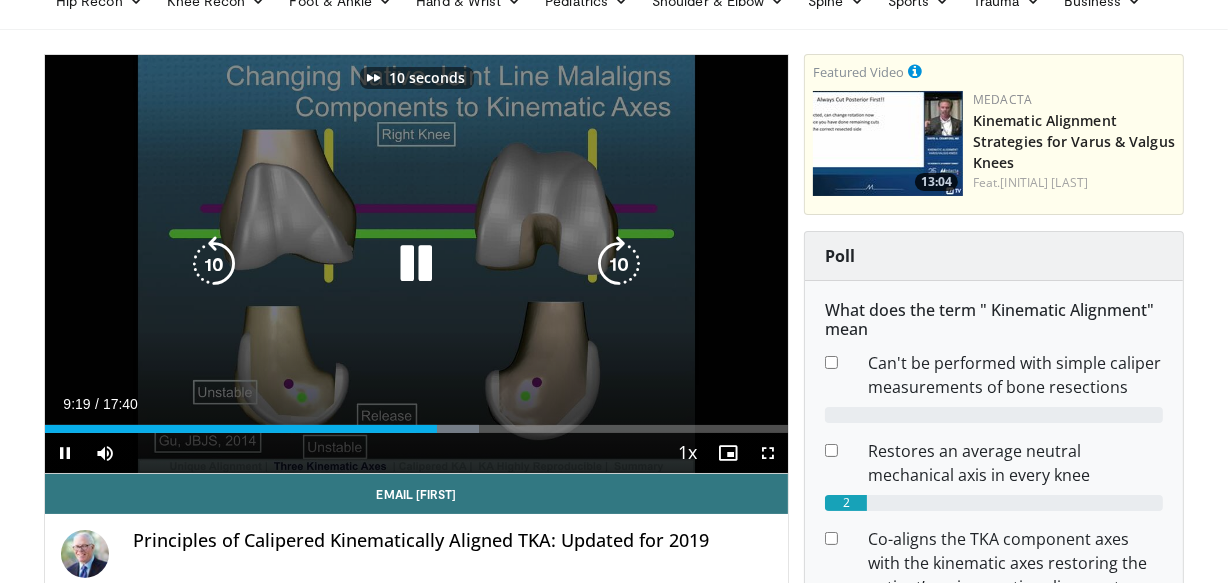 click at bounding box center (619, 264) 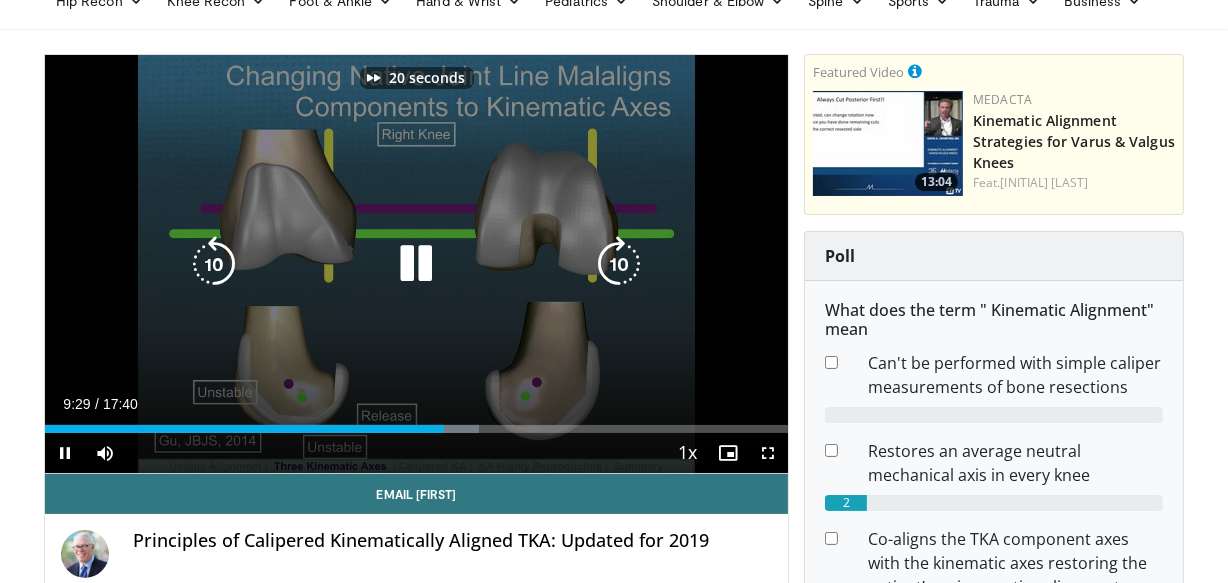 click at bounding box center (619, 264) 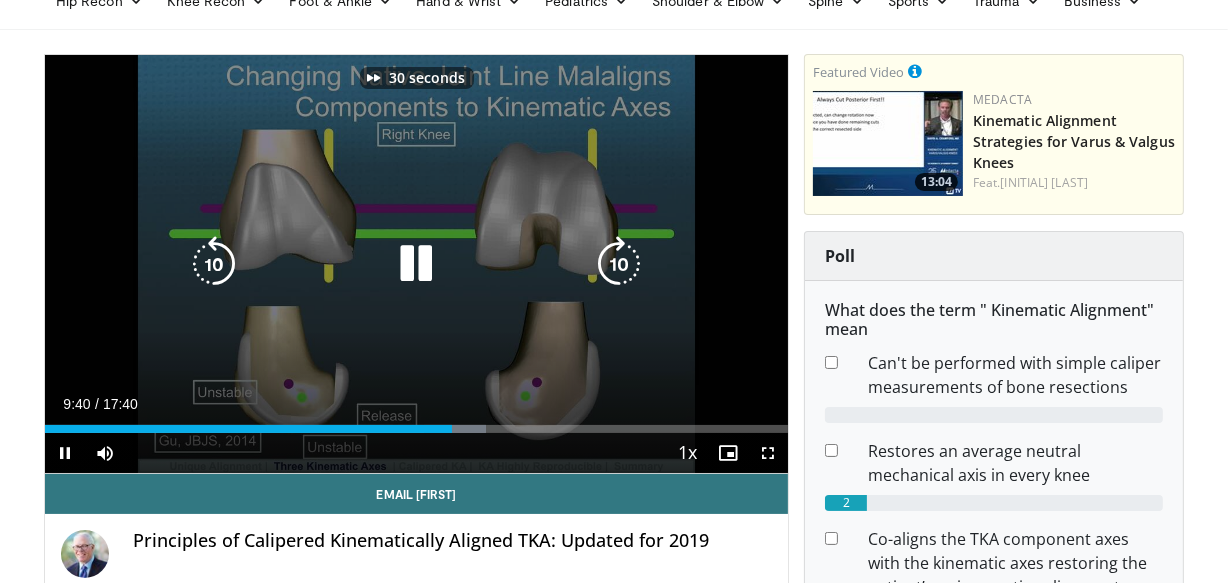 click at bounding box center (619, 264) 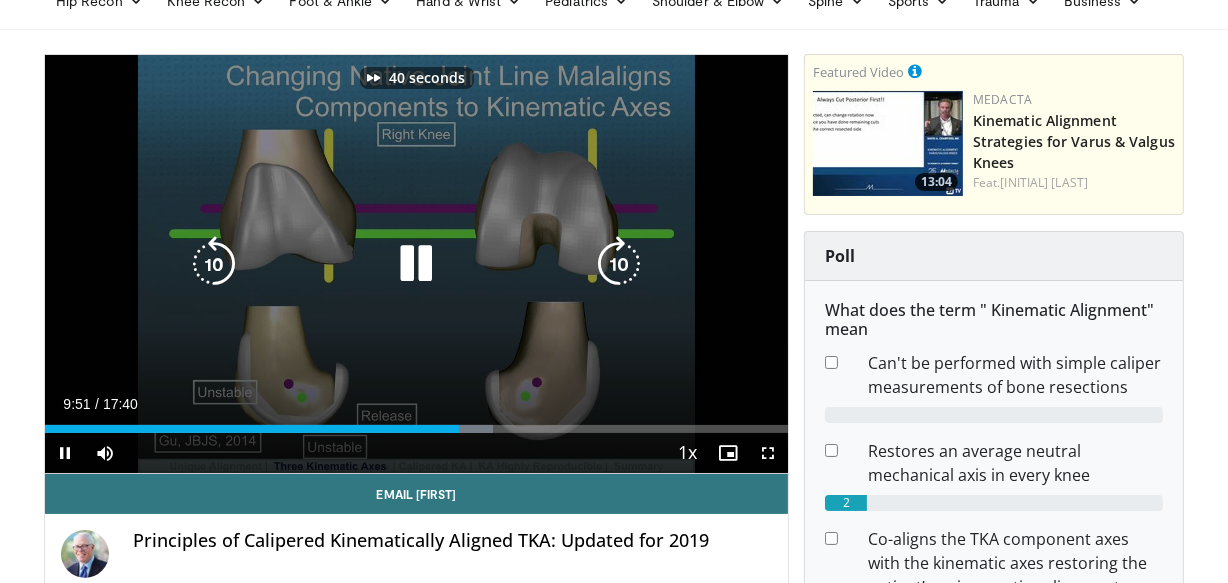 click at bounding box center [619, 264] 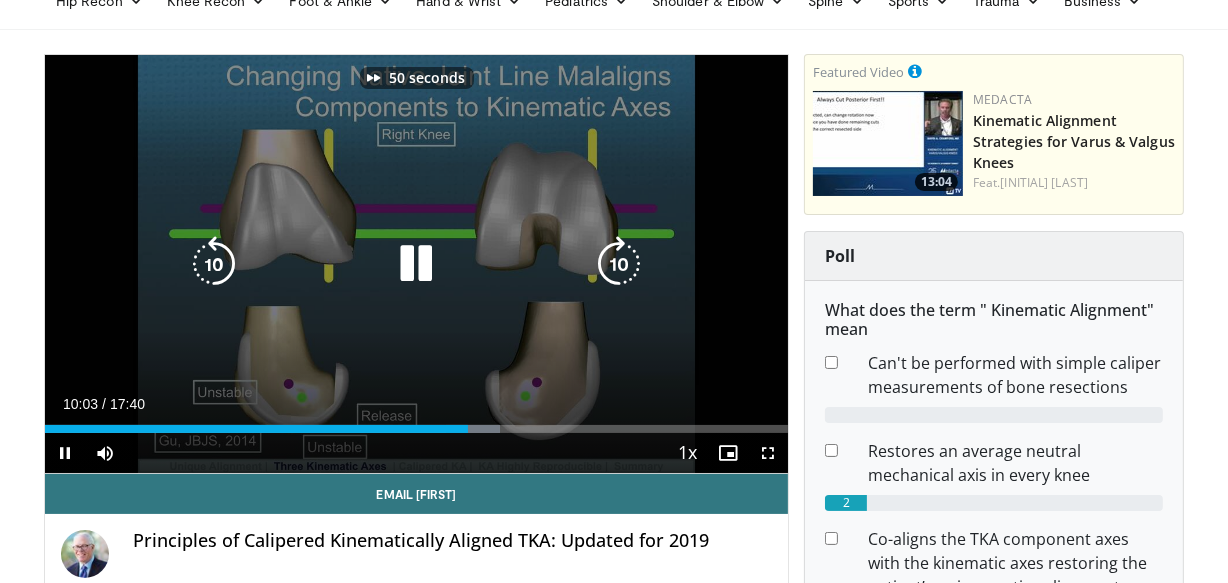 click at bounding box center (619, 264) 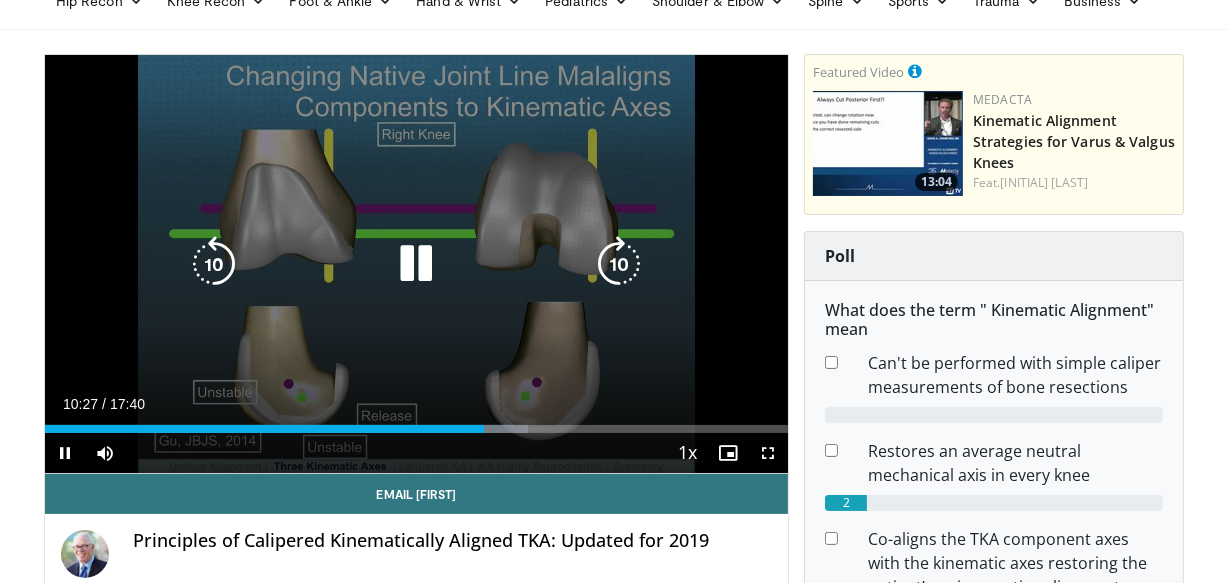 click at bounding box center (619, 264) 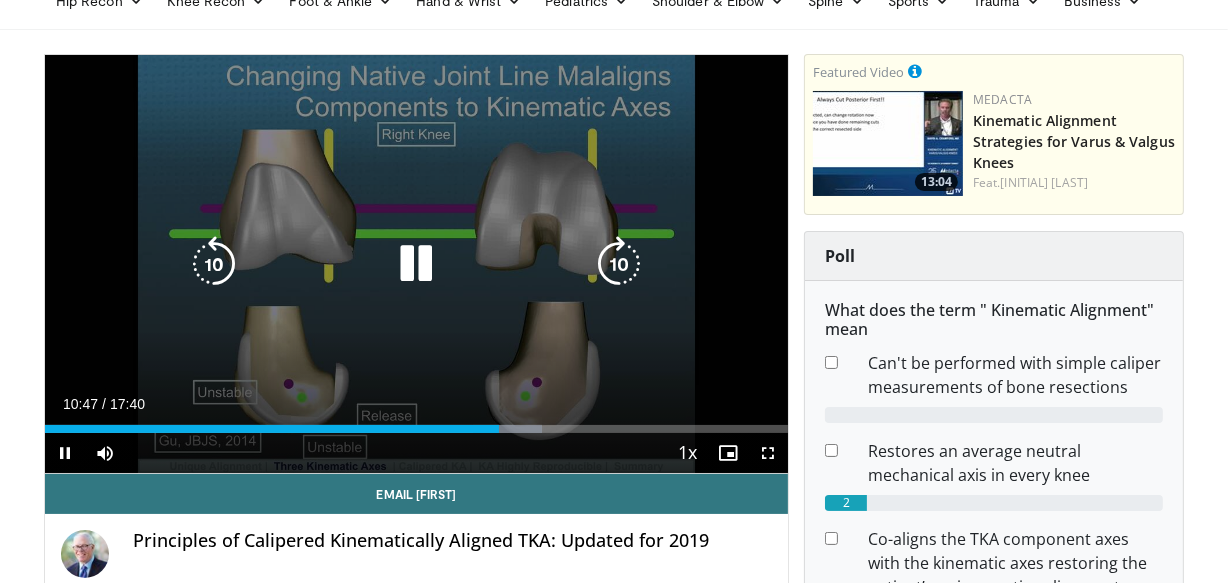 click at bounding box center [214, 264] 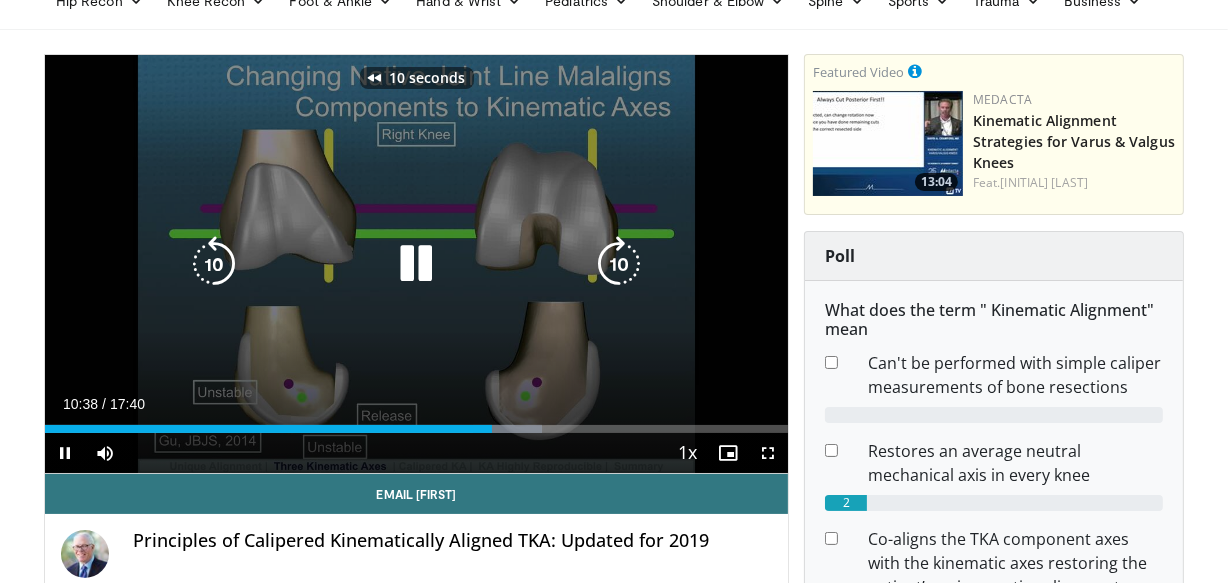 click at bounding box center [214, 264] 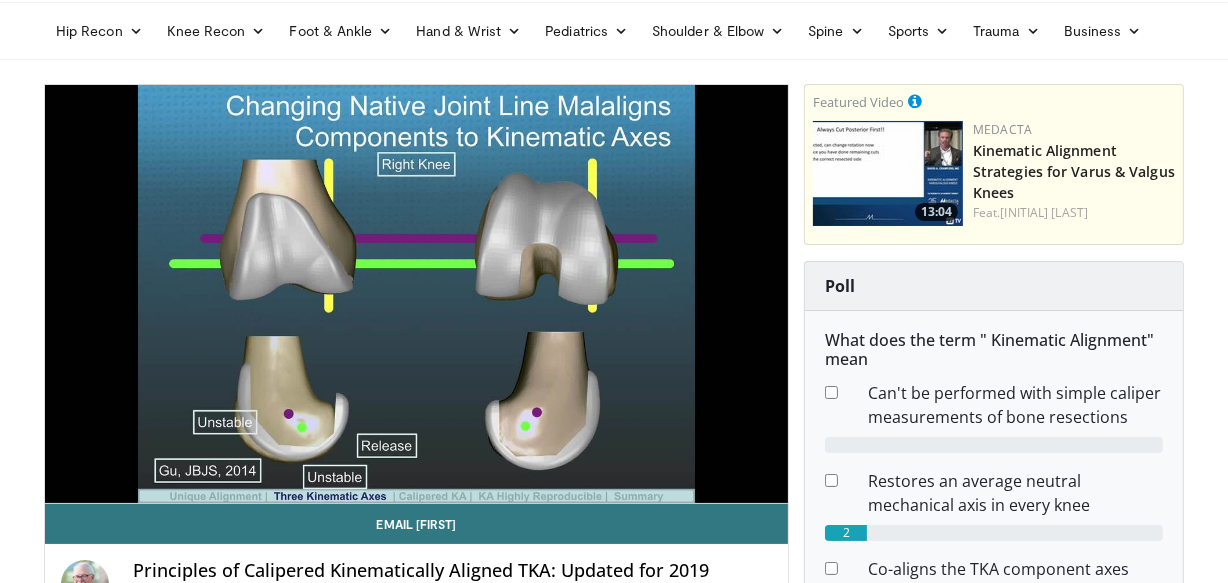 scroll, scrollTop: 64, scrollLeft: 0, axis: vertical 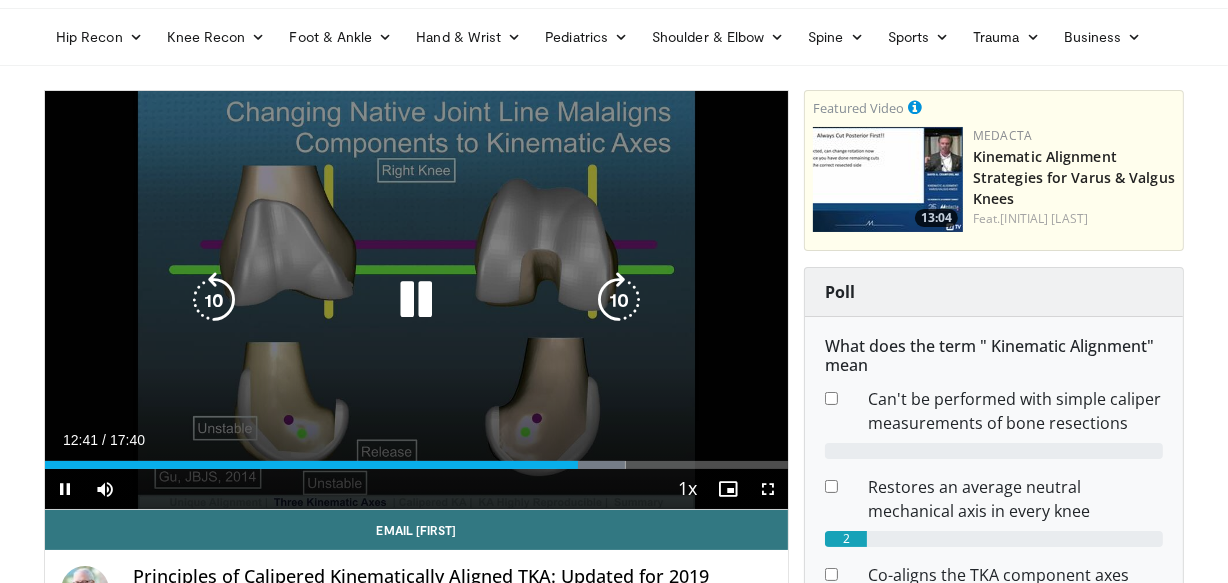 click at bounding box center (619, 300) 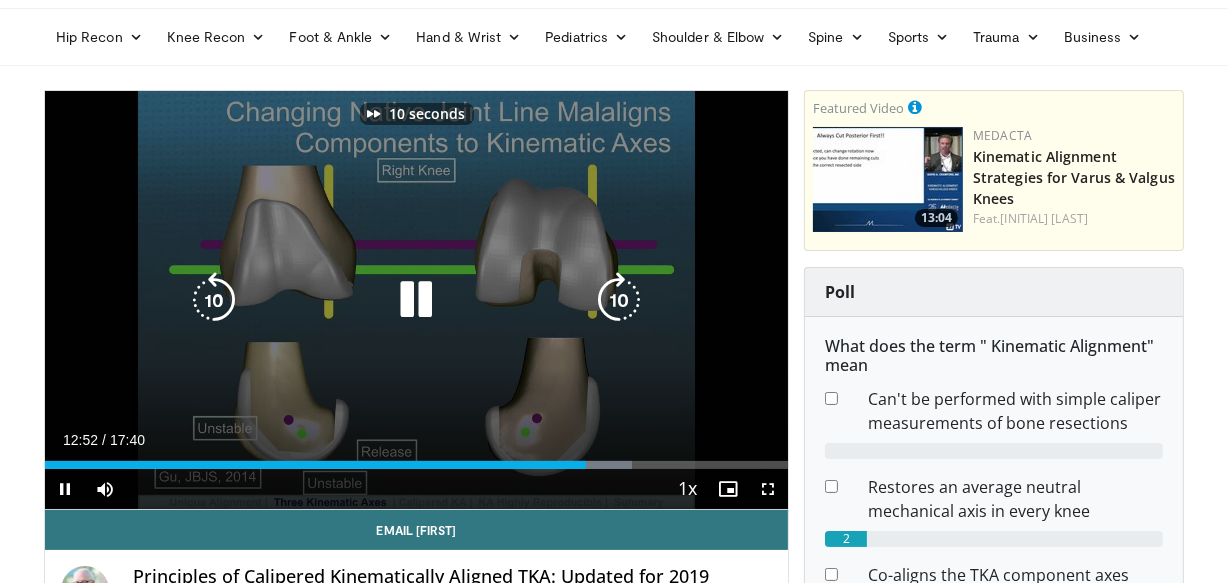 click at bounding box center [619, 300] 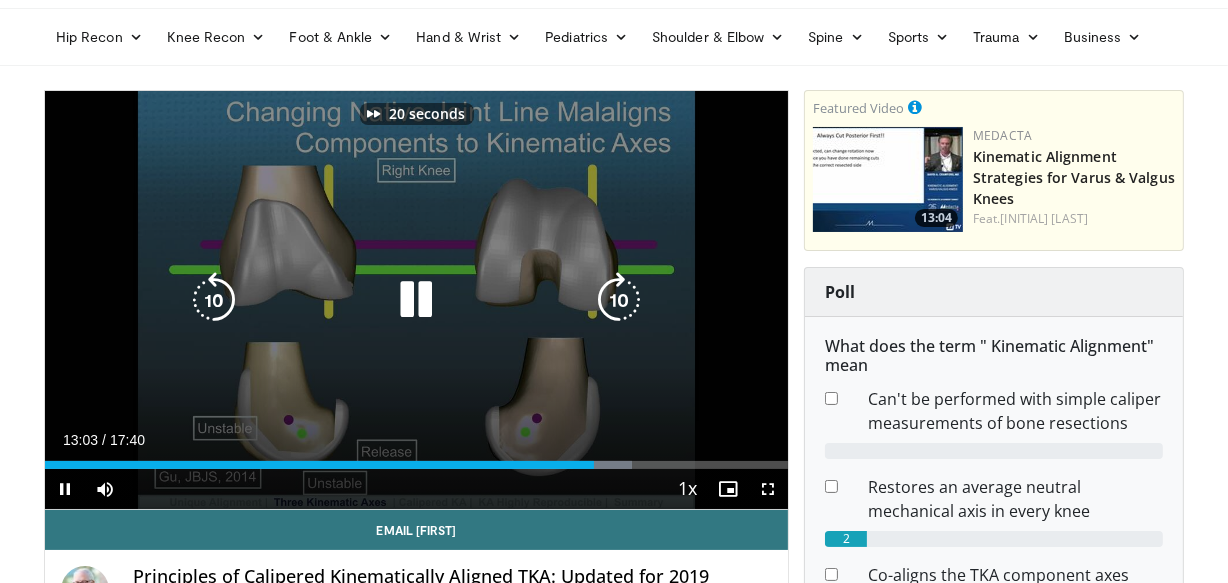 click at bounding box center [619, 300] 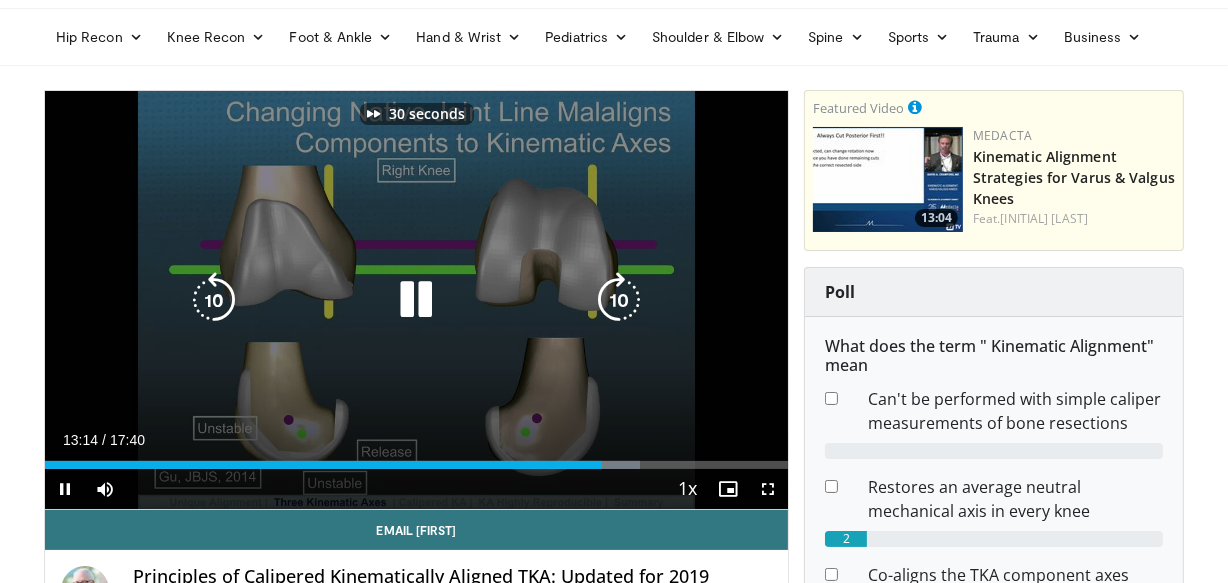 click at bounding box center (619, 300) 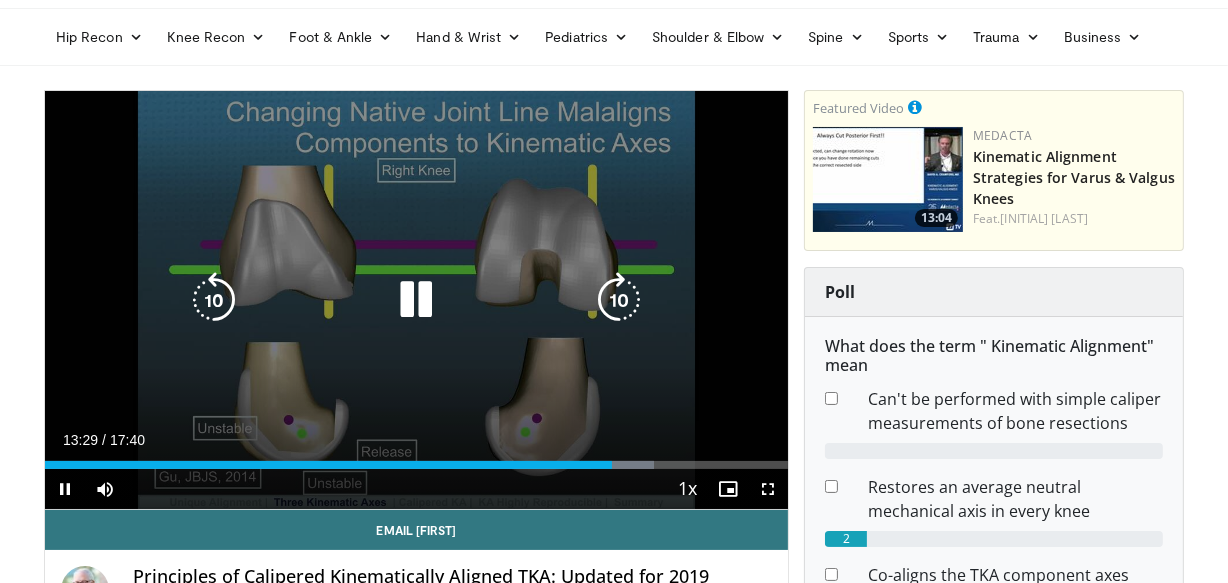 click at bounding box center (619, 300) 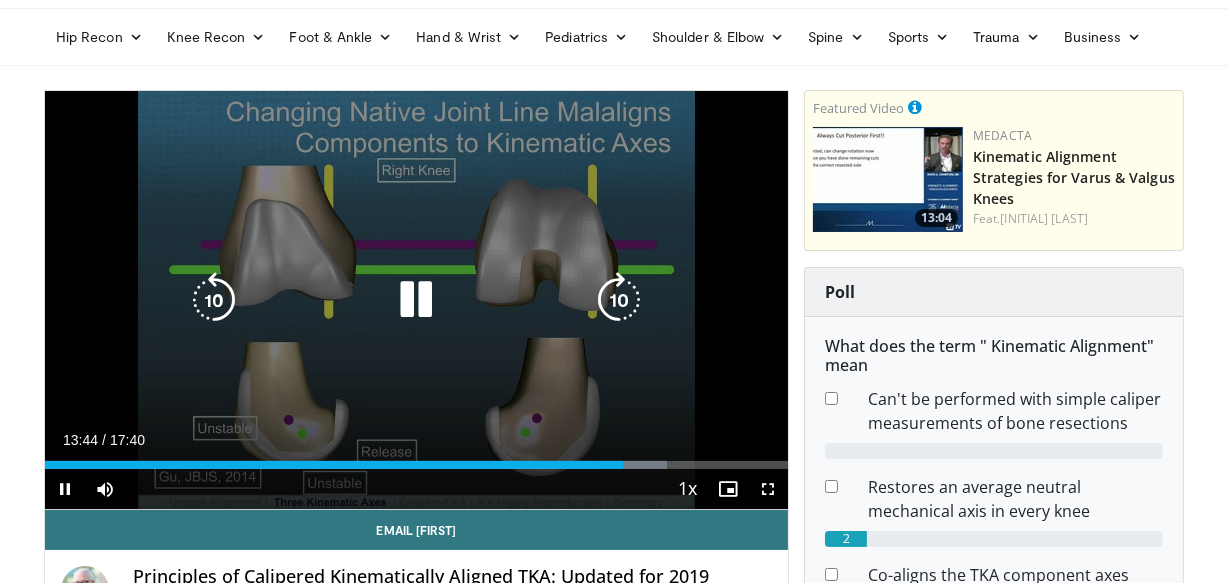 click at bounding box center (619, 300) 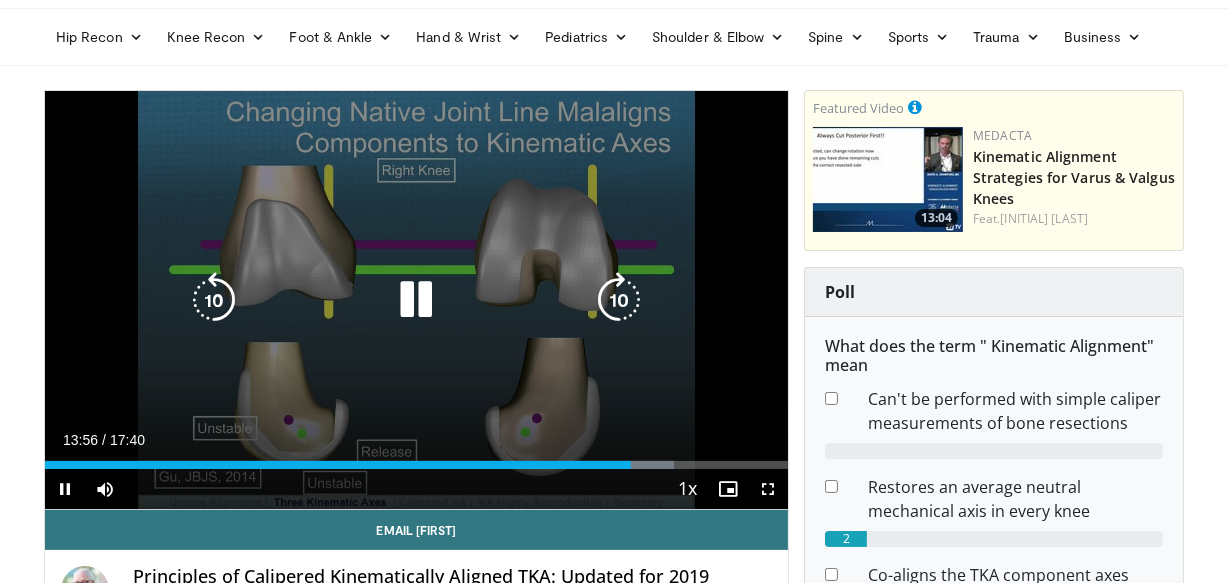 click at bounding box center (619, 300) 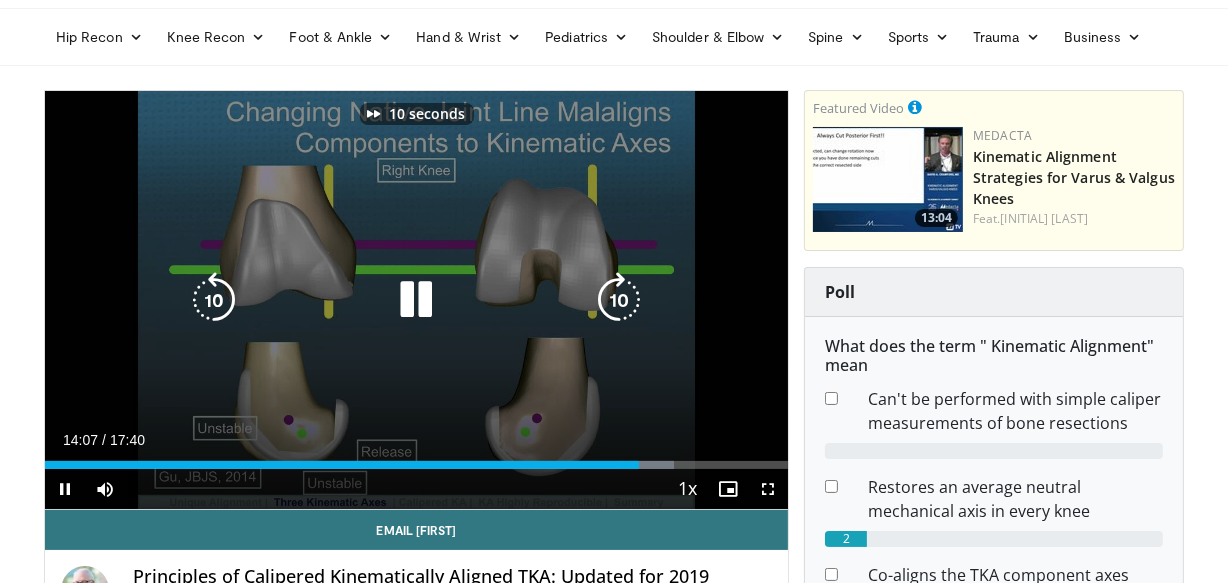 click at bounding box center [619, 300] 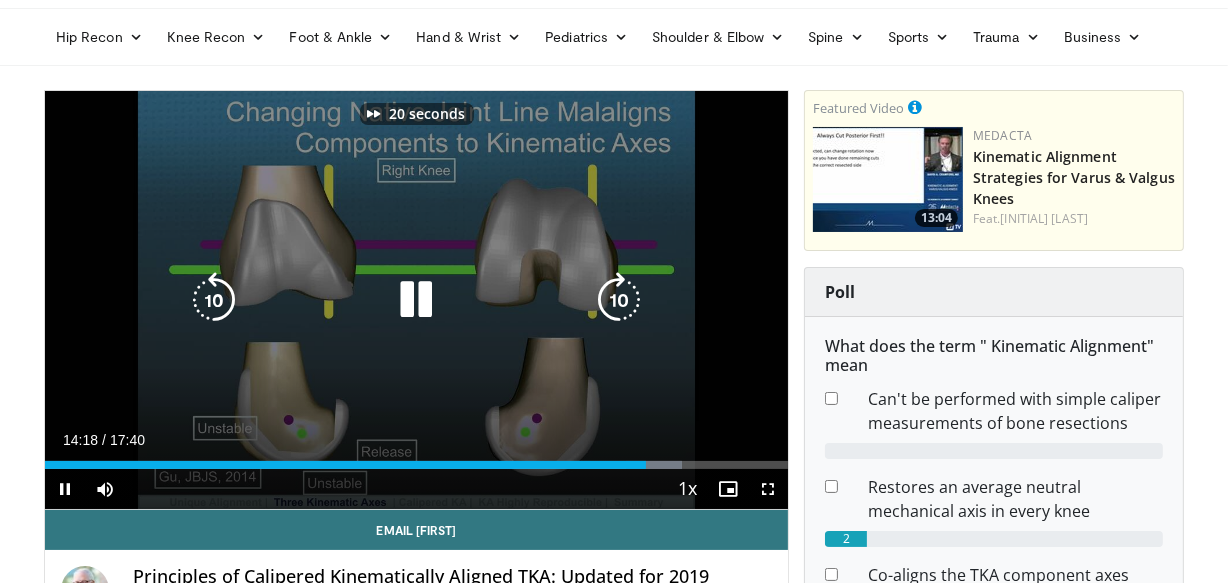 click at bounding box center [619, 300] 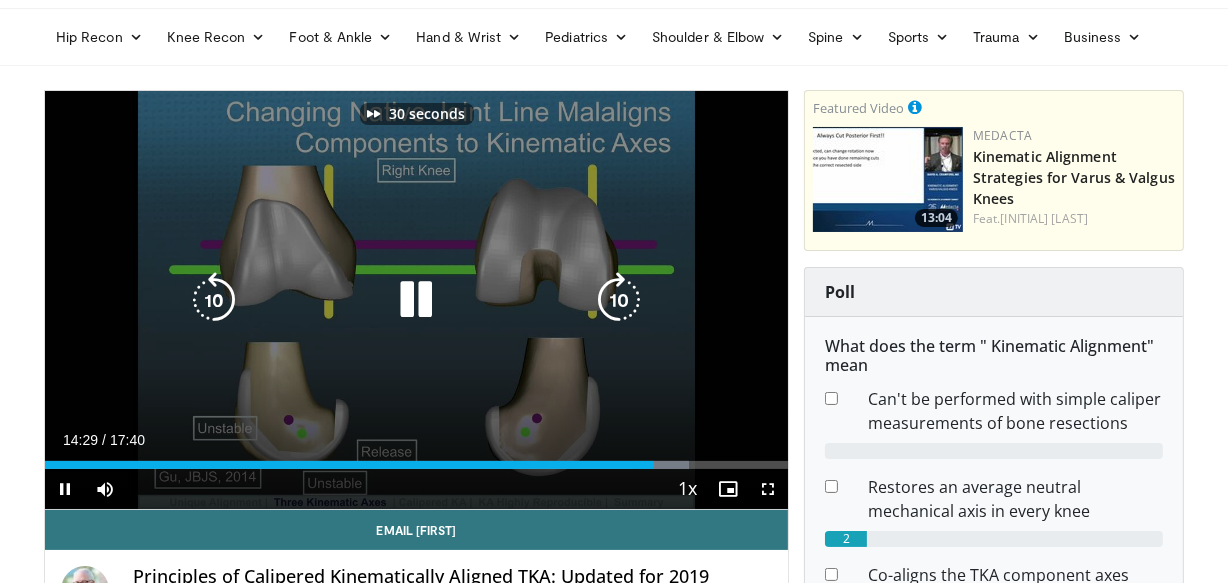 click at bounding box center (619, 300) 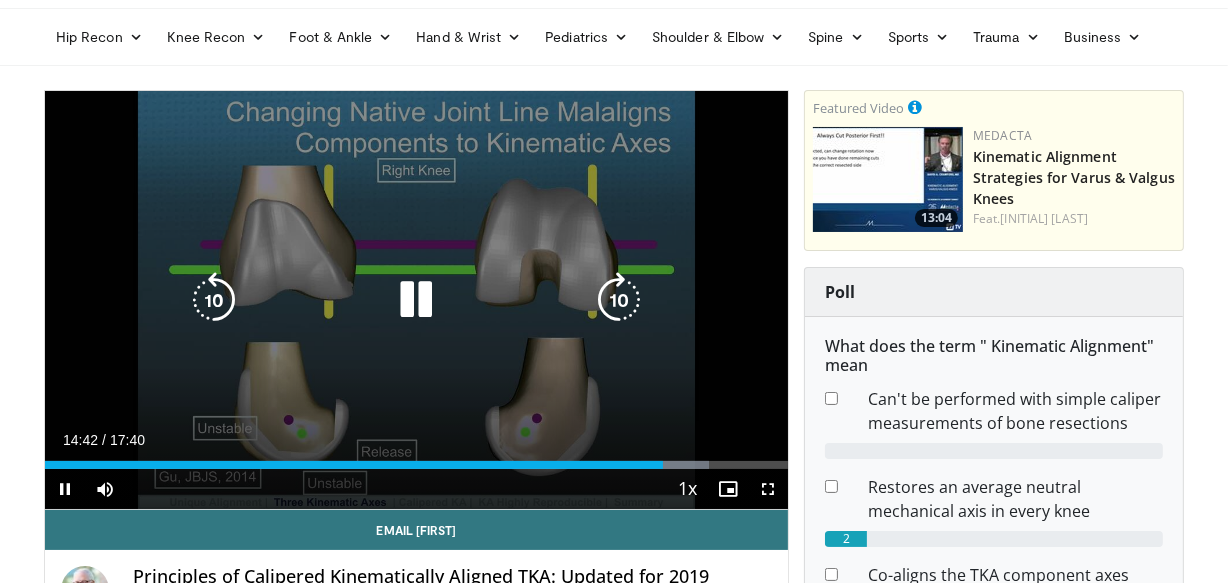 click at bounding box center (619, 300) 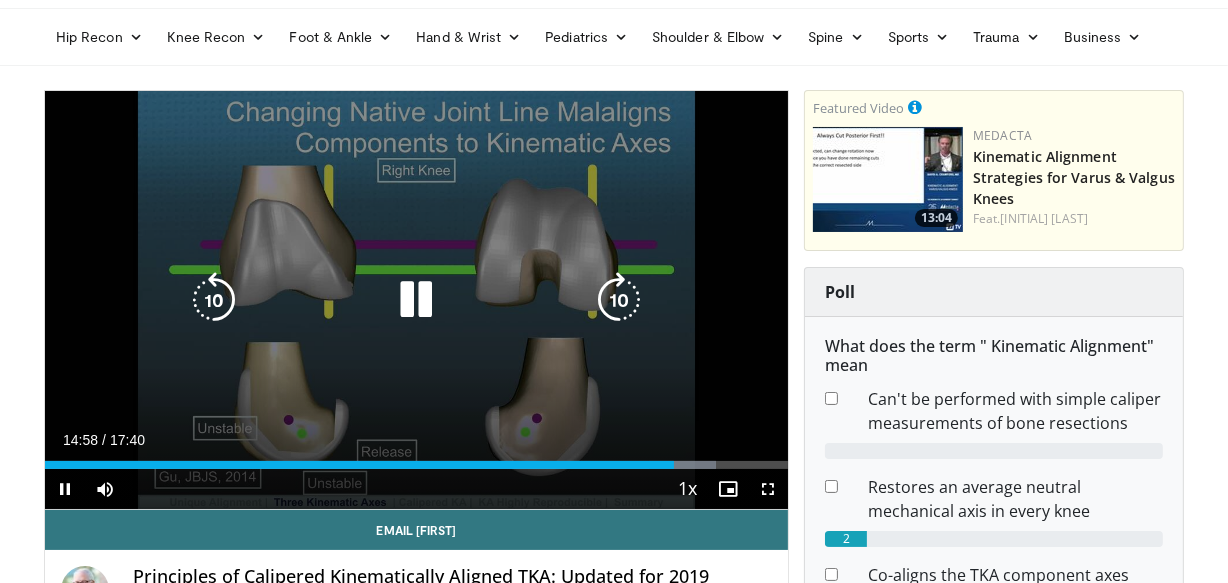 click at bounding box center (619, 300) 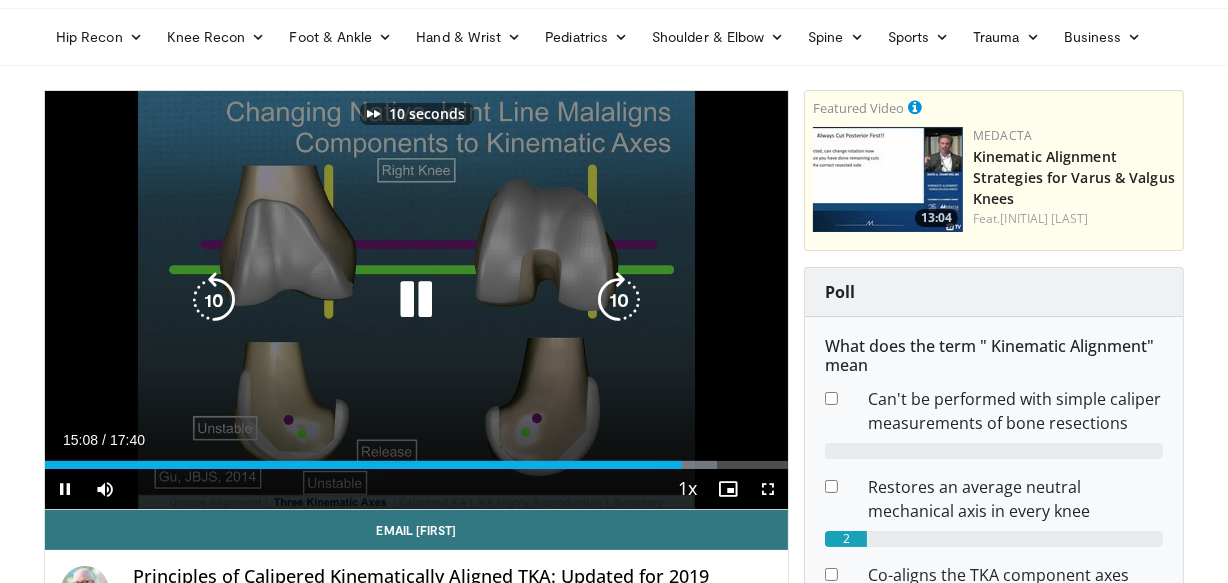 click at bounding box center [619, 300] 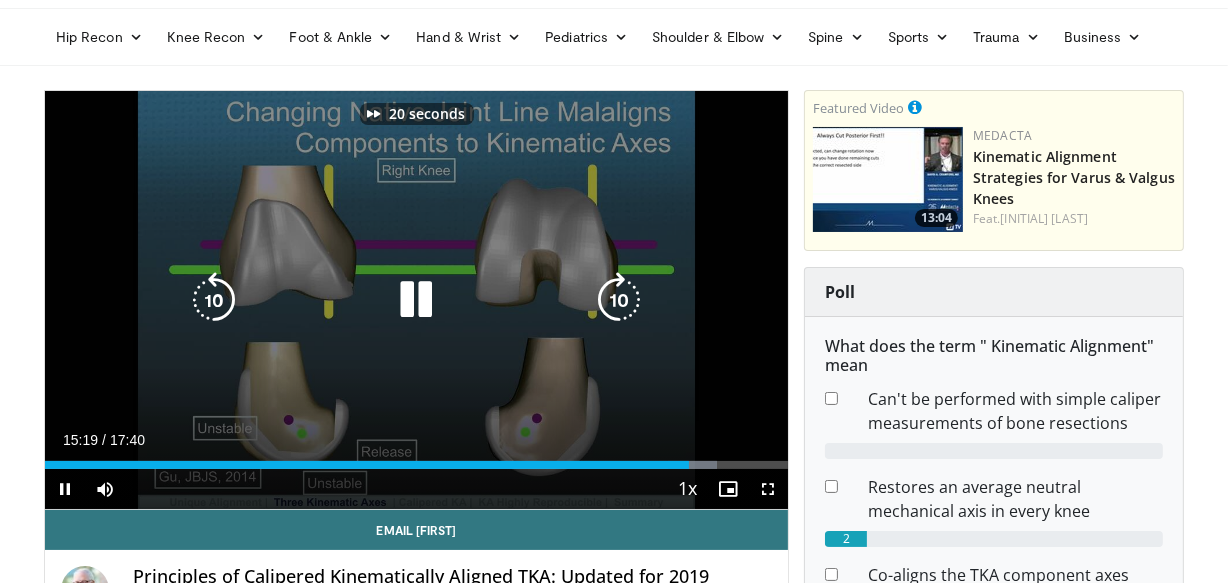 click at bounding box center [619, 300] 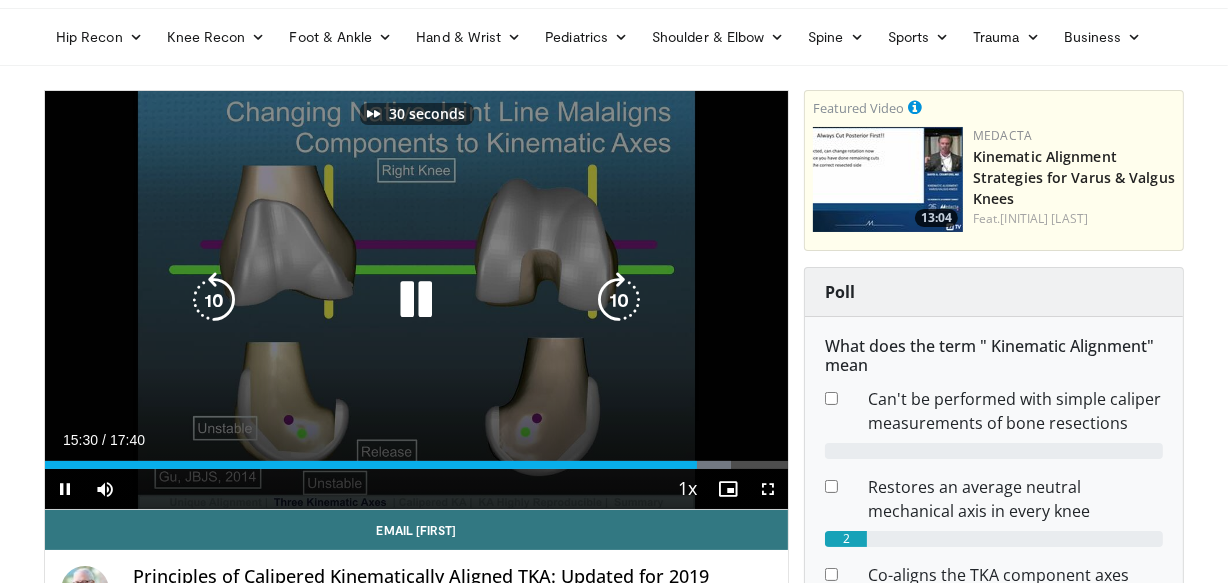 click at bounding box center [619, 300] 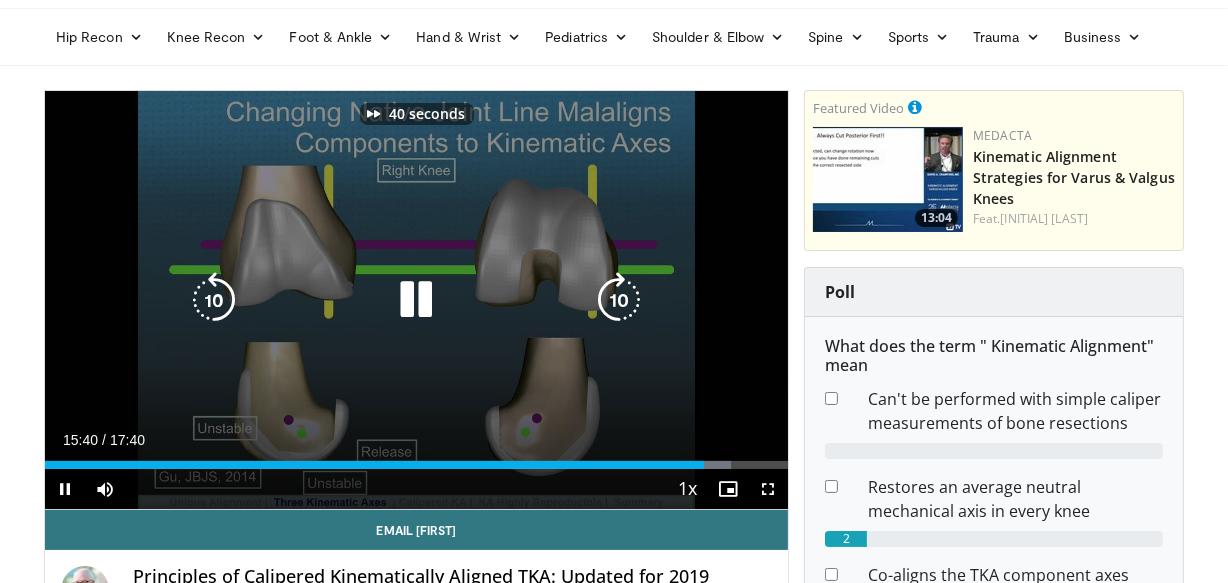 click at bounding box center [619, 300] 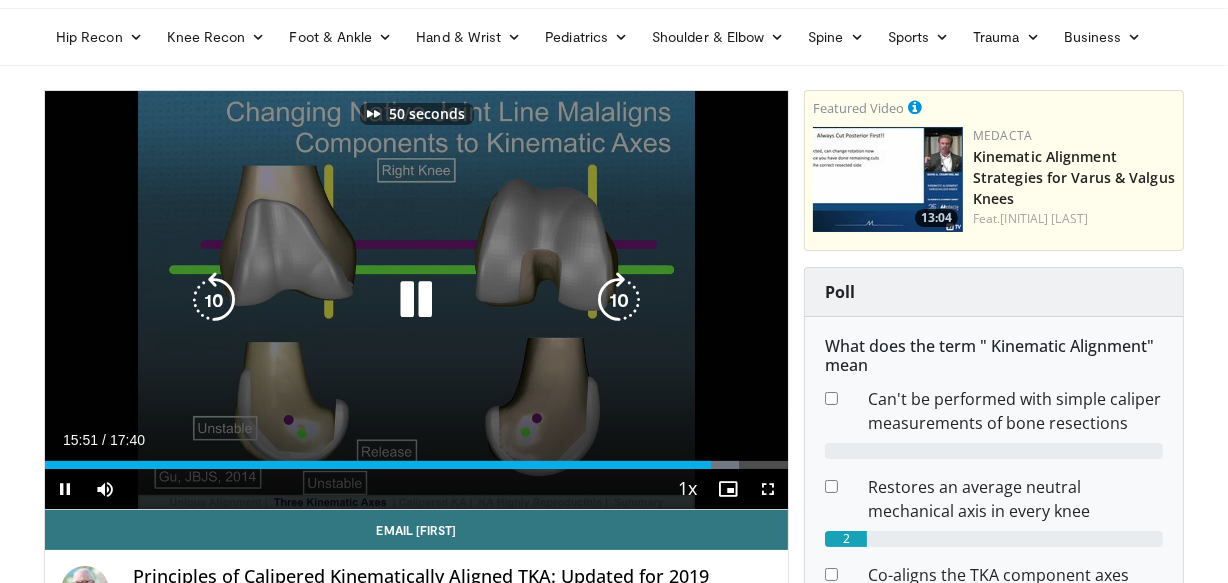 click at bounding box center (619, 300) 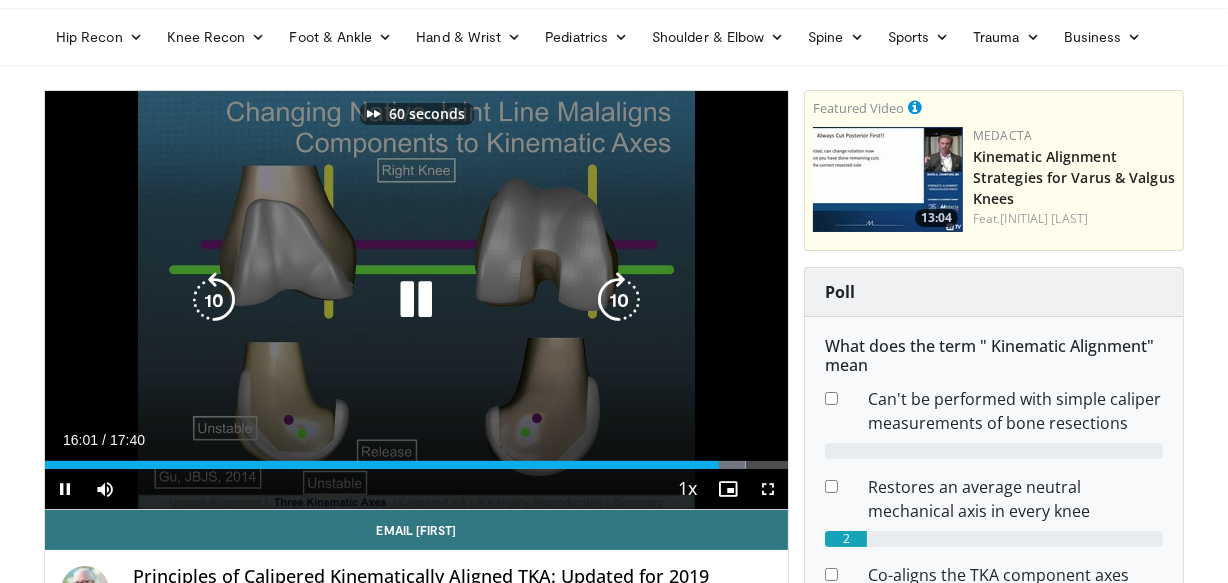 click at bounding box center (619, 300) 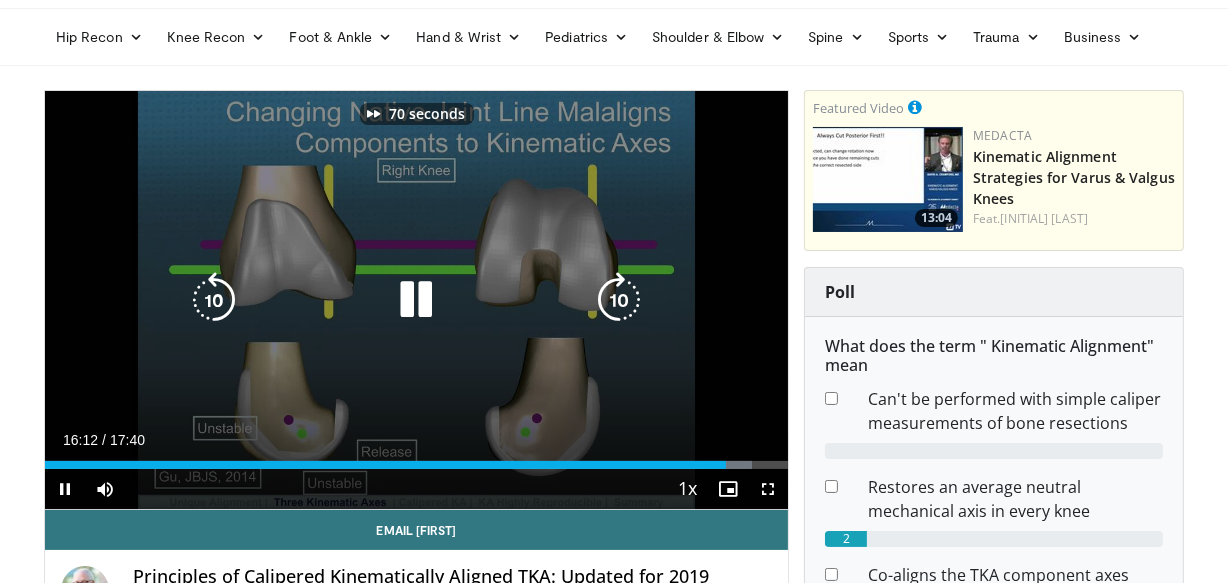 click at bounding box center [619, 300] 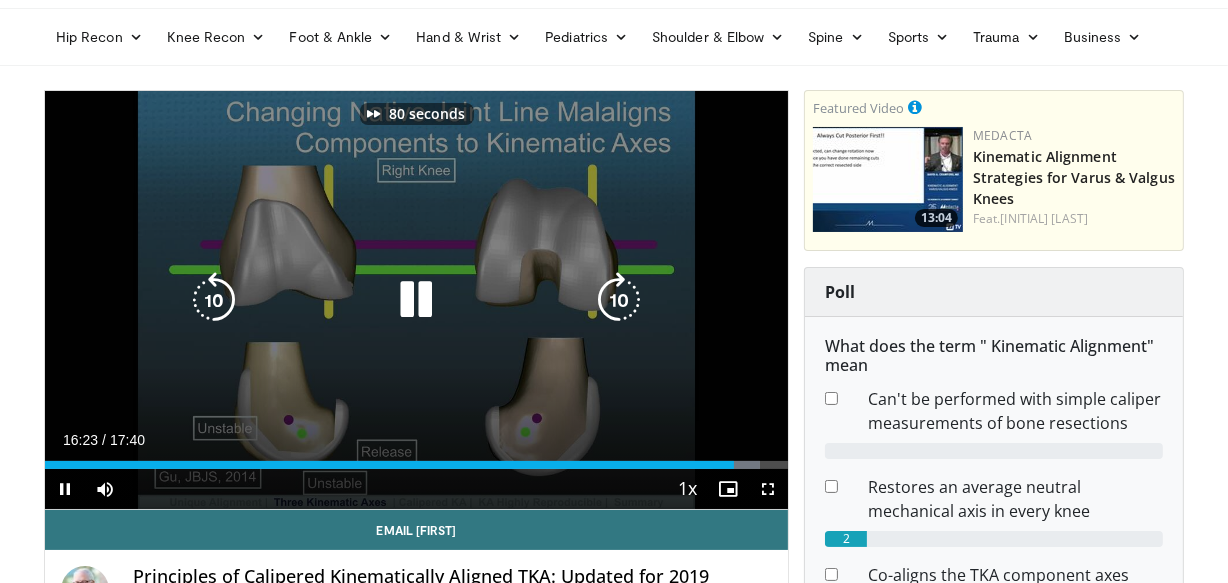 click at bounding box center (619, 300) 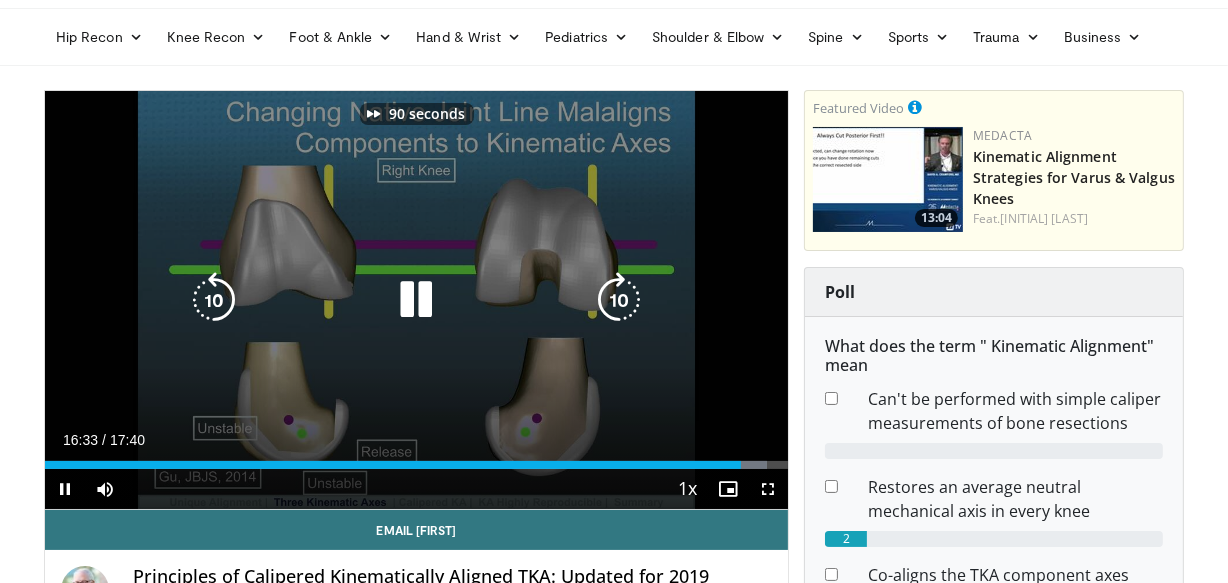 click at bounding box center (619, 300) 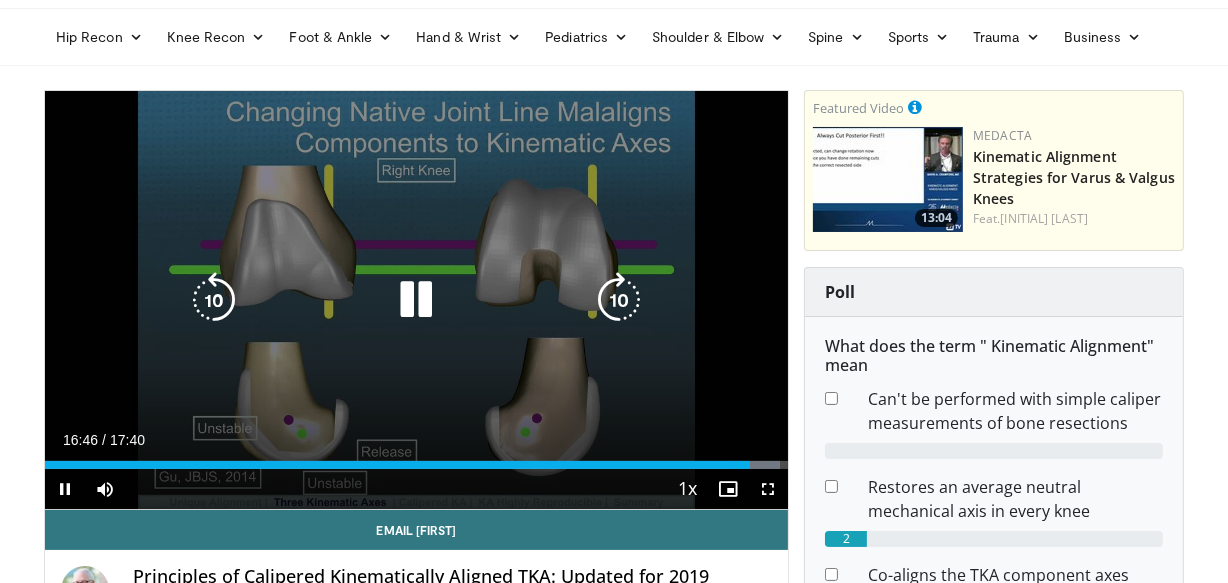 click at bounding box center (619, 300) 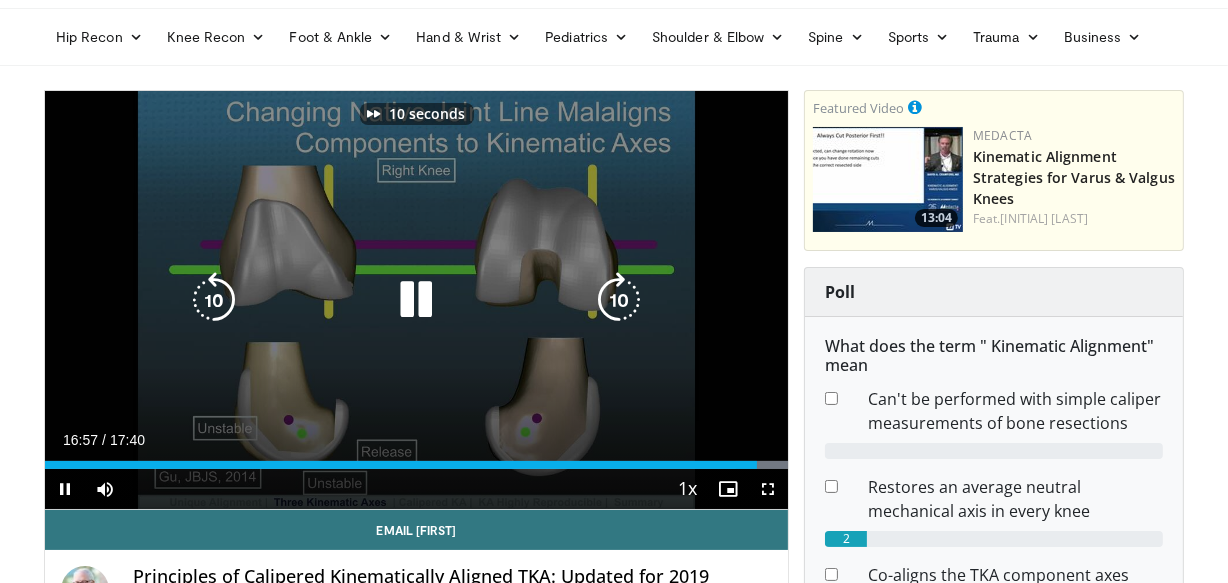 click at bounding box center (619, 300) 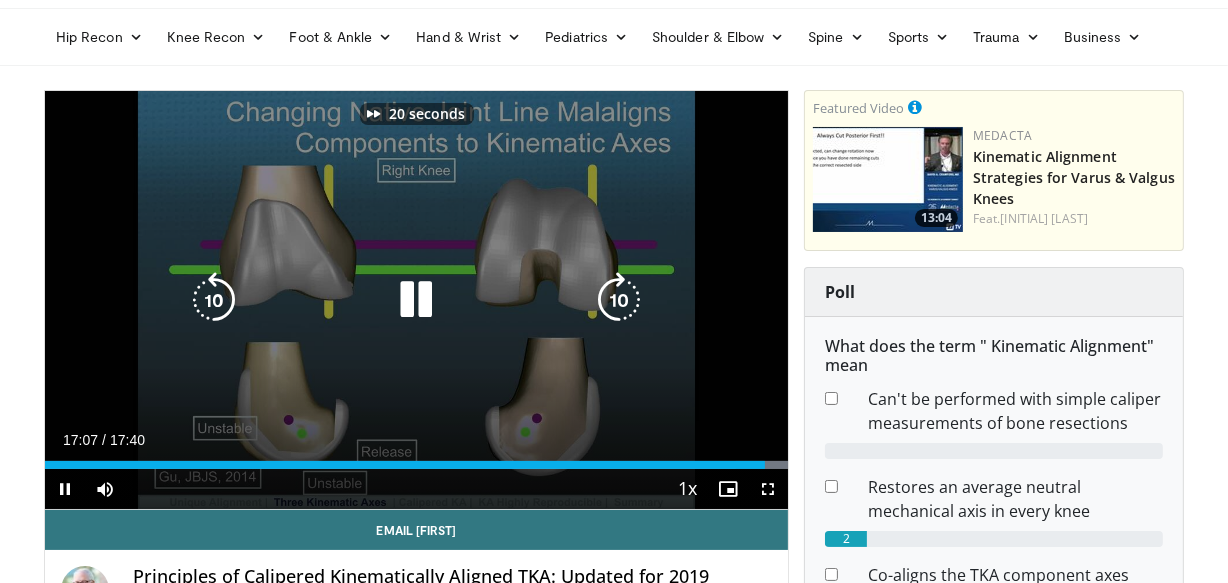 click at bounding box center (619, 300) 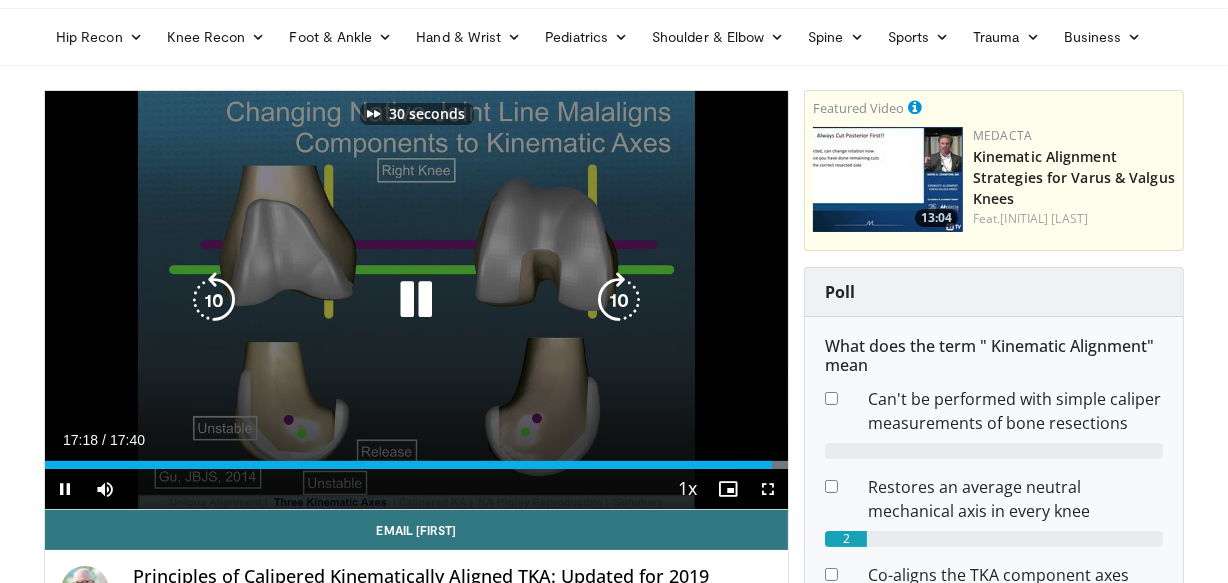 click at bounding box center (619, 300) 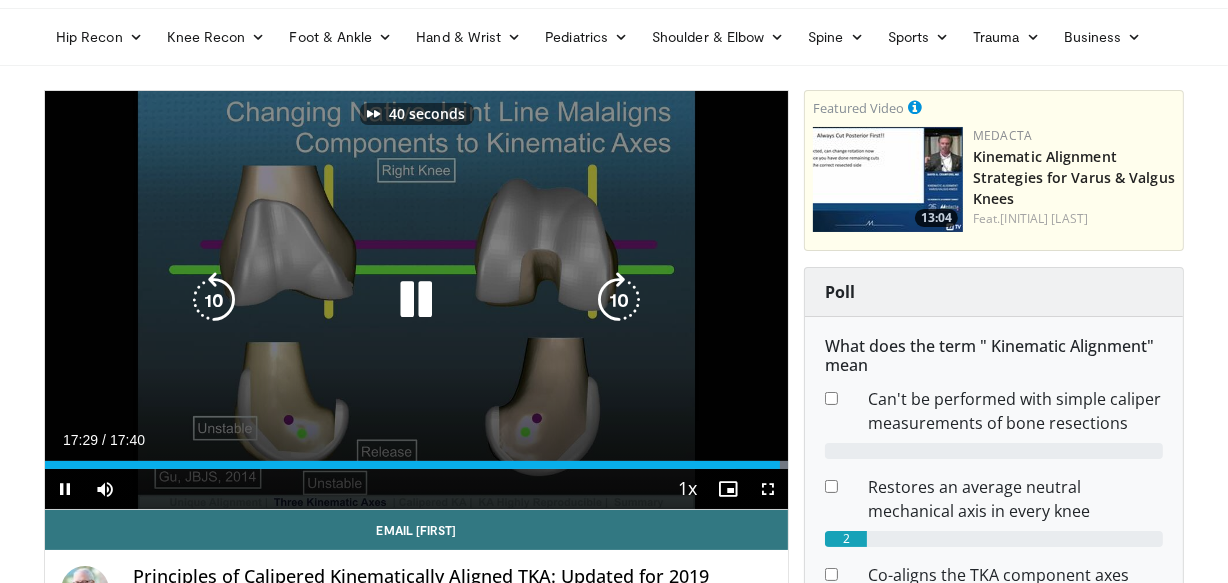 click at bounding box center (619, 300) 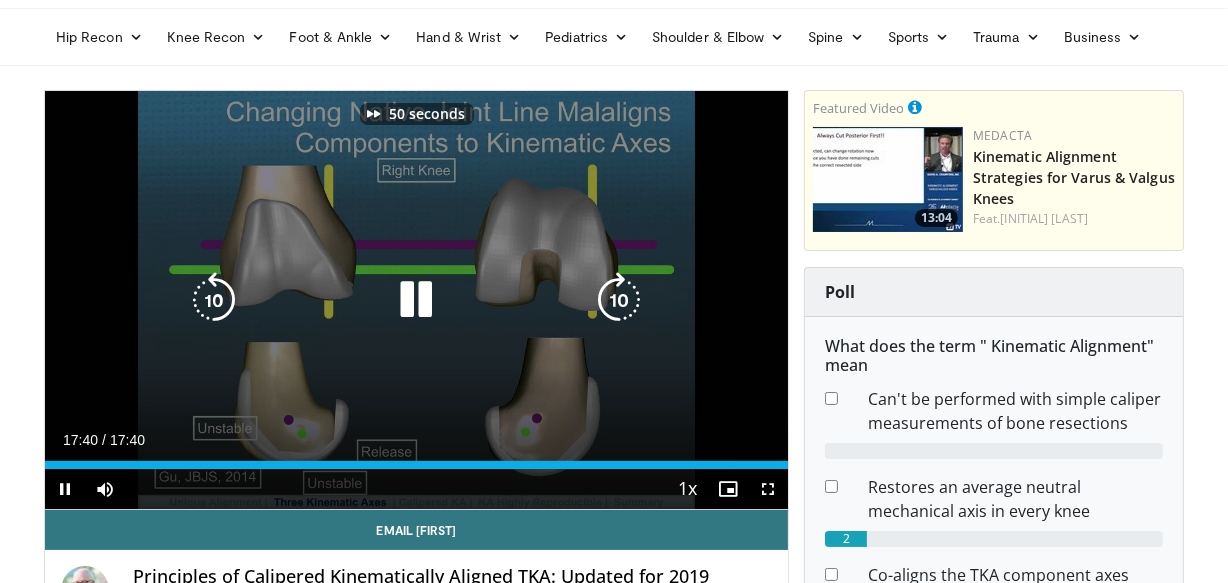 click at bounding box center [619, 300] 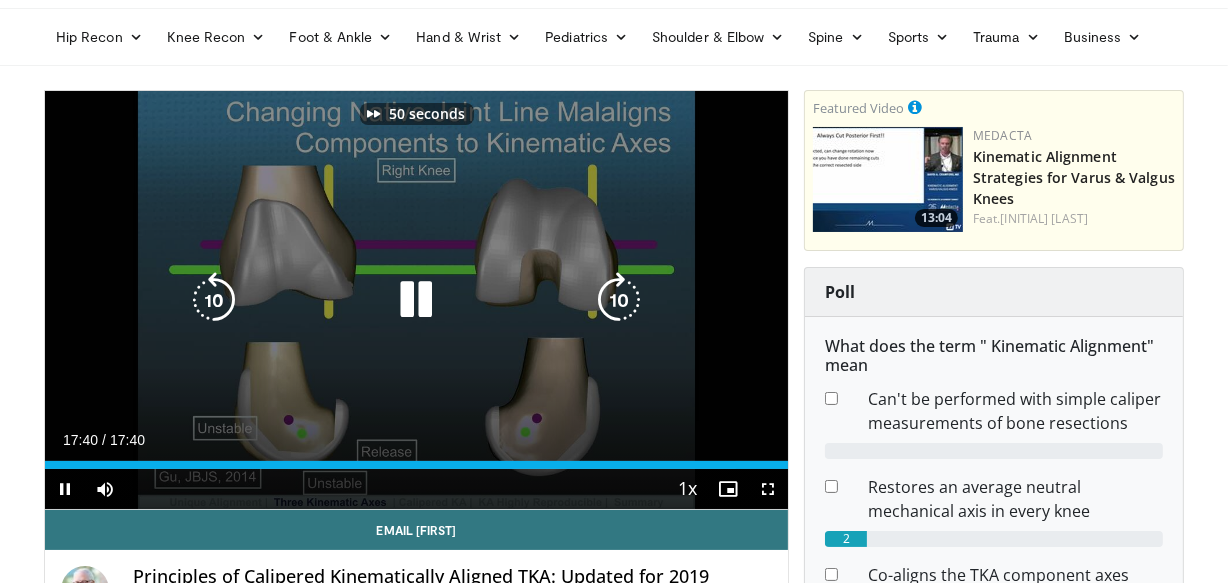 click at bounding box center (619, 300) 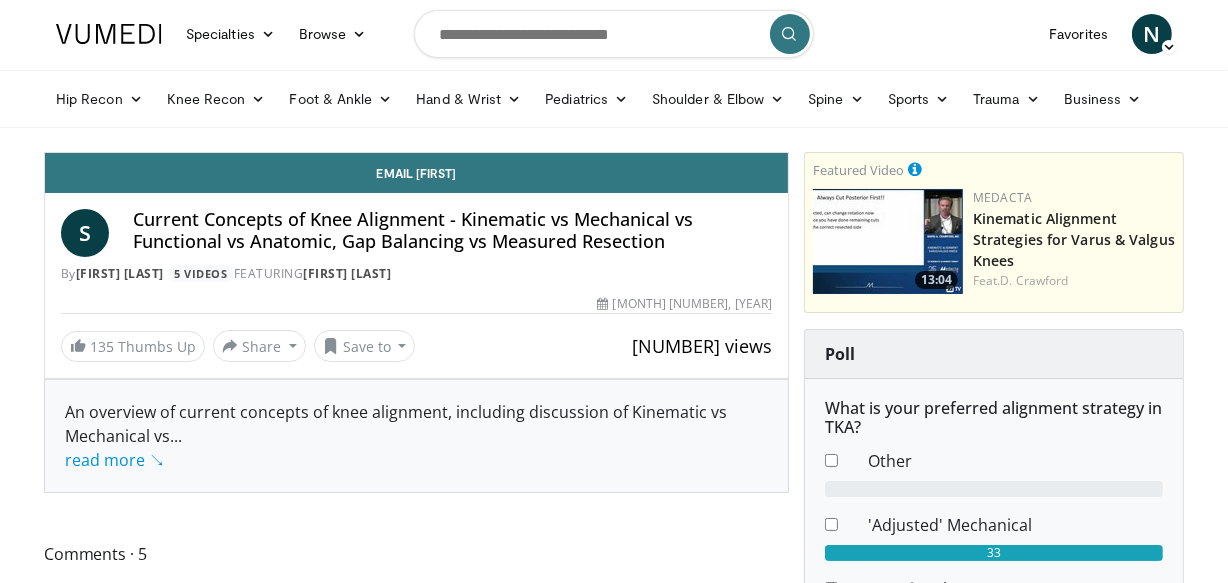 scroll, scrollTop: 1, scrollLeft: 0, axis: vertical 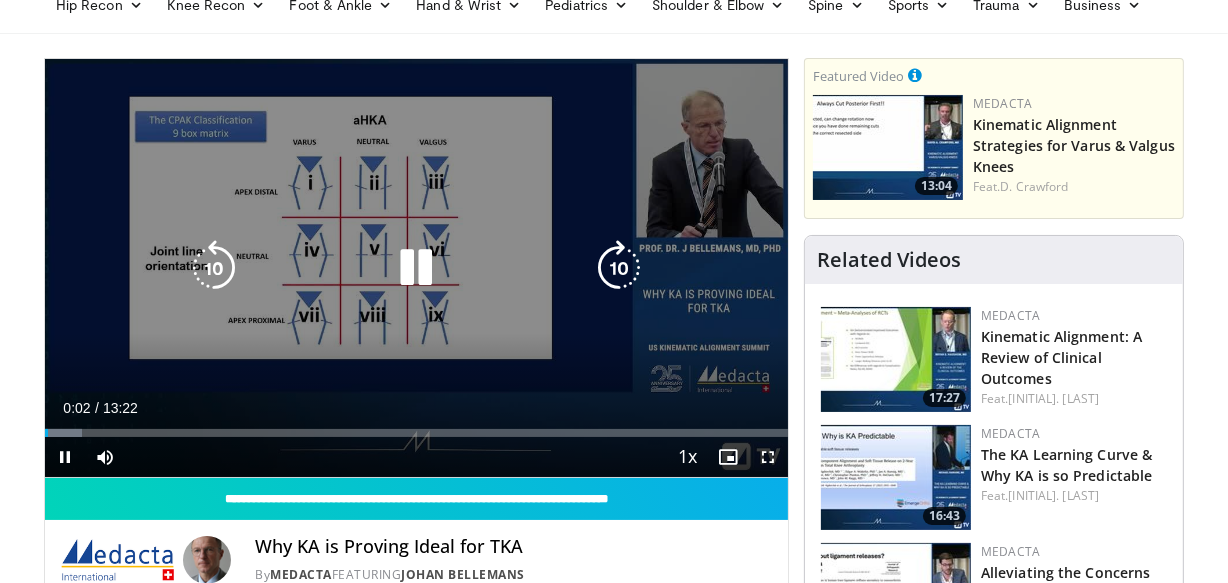 click at bounding box center [416, 268] 